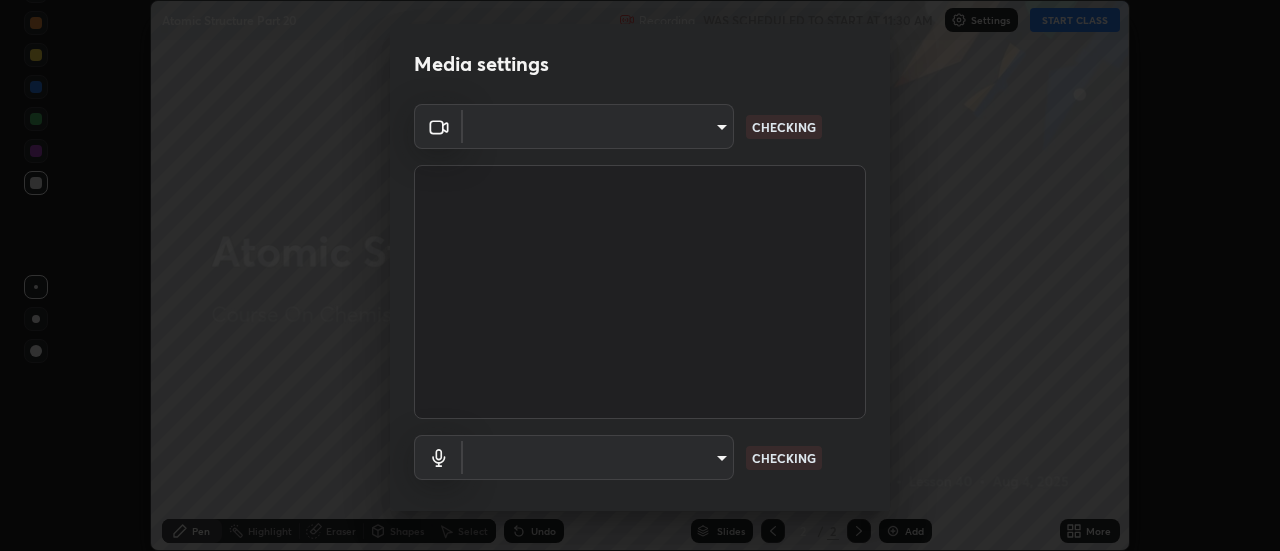scroll, scrollTop: 0, scrollLeft: 0, axis: both 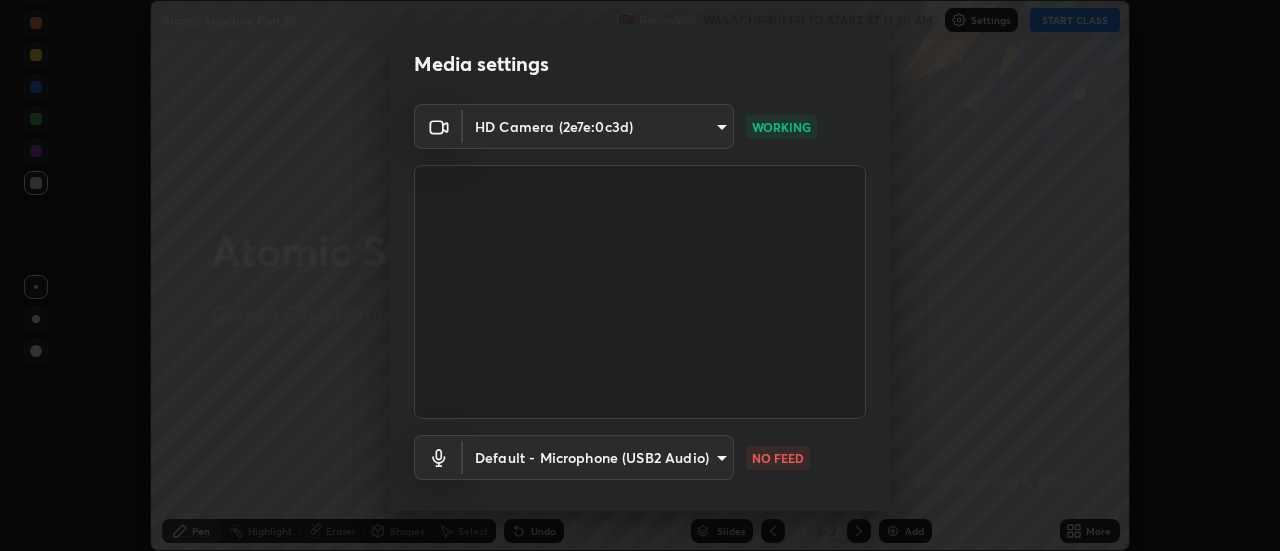 click on "Erase all Atomic Structure Part 20 Recording WAS SCHEDULED TO START AT  11:30 AM Settings START CLASS Setting up your live class Atomic Structure Part 20 • L40 of Course On Chemistry for NEET Growth 2 2027 [FIRST] [LAST] Pen Highlight Eraser Shapes Select Undo Slides 2 / 2 Add More No doubts shared Encourage your learners to ask a doubt for better clarity Report an issue Reason for reporting Buffering Chat not working Audio - Video sync issue Educator video quality low ​ Attach an image Report Media settings HD Camera (2e7e:0c3d) [HASH] WORKING Default - Microphone (USB2 Audio) default NO FEED 1 / 5 Next" at bounding box center (640, 275) 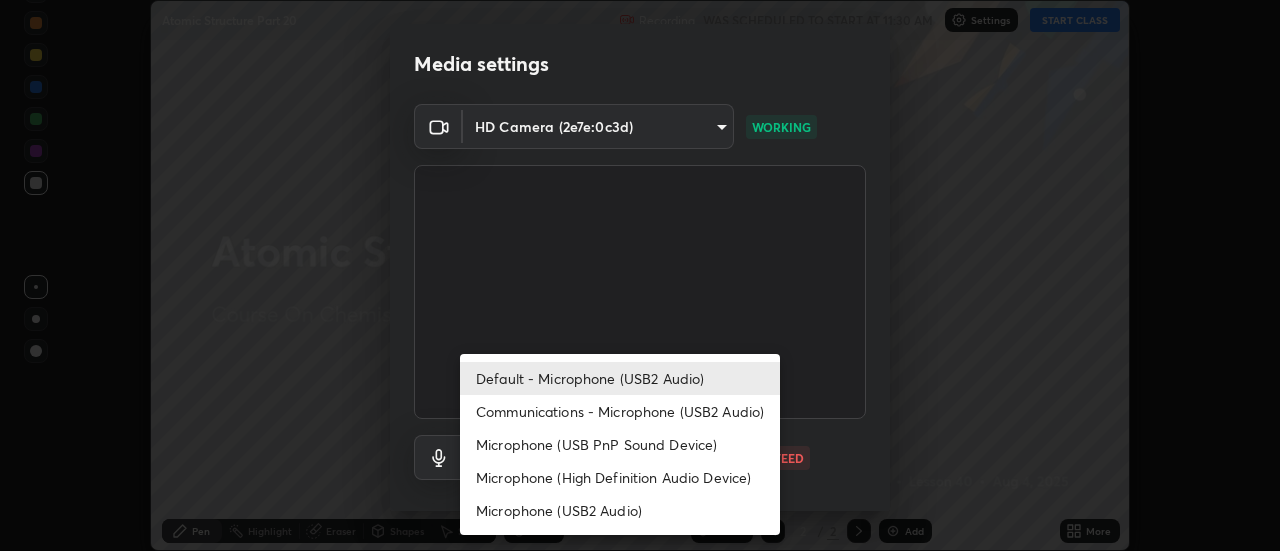 click on "Communications - Microphone (USB2 Audio)" at bounding box center [620, 411] 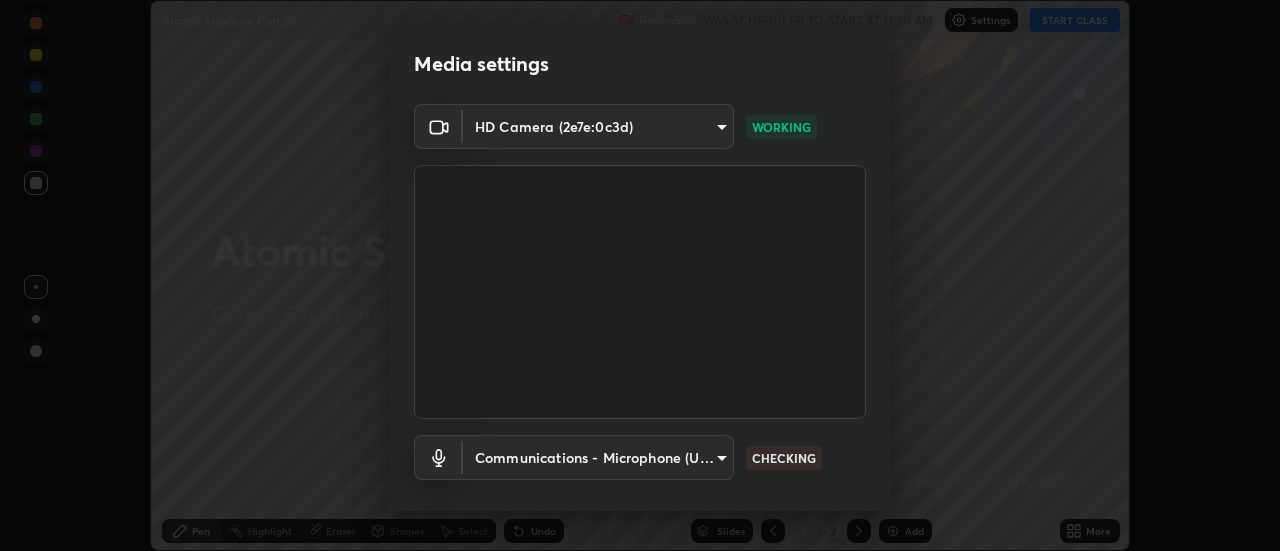 click on "Erase all Atomic Structure Part 20 Recording WAS SCHEDULED TO START AT  11:30 AM Settings START CLASS Setting up your live class Atomic Structure Part 20 • L40 of Course On Chemistry for NEET Growth 2 2027 [FIRST] [LAST] Pen Highlight Eraser Shapes Select Undo Slides 2 / 2 Add More No doubts shared Encourage your learners to ask a doubt for better clarity Report an issue Reason for reporting Buffering Chat not working Audio - Video sync issue Educator video quality low ​ Attach an image Report Media settings HD Camera (2e7e:0c3d) [HASH] WORKING Communications - Microphone (USB2 Audio) communications CHECKING 1 / 5 Next" at bounding box center (640, 275) 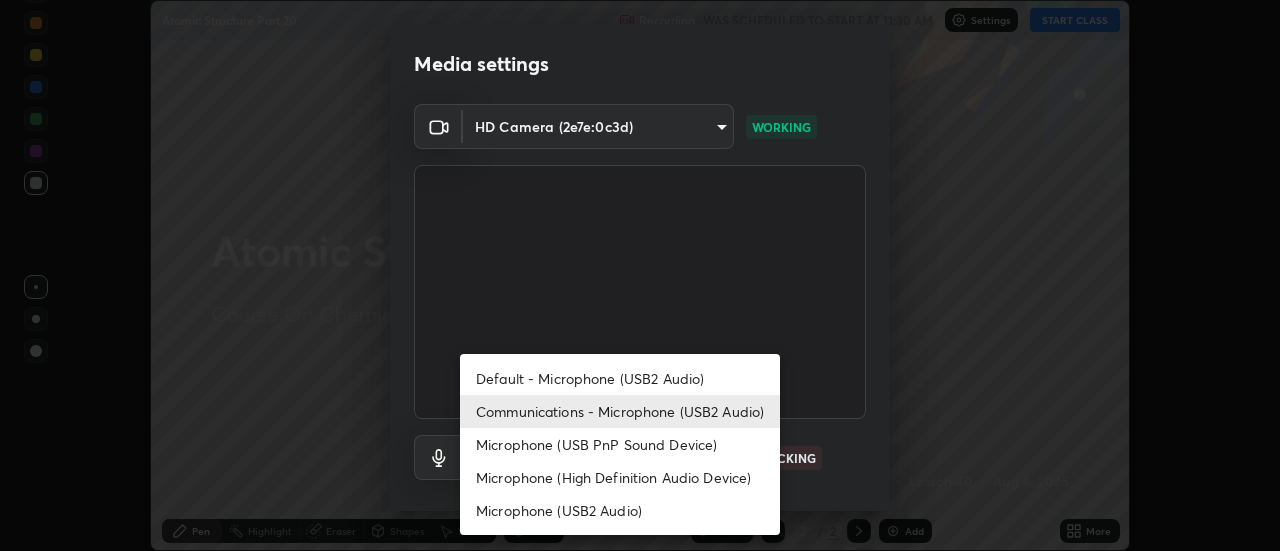 click on "Default - Microphone (USB2 Audio)" at bounding box center (620, 378) 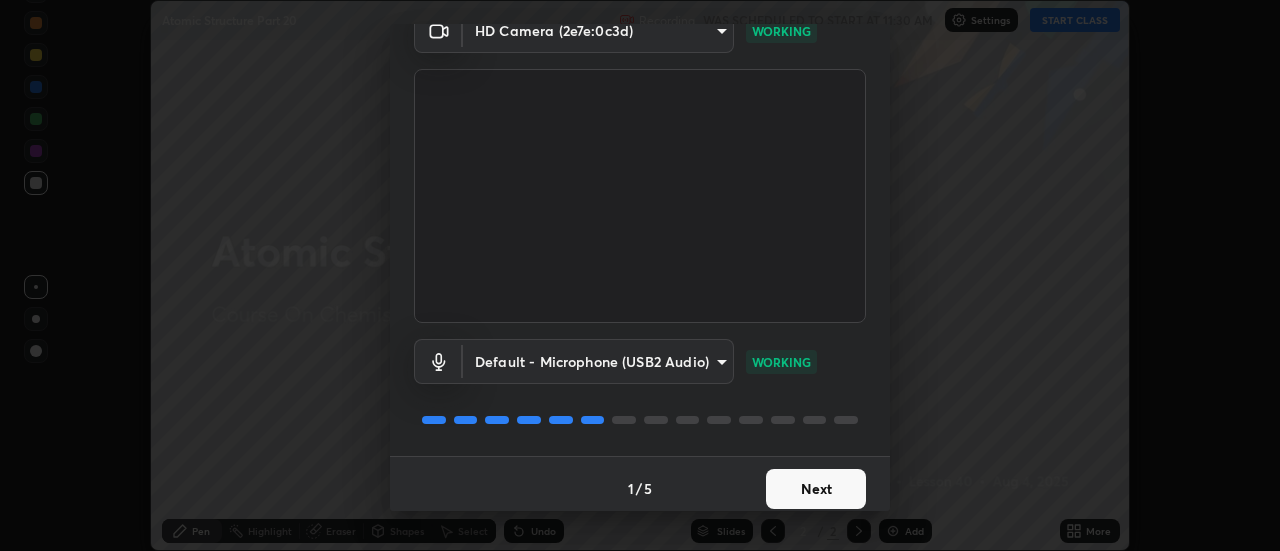 scroll, scrollTop: 105, scrollLeft: 0, axis: vertical 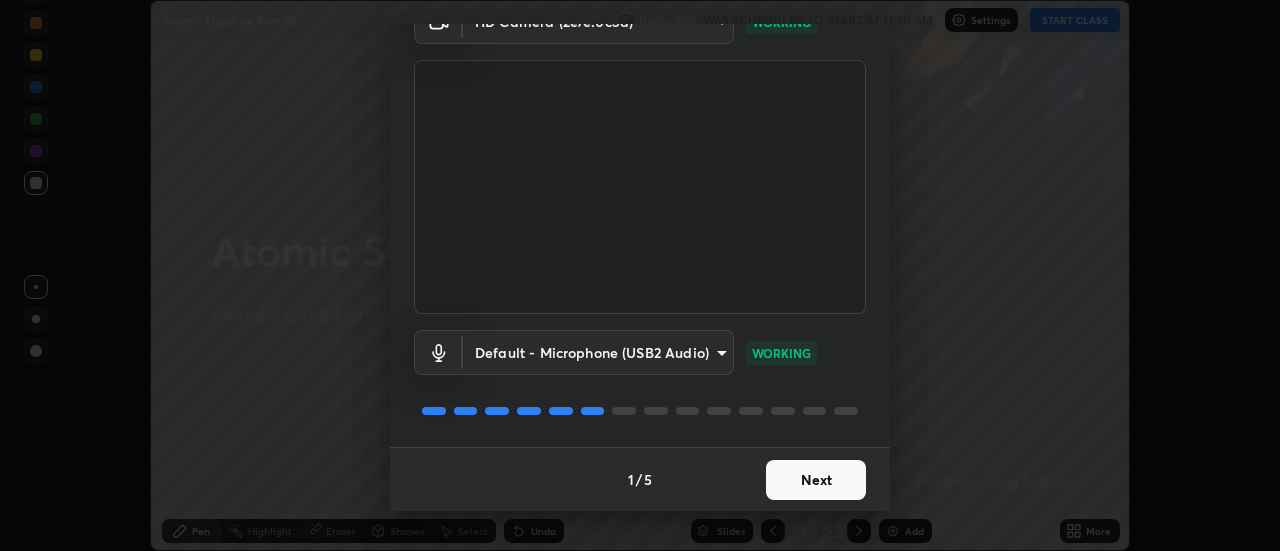 click on "Next" at bounding box center (816, 480) 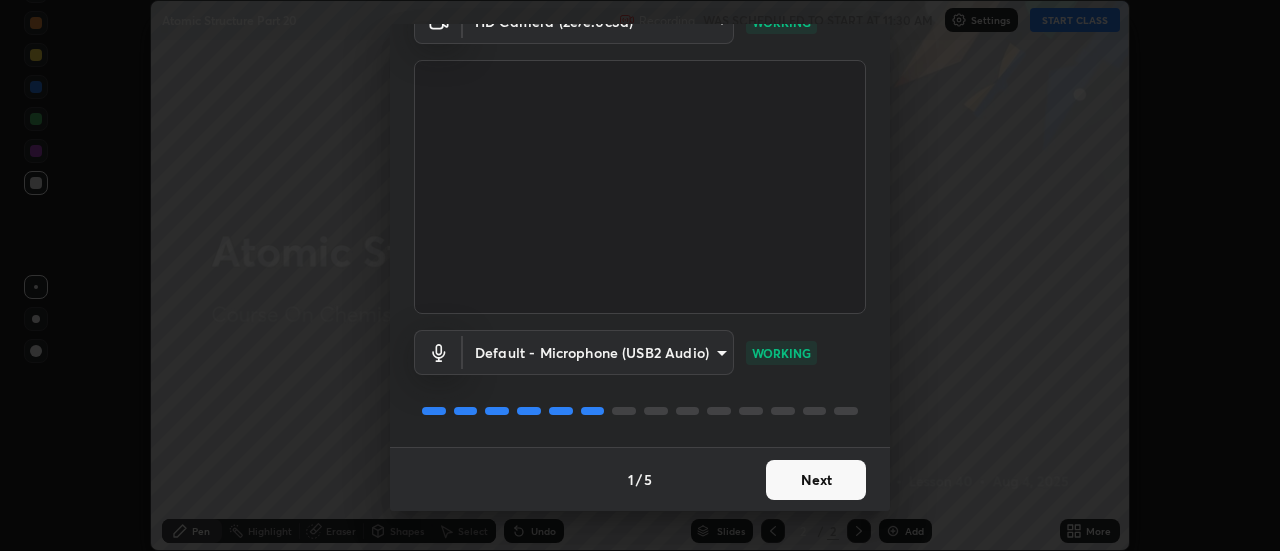 scroll, scrollTop: 0, scrollLeft: 0, axis: both 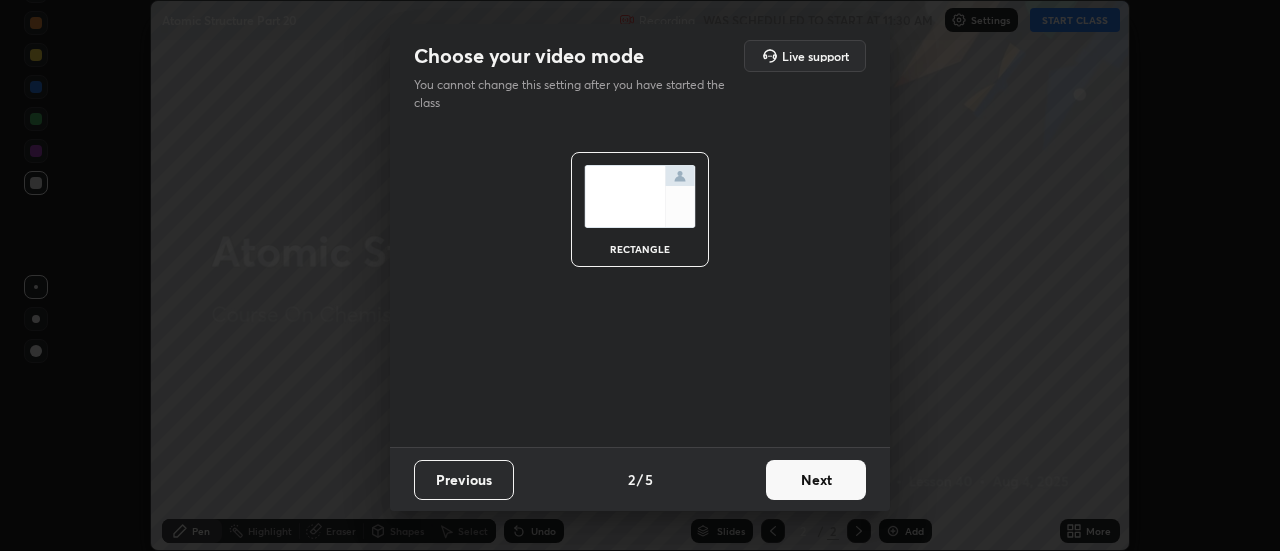click on "Previous" at bounding box center [464, 480] 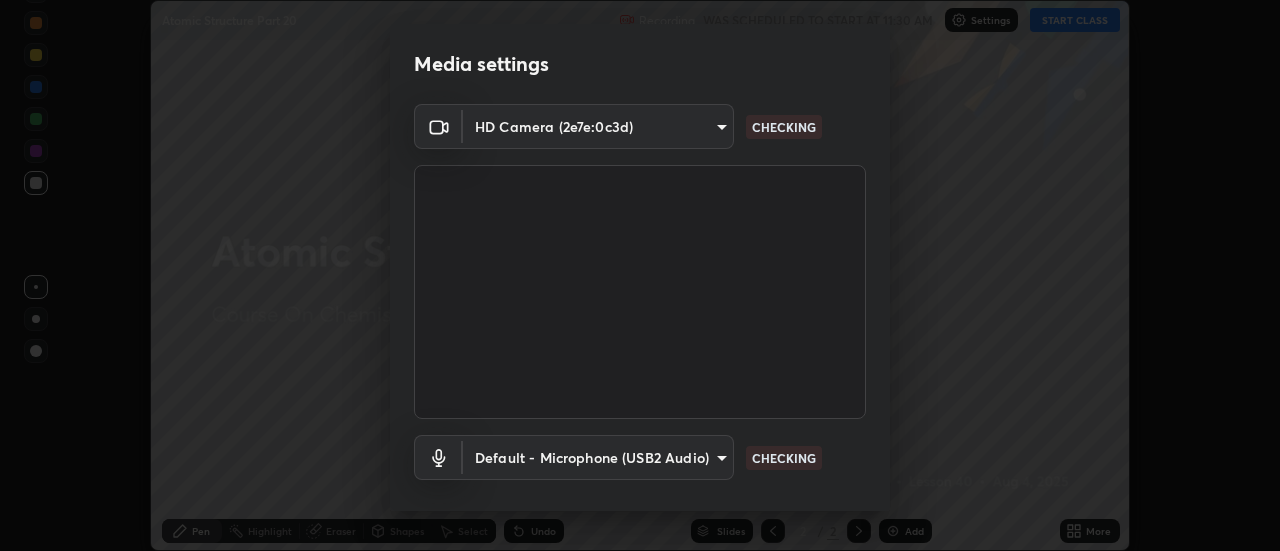 click on "Erase all Atomic Structure Part 20 Recording WAS SCHEDULED TO START AT  11:30 AM Settings START CLASS Setting up your live class Atomic Structure Part 20 • L40 of Course On Chemistry for NEET Growth 2 2027 [FIRST] [LAST] Pen Highlight Eraser Shapes Select Undo Slides 2 / 2 Add More No doubts shared Encourage your learners to ask a doubt for better clarity Report an issue Reason for reporting Buffering Chat not working Audio - Video sync issue Educator video quality low ​ Attach an image Report Media settings HD Camera (2e7e:0c3d) [HASH] CHECKING Default - Microphone (USB2 Audio) default CHECKING 1 / 5 Next" at bounding box center (640, 275) 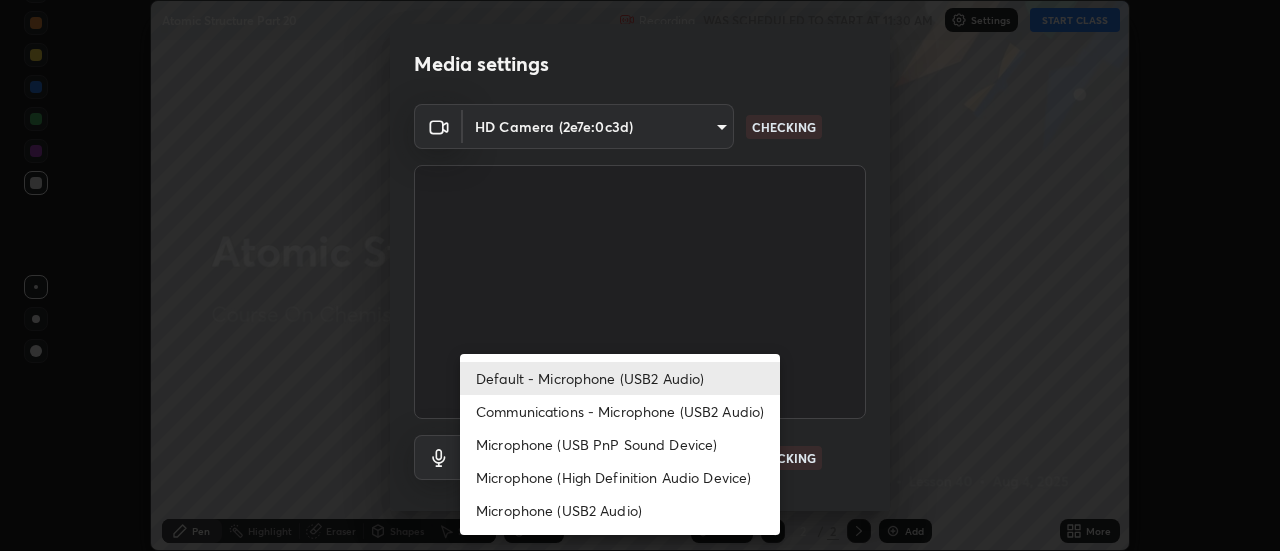 click on "Communications - Microphone (USB2 Audio)" at bounding box center (620, 411) 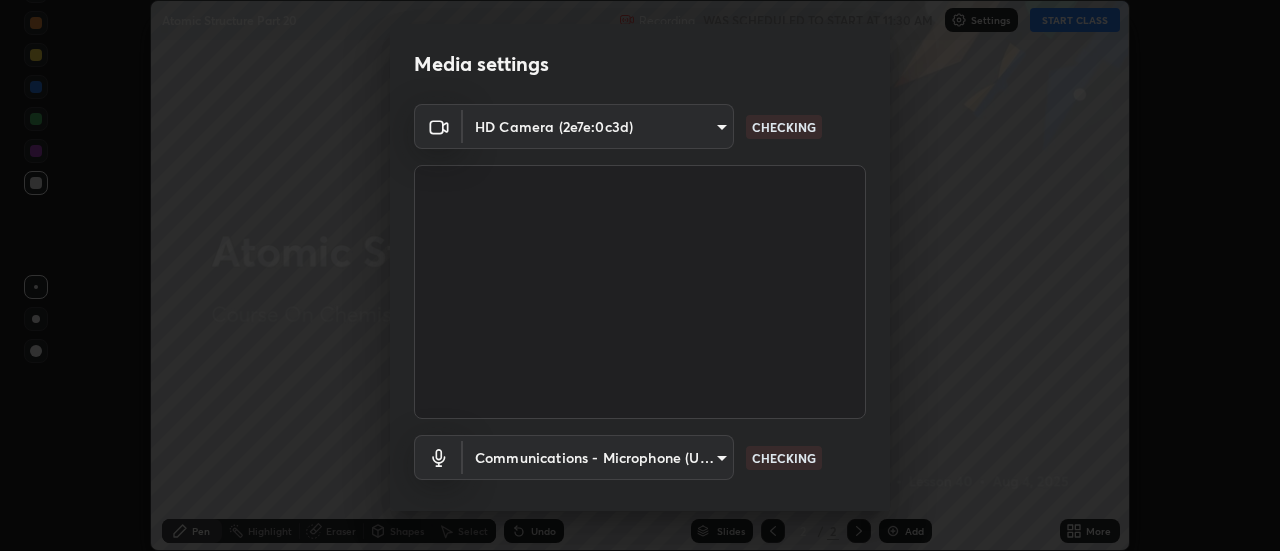 click on "Erase all Atomic Structure Part 20 Recording WAS SCHEDULED TO START AT  11:30 AM Settings START CLASS Setting up your live class Atomic Structure Part 20 • L40 of Course On Chemistry for NEET Growth 2 2027 [FIRST] [LAST] Pen Highlight Eraser Shapes Select Undo Slides 2 / 2 Add More No doubts shared Encourage your learners to ask a doubt for better clarity Report an issue Reason for reporting Buffering Chat not working Audio - Video sync issue Educator video quality low ​ Attach an image Report Media settings HD Camera (2e7e:0c3d) [HASH] CHECKING Communications - Microphone (USB2 Audio) communications CHECKING 1 / 5 Next" at bounding box center (640, 275) 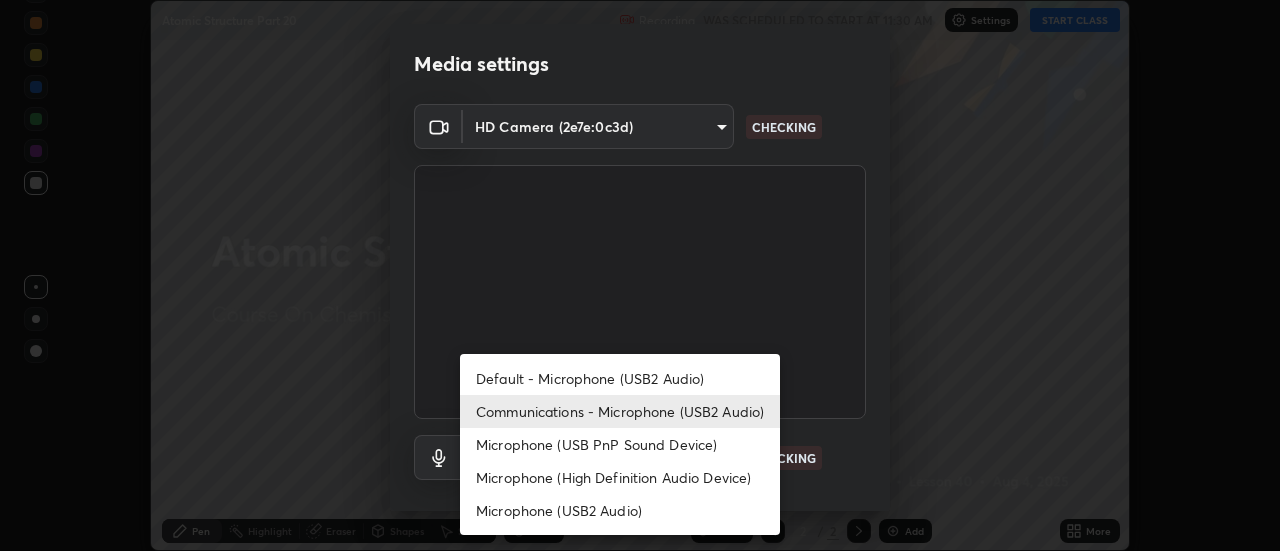 click on "Default - Microphone (USB2 Audio)" at bounding box center (620, 378) 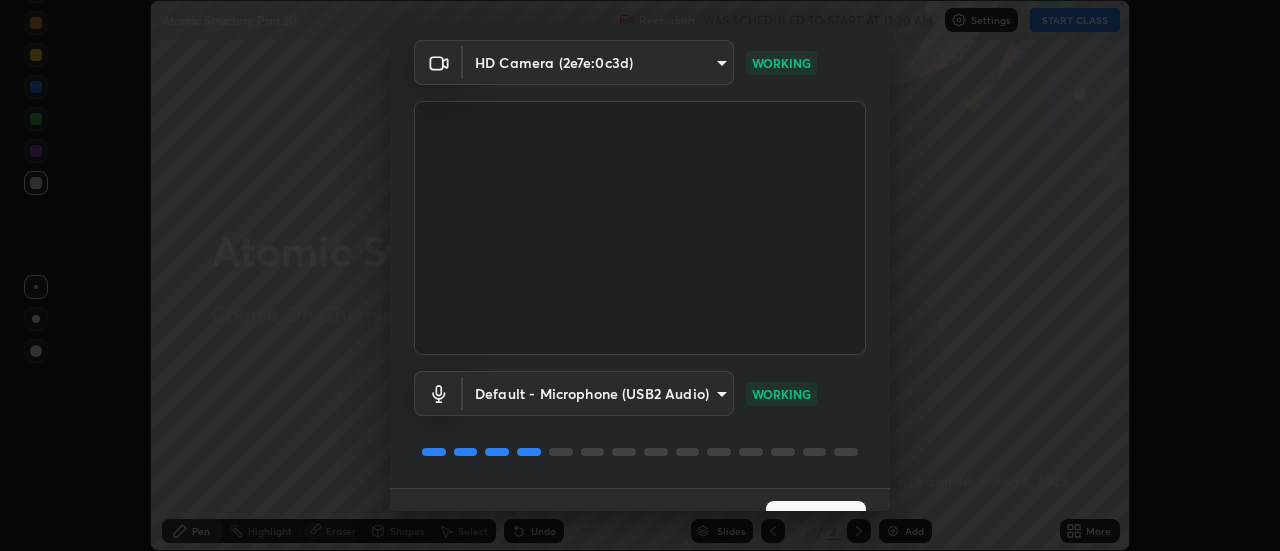 scroll, scrollTop: 105, scrollLeft: 0, axis: vertical 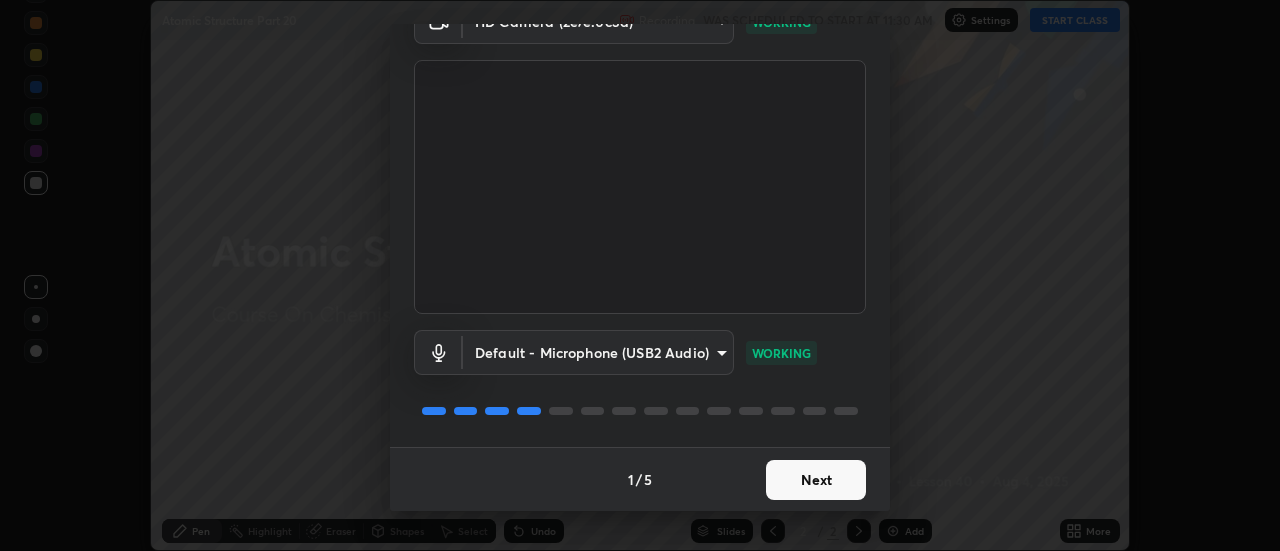 click on "Next" at bounding box center [816, 480] 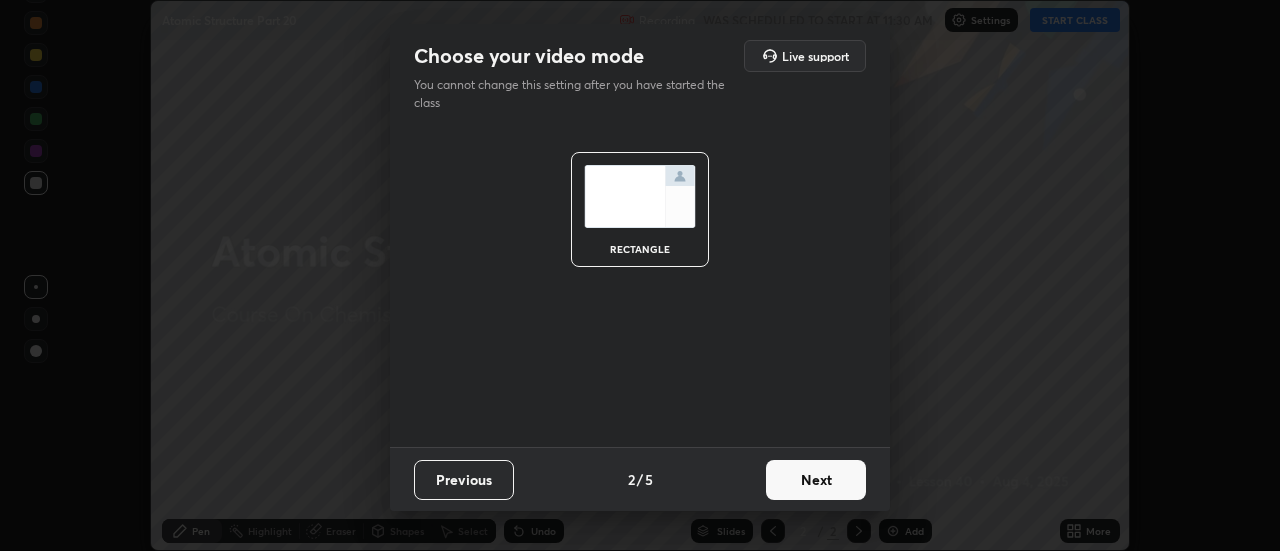 click on "Next" at bounding box center (816, 480) 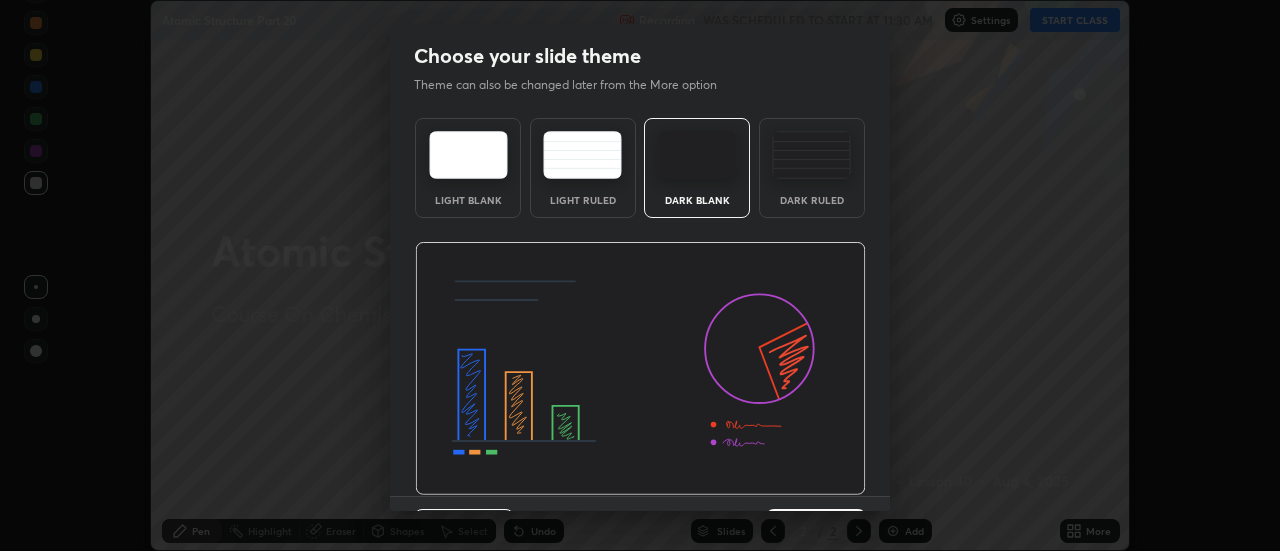 scroll, scrollTop: 49, scrollLeft: 0, axis: vertical 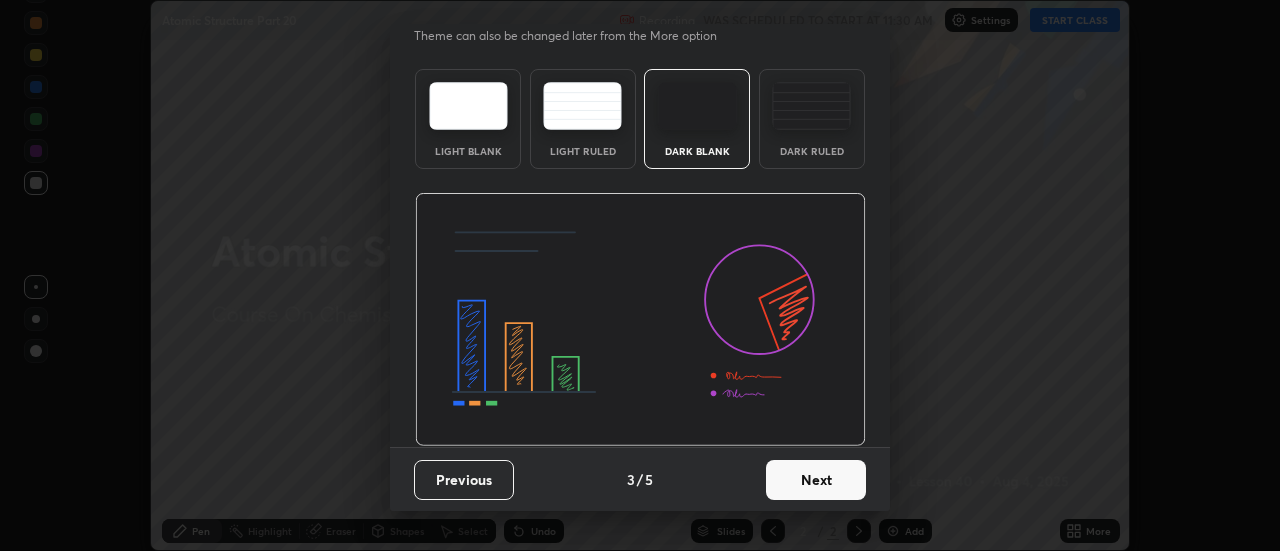 click on "Next" at bounding box center [816, 480] 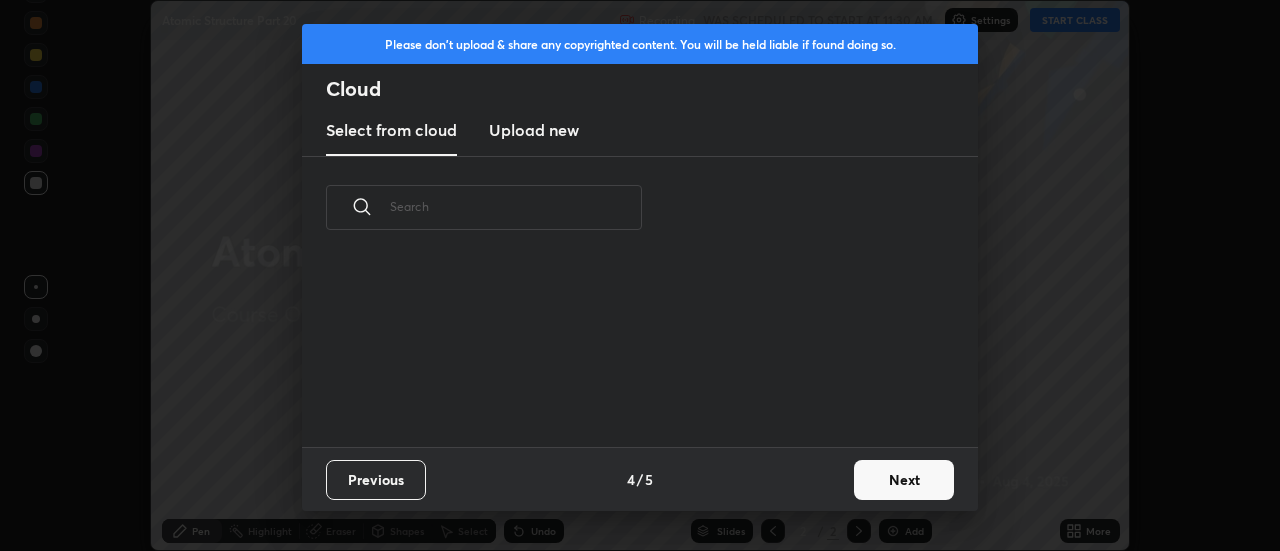 scroll, scrollTop: 0, scrollLeft: 0, axis: both 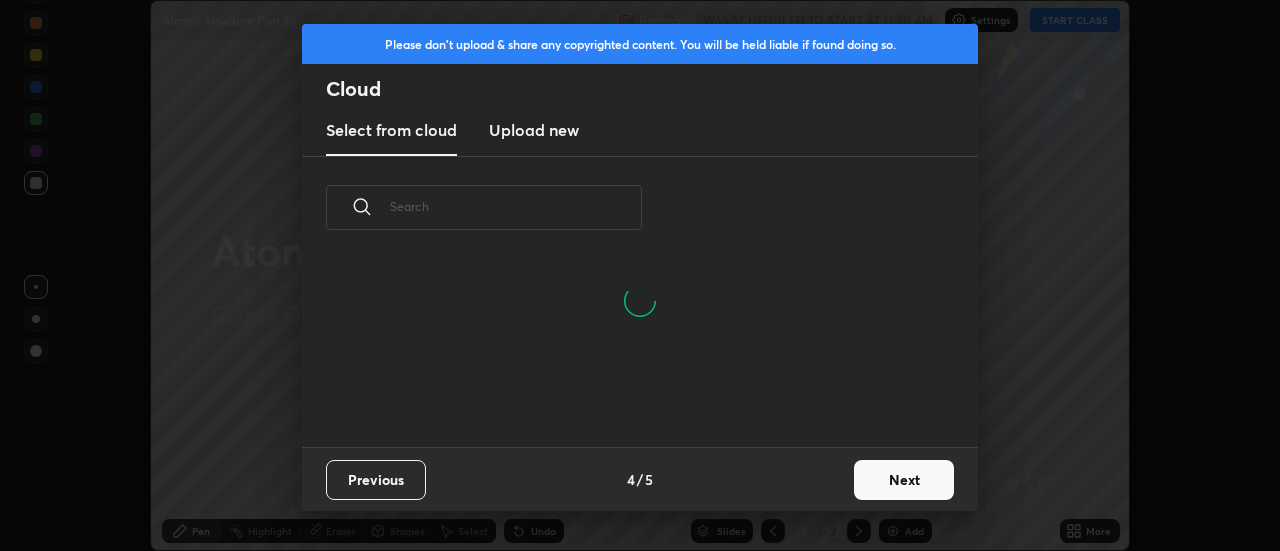 click on "Next" at bounding box center (904, 480) 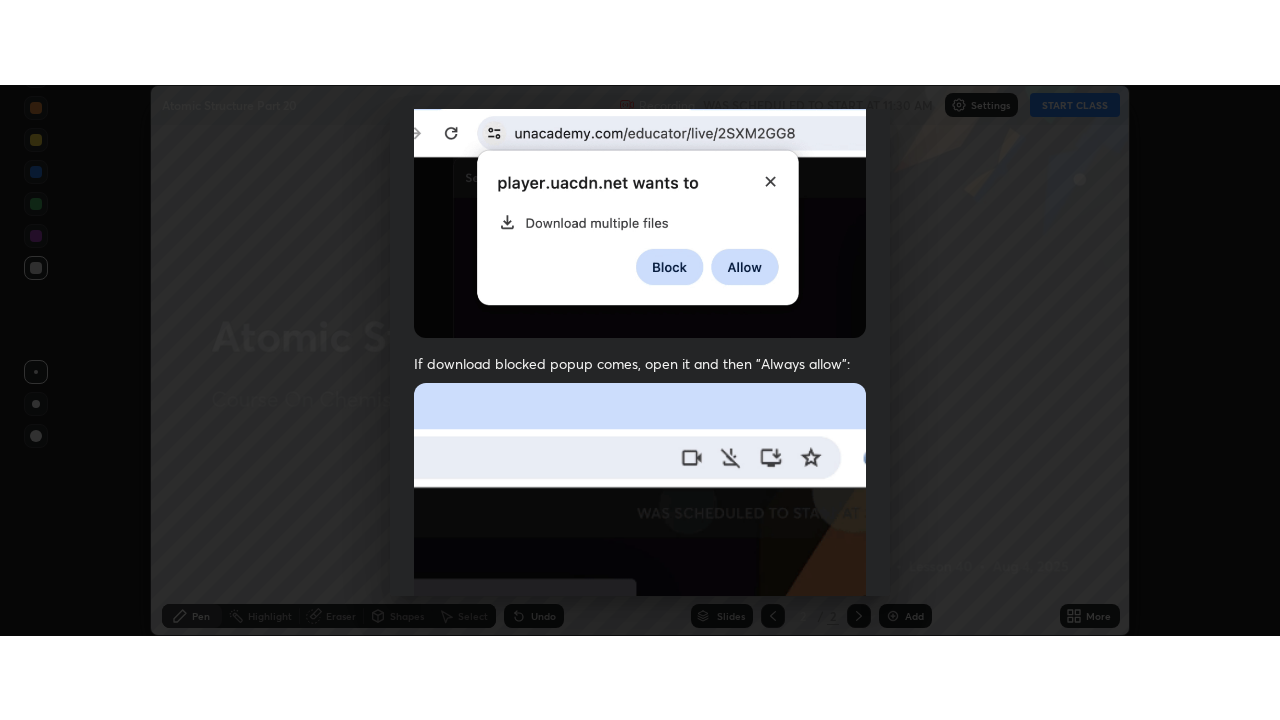 scroll, scrollTop: 513, scrollLeft: 0, axis: vertical 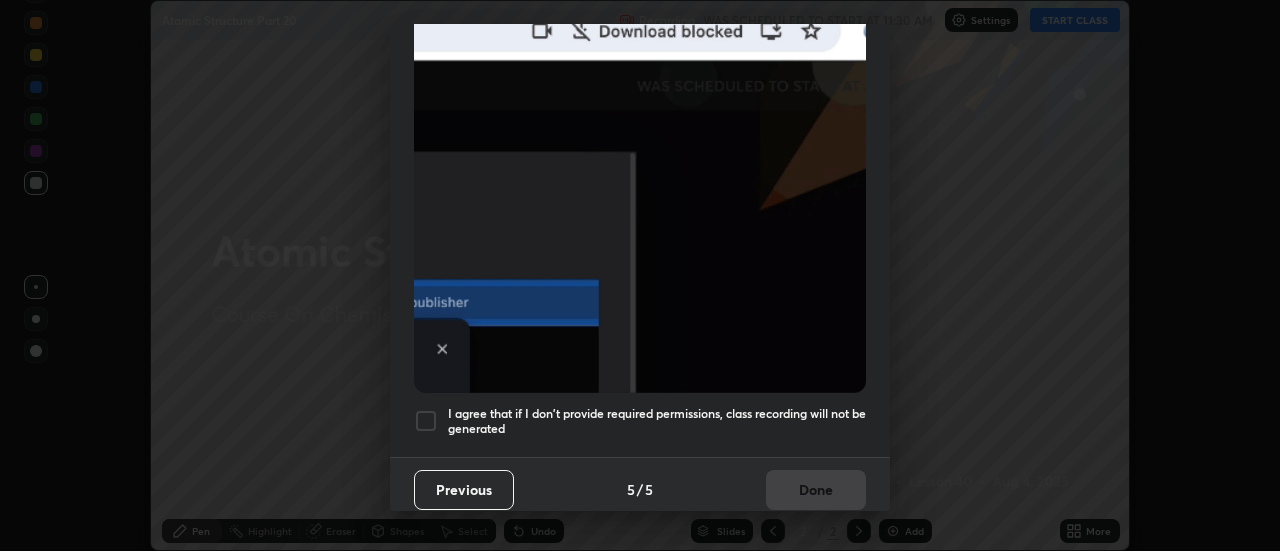 click at bounding box center [426, 421] 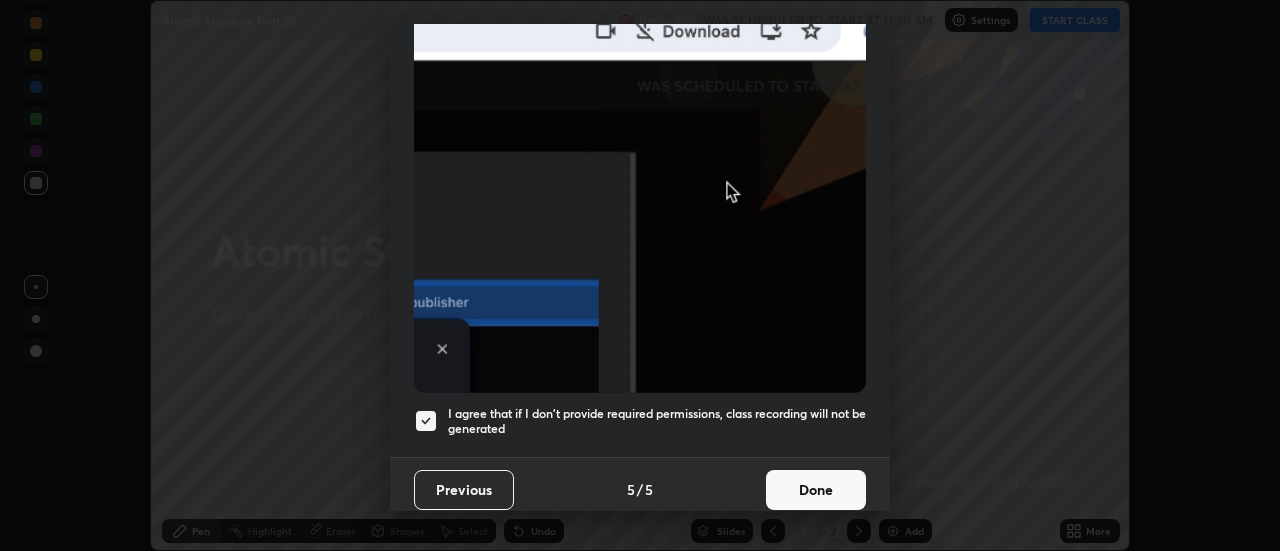 click on "Done" at bounding box center [816, 490] 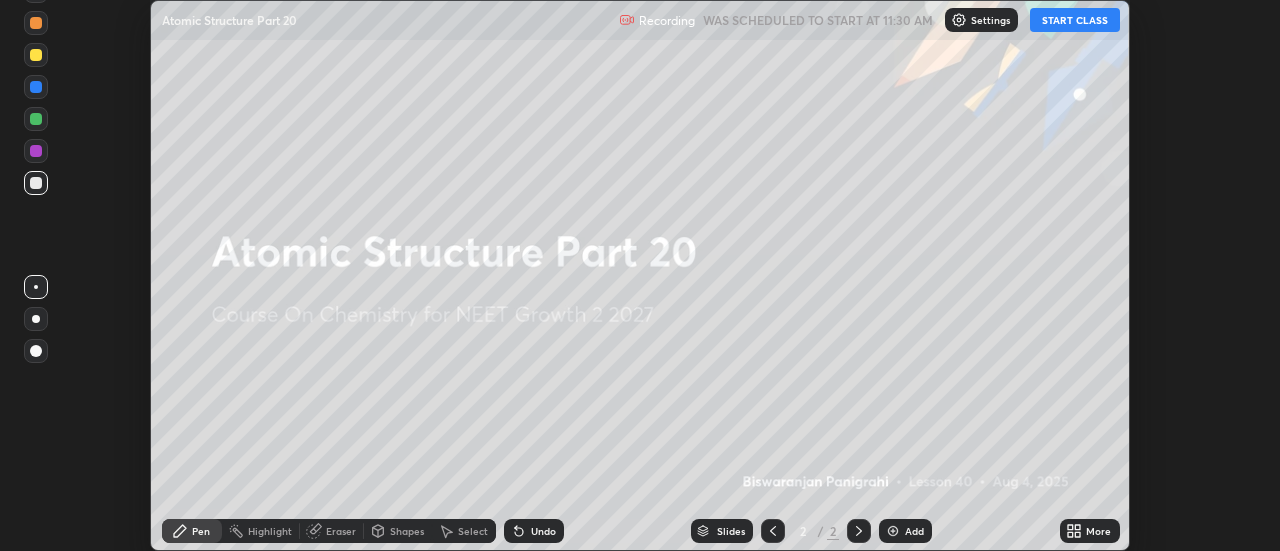 click on "More" at bounding box center [1098, 531] 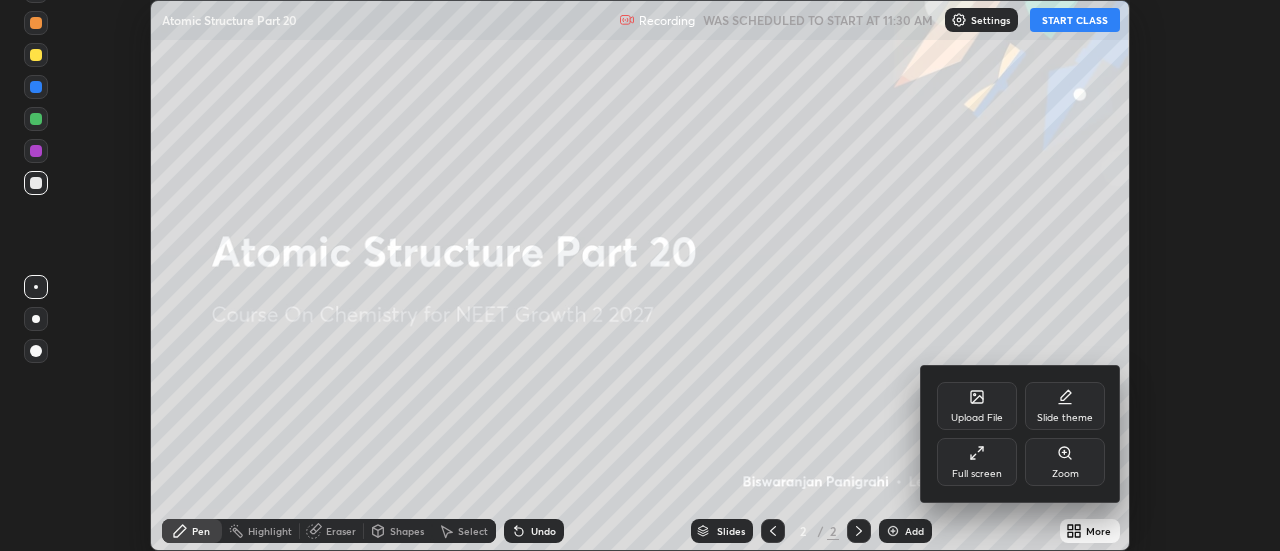 click on "Full screen" at bounding box center [977, 462] 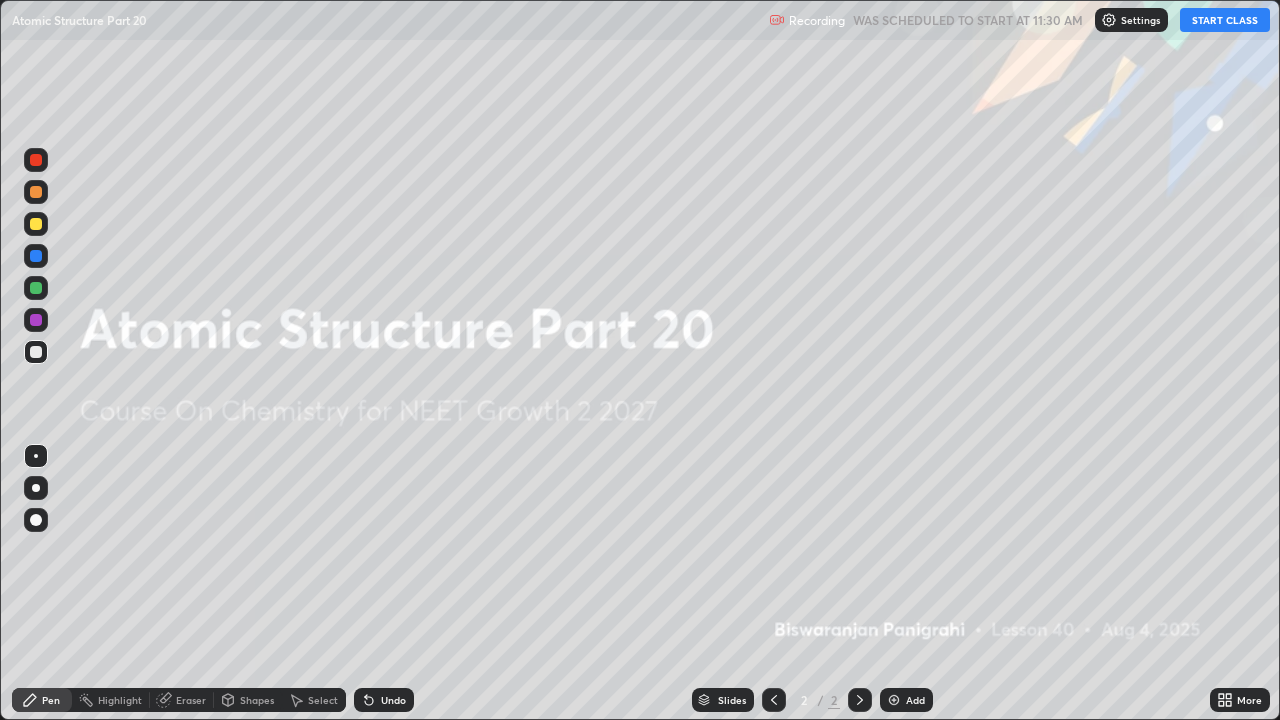 scroll, scrollTop: 99280, scrollLeft: 98720, axis: both 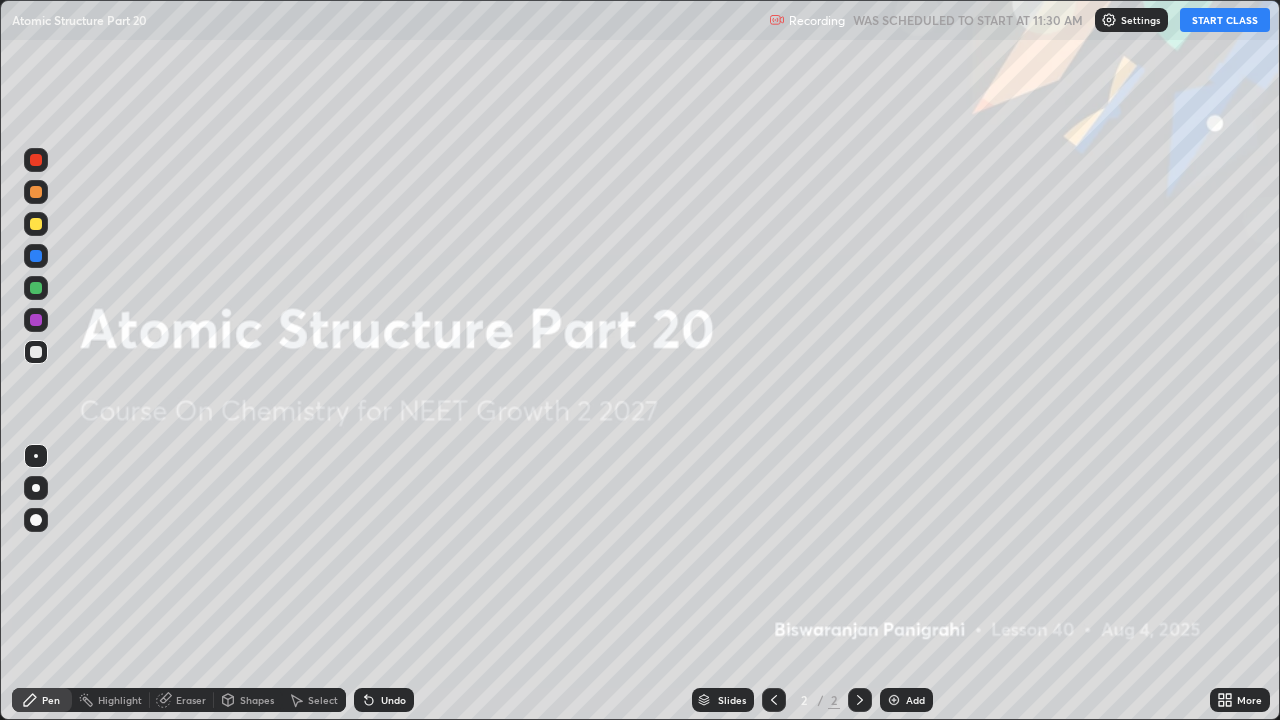 click on "Add" at bounding box center (906, 700) 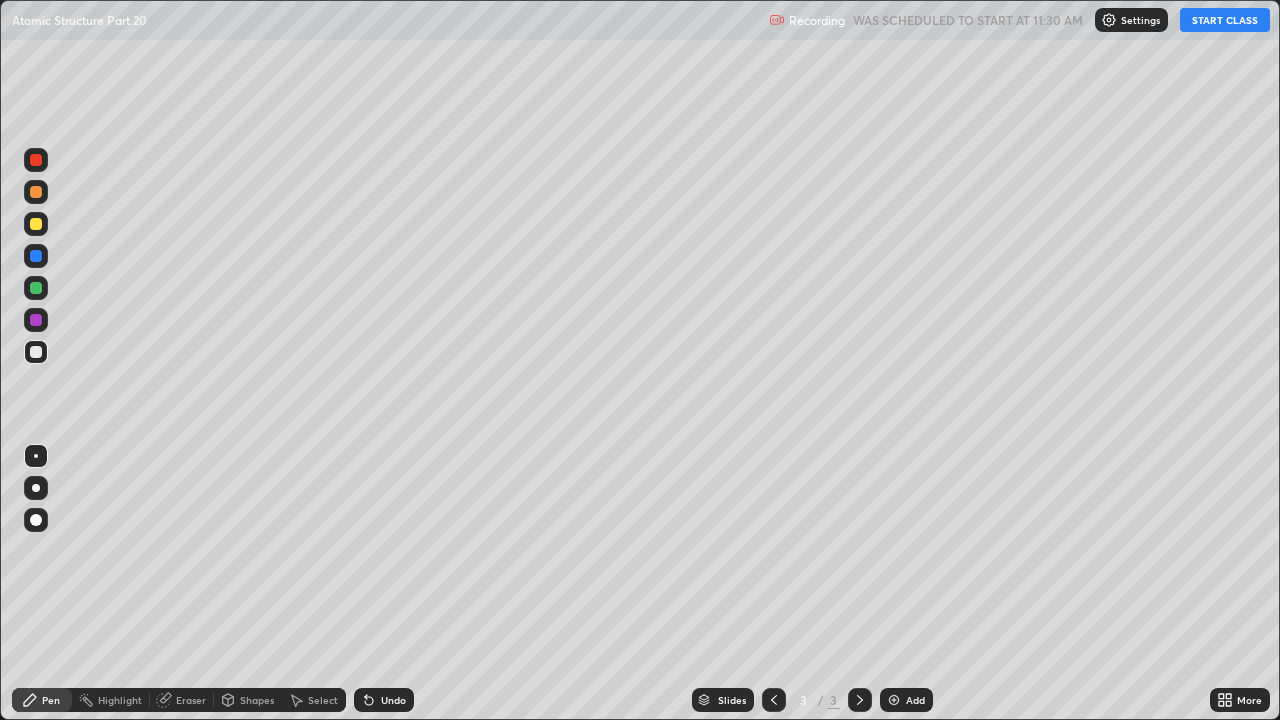 click on "START CLASS" at bounding box center (1225, 20) 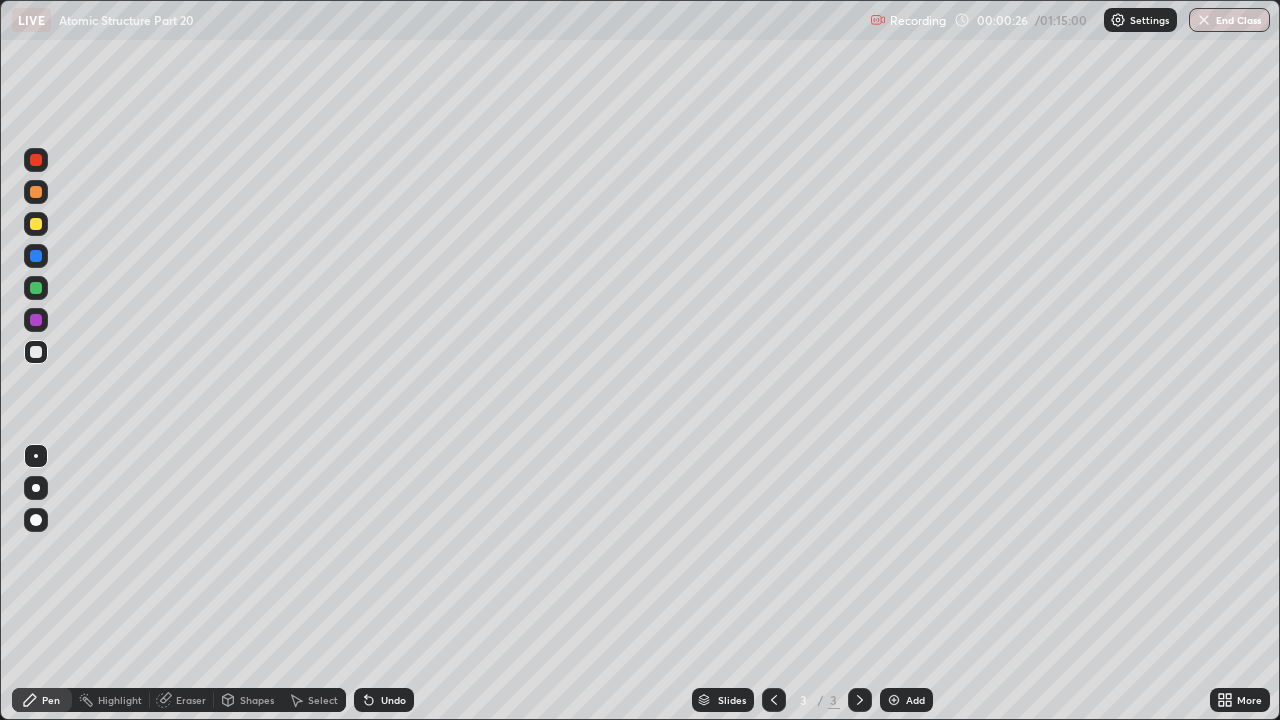 click at bounding box center [36, 224] 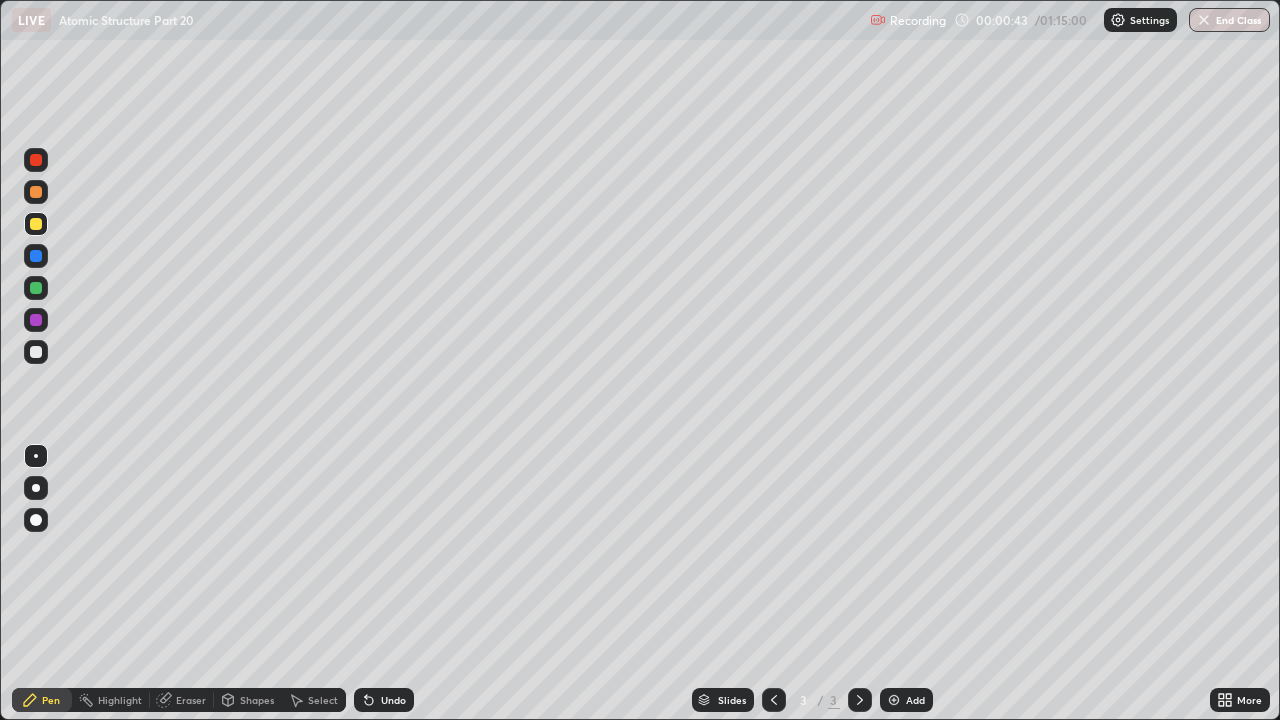 click on "Eraser" at bounding box center [191, 700] 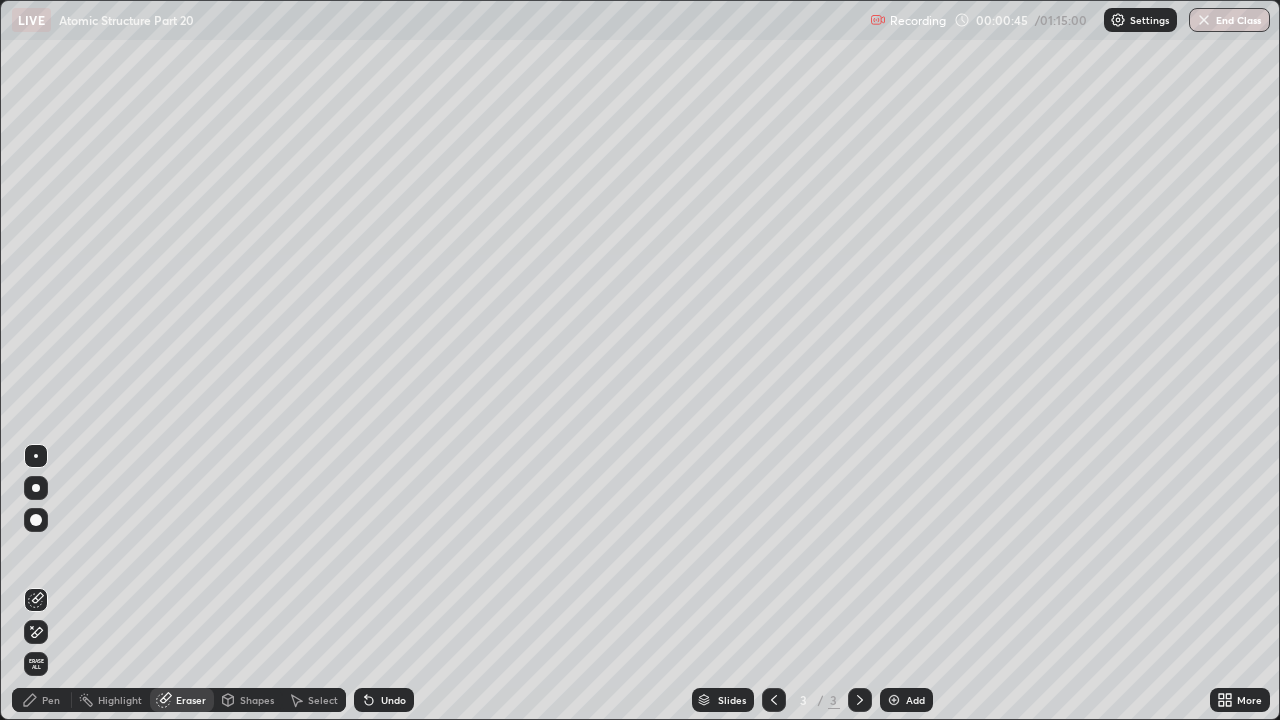 click on "Pen" at bounding box center [51, 700] 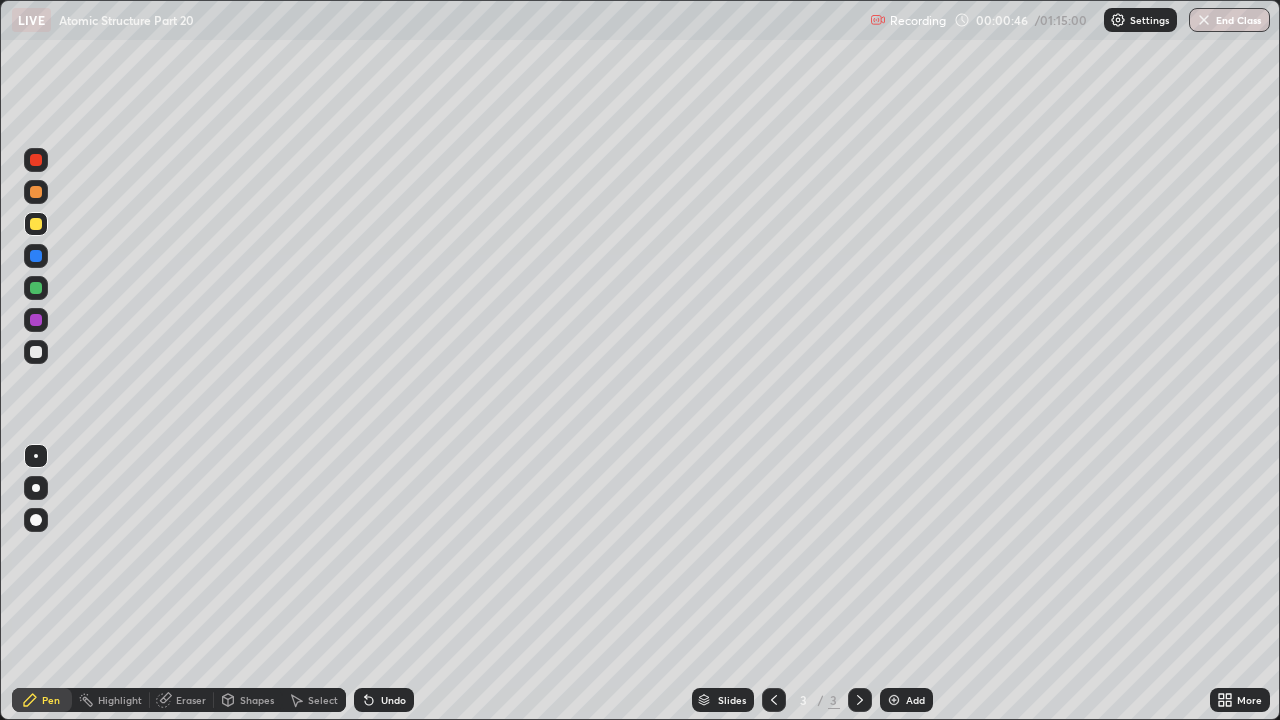 click at bounding box center [36, 352] 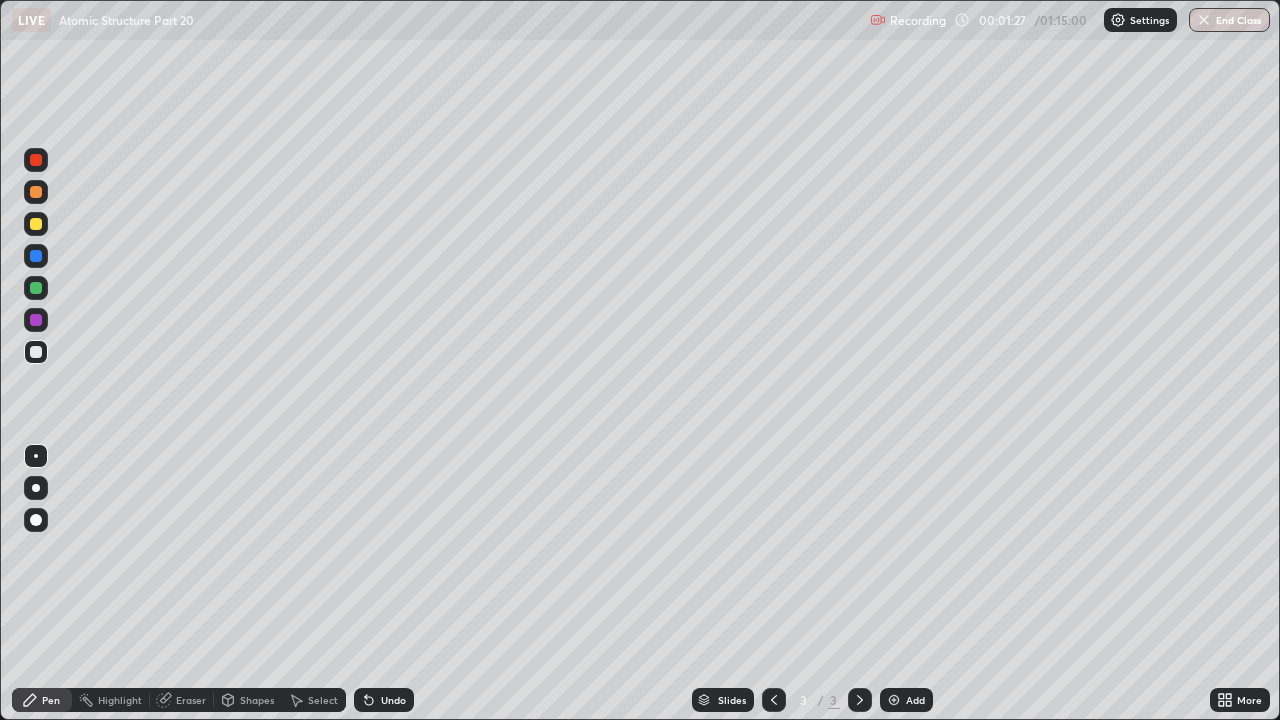 click on "Undo" at bounding box center (384, 700) 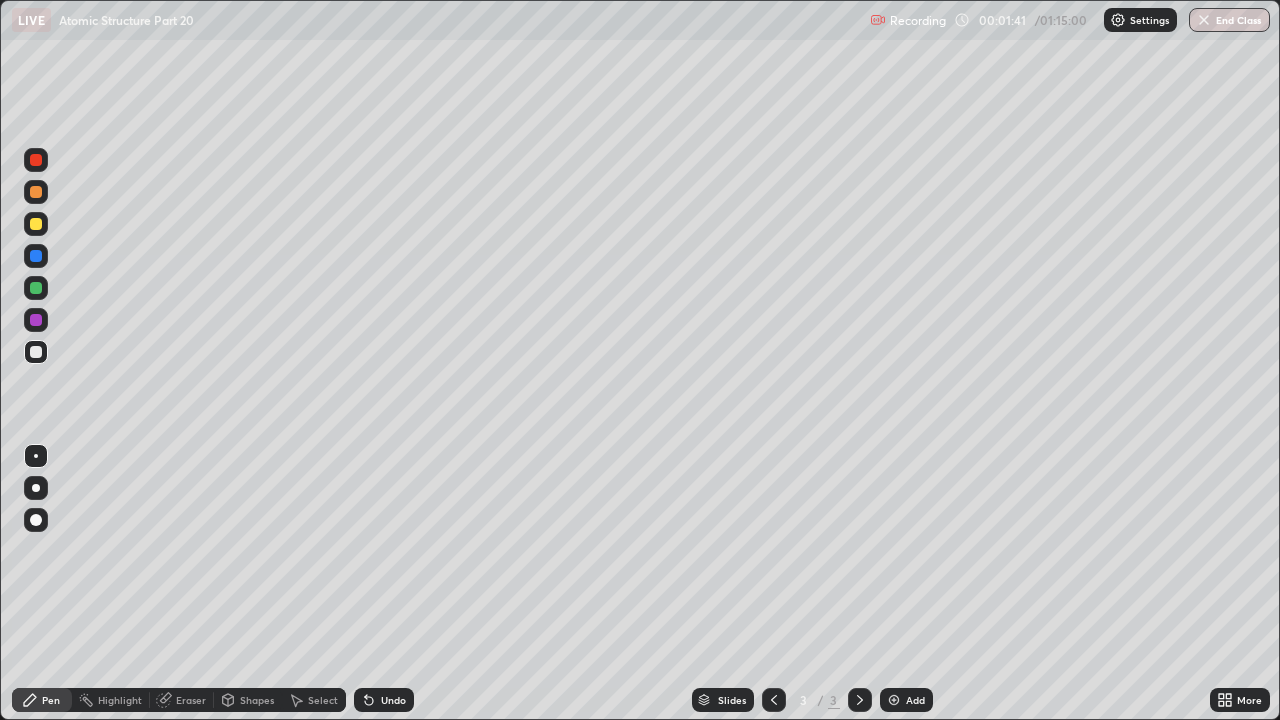 click at bounding box center (36, 224) 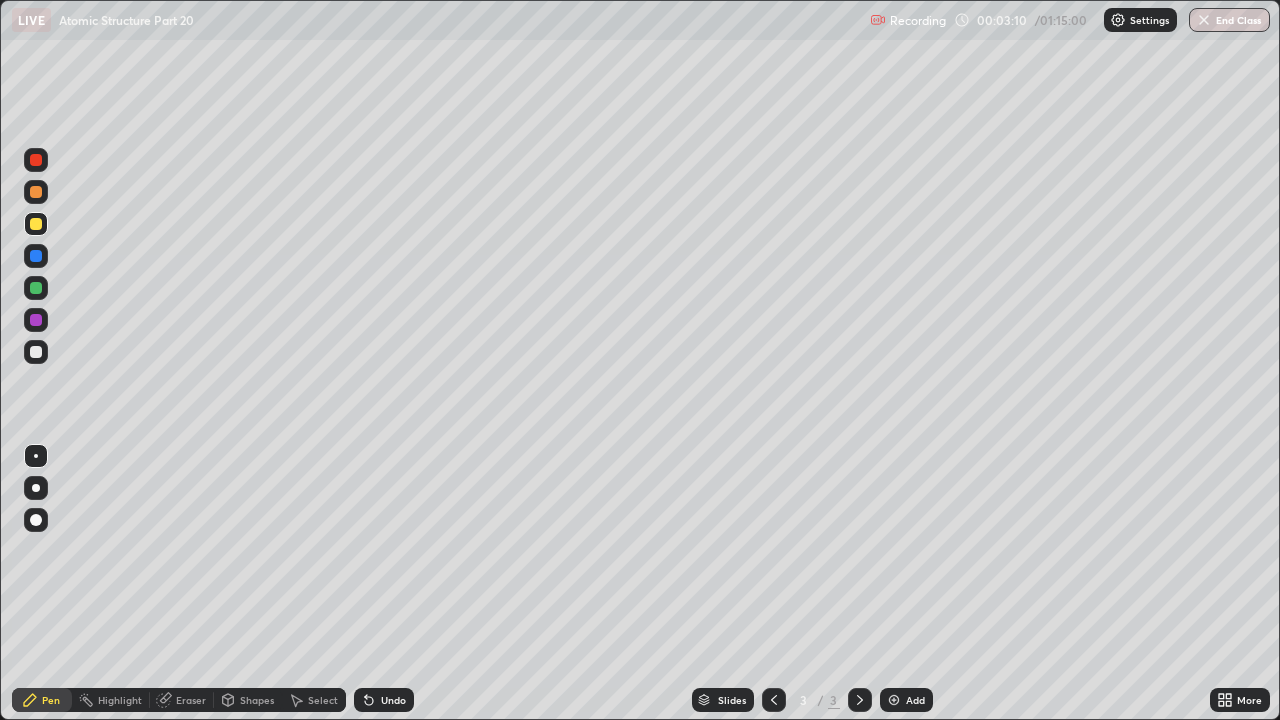 click at bounding box center [36, 352] 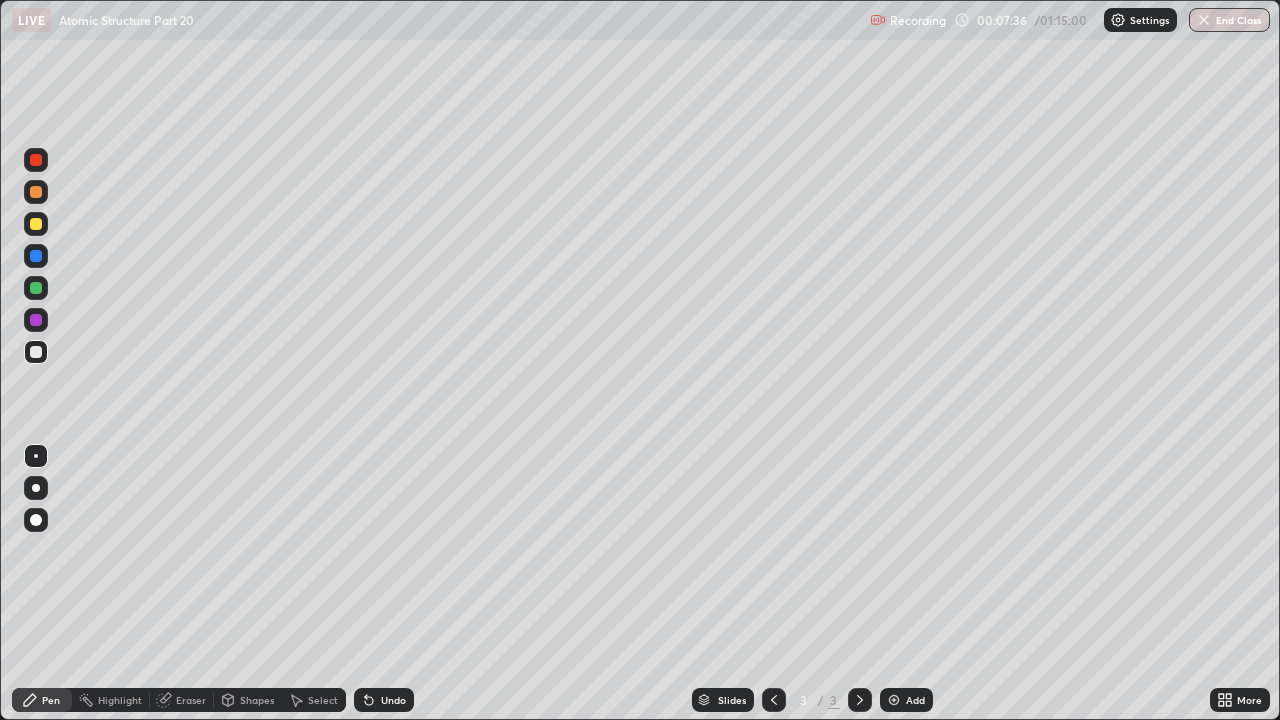 click at bounding box center [894, 700] 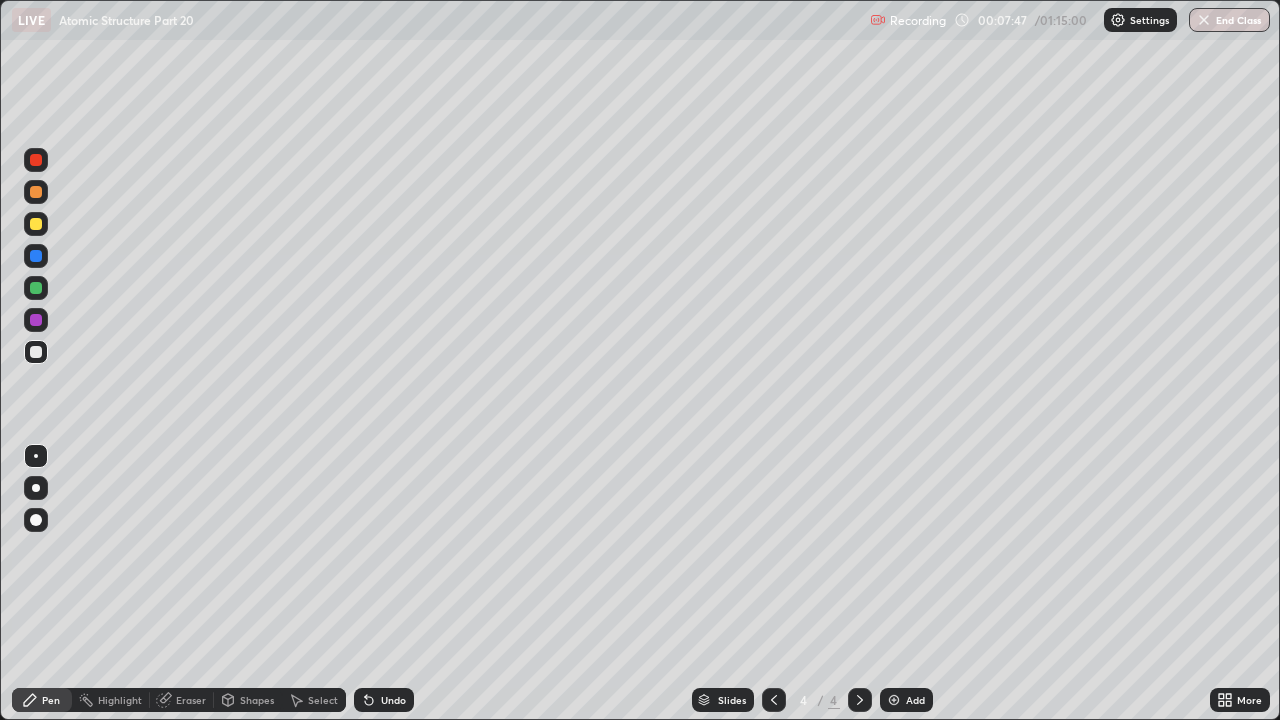 click at bounding box center (36, 224) 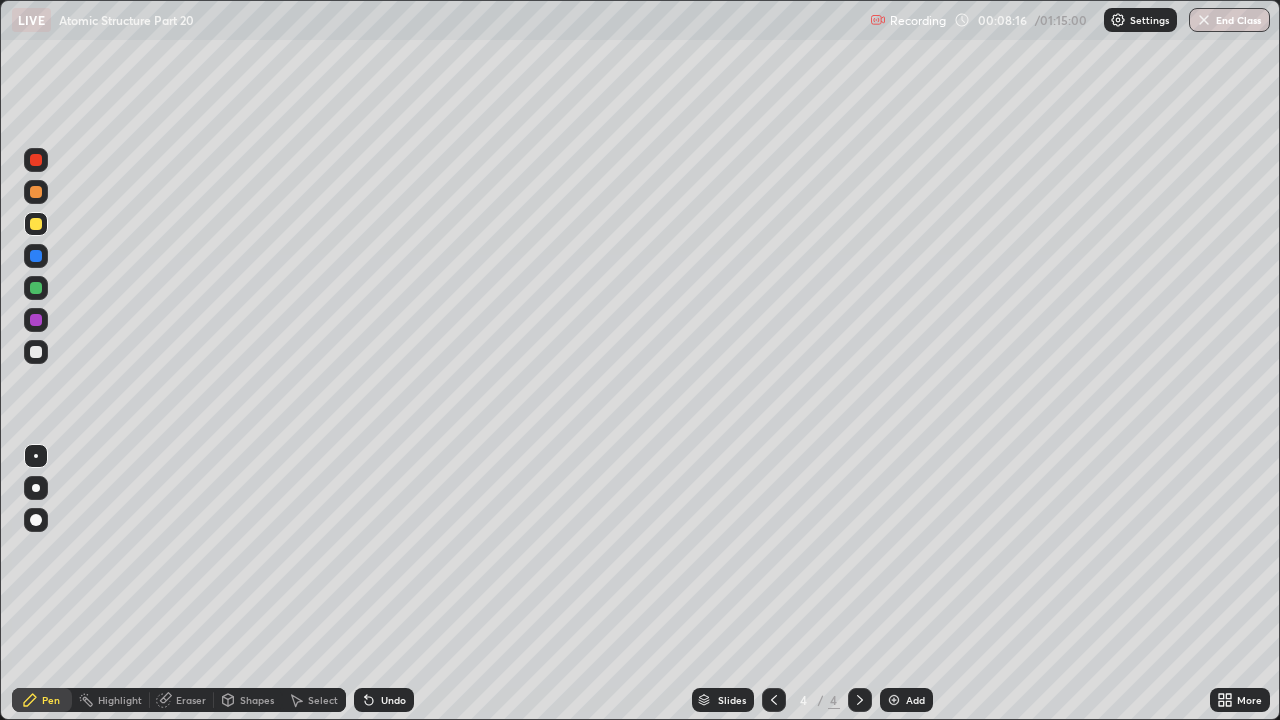 click at bounding box center (36, 352) 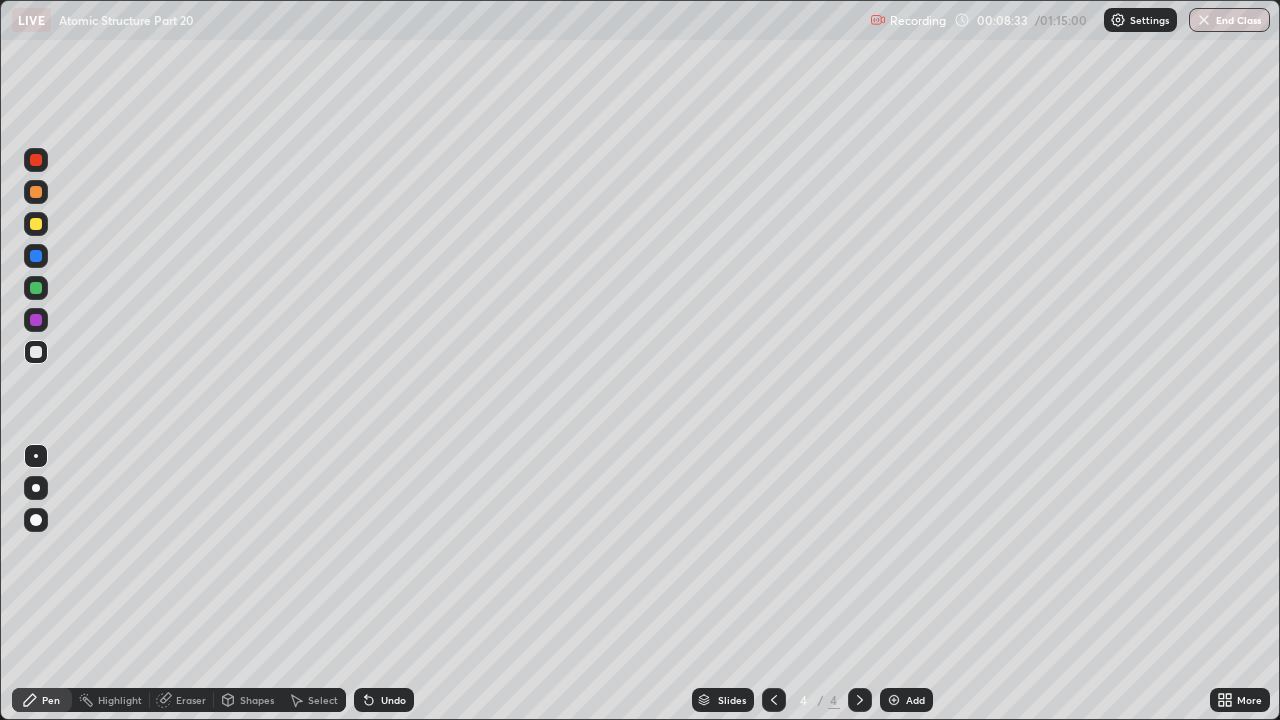 click at bounding box center (36, 320) 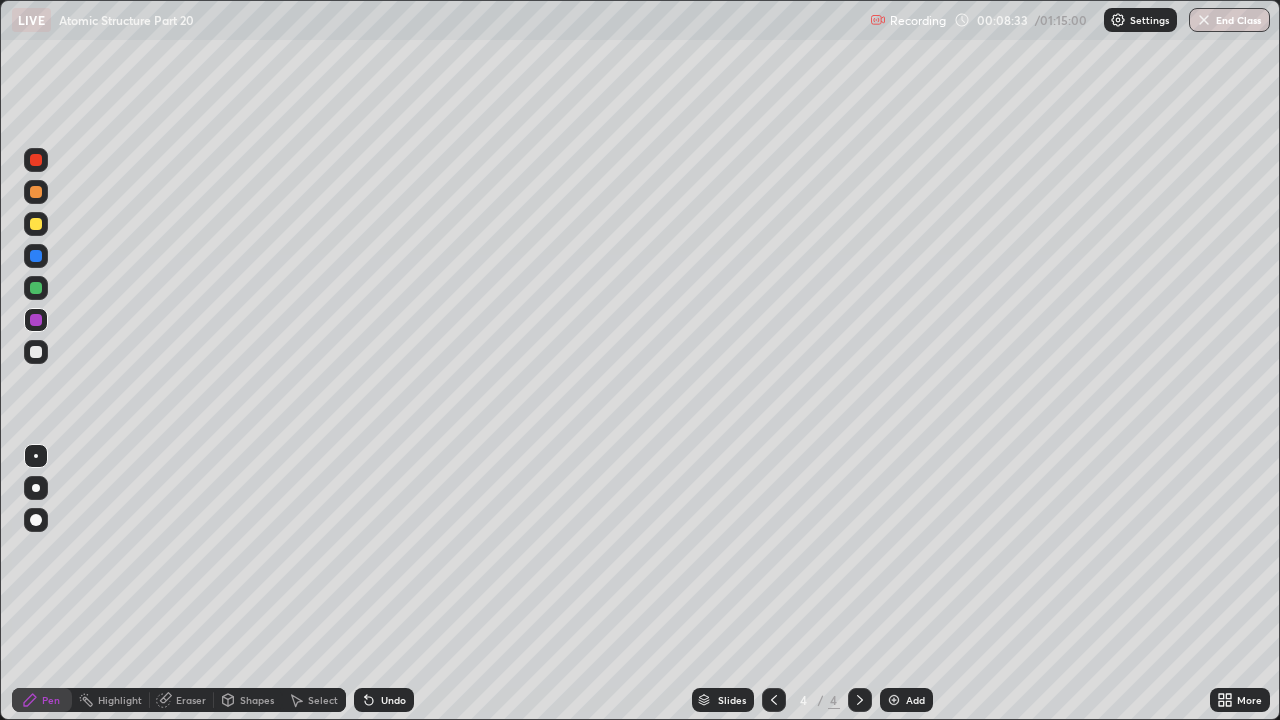 click at bounding box center [36, 288] 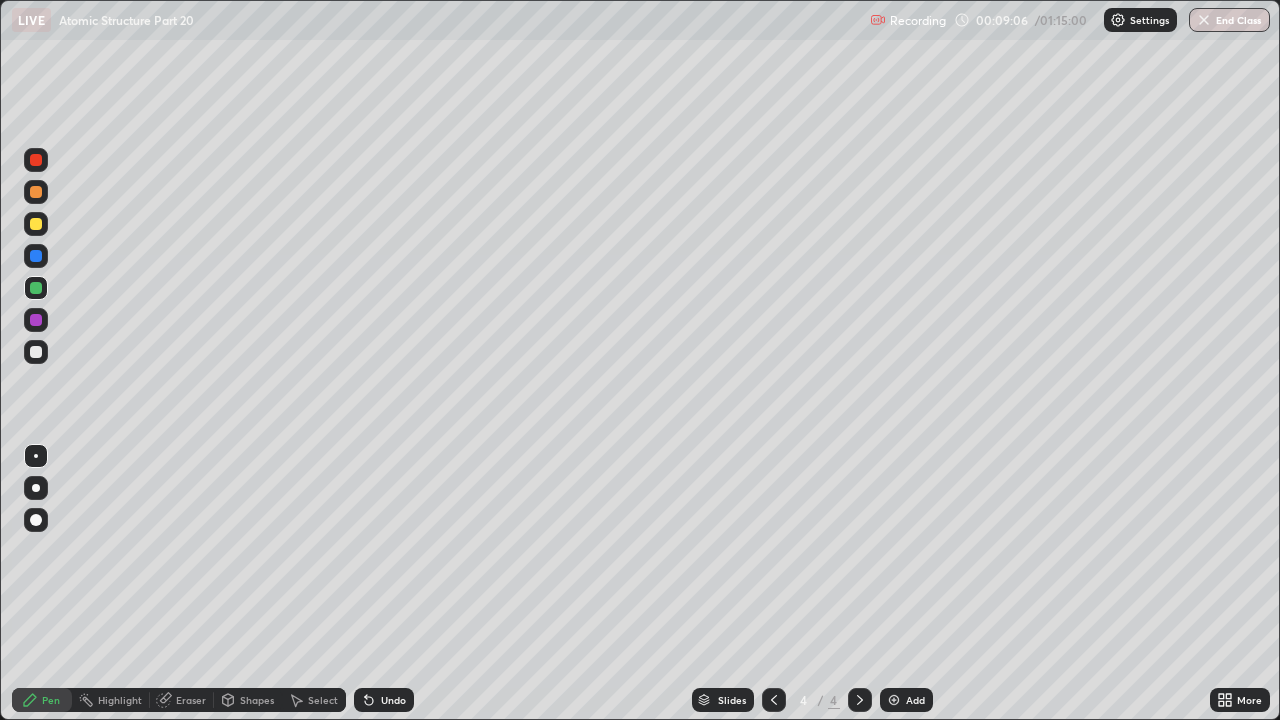 click at bounding box center [36, 352] 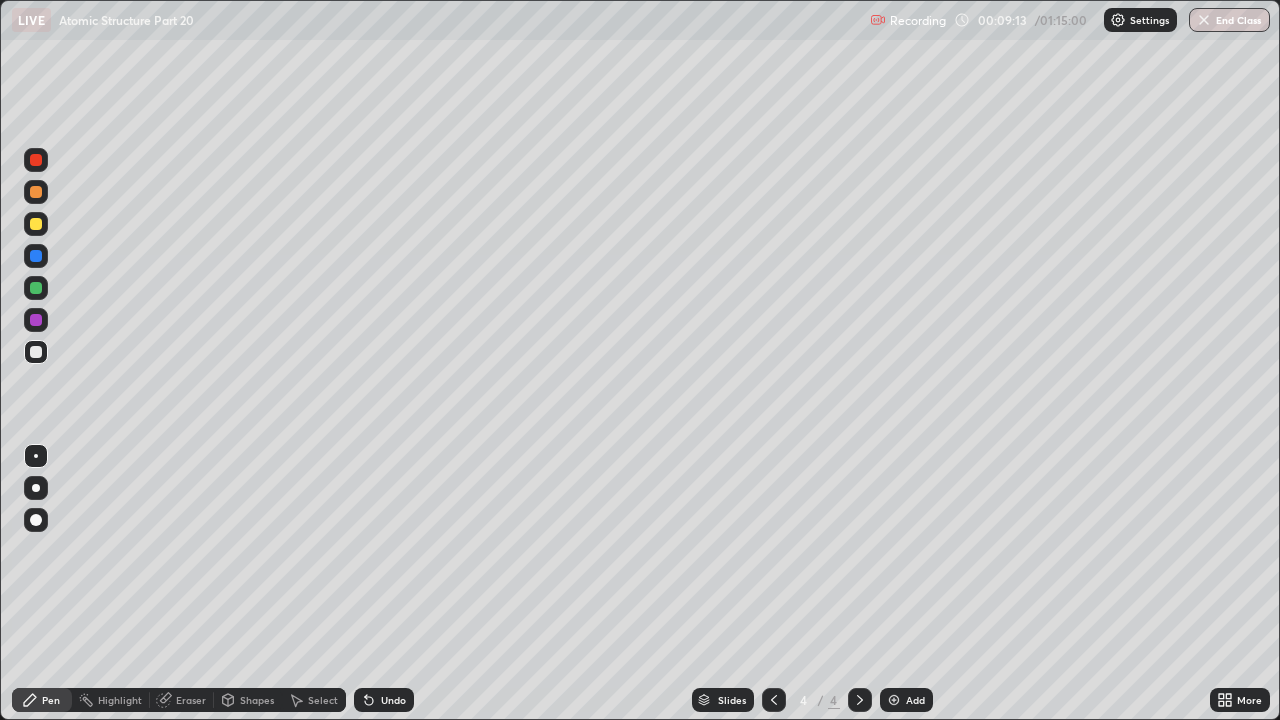 click 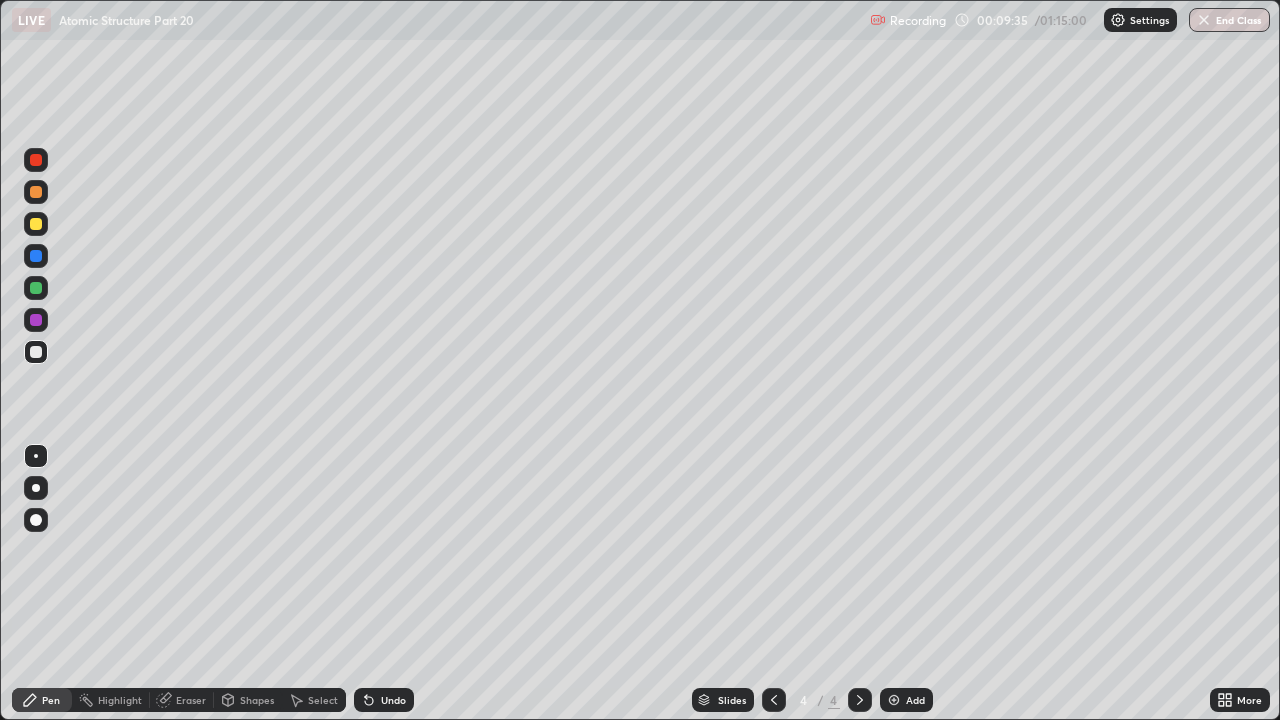 click at bounding box center (36, 224) 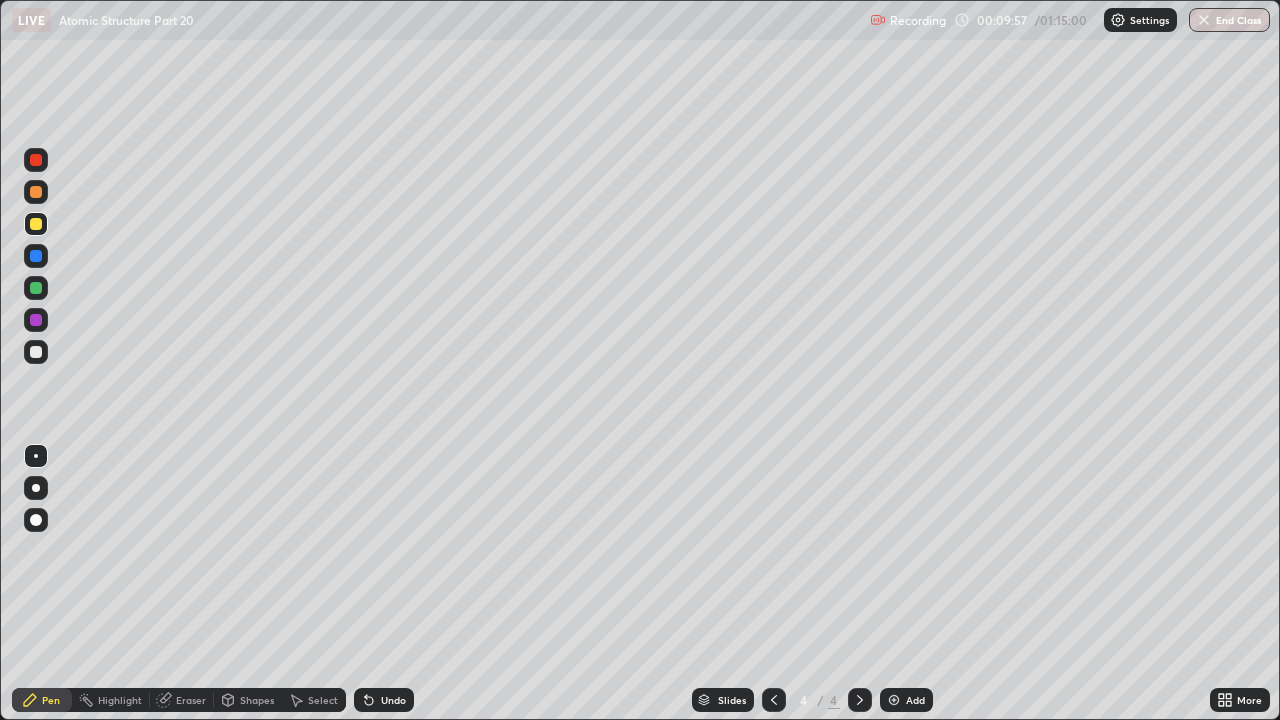click at bounding box center [36, 352] 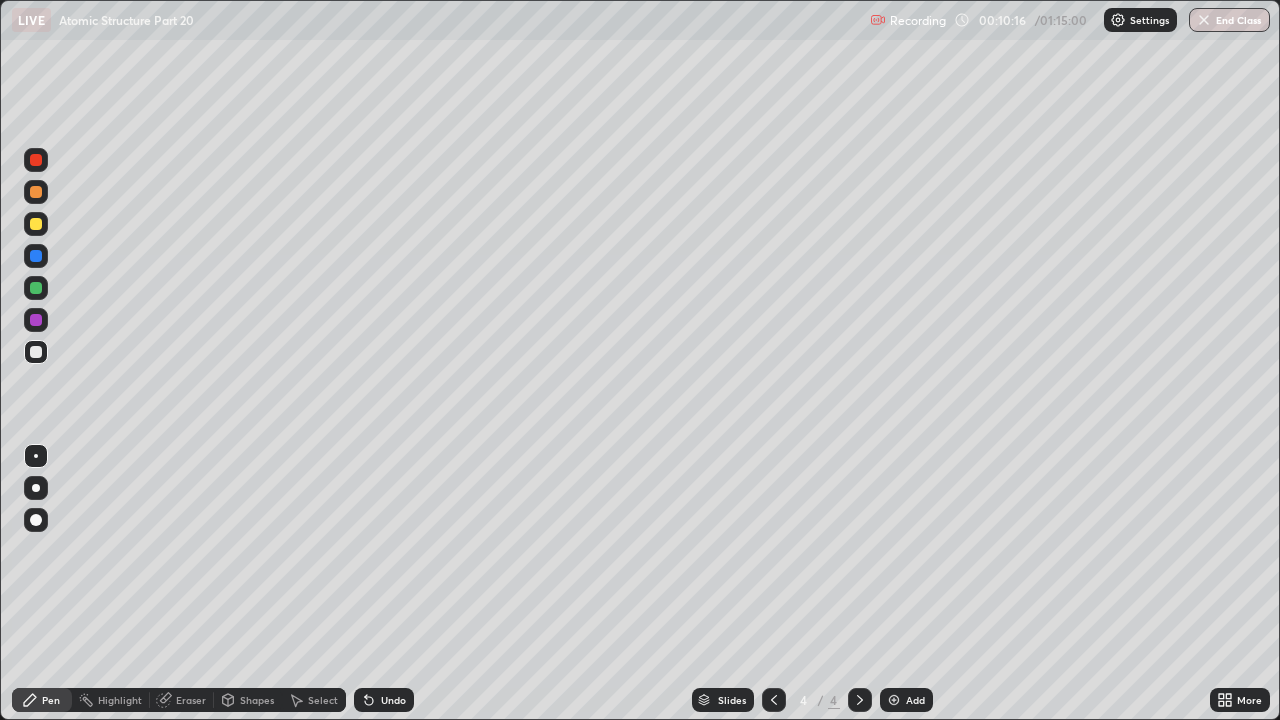 click at bounding box center [36, 320] 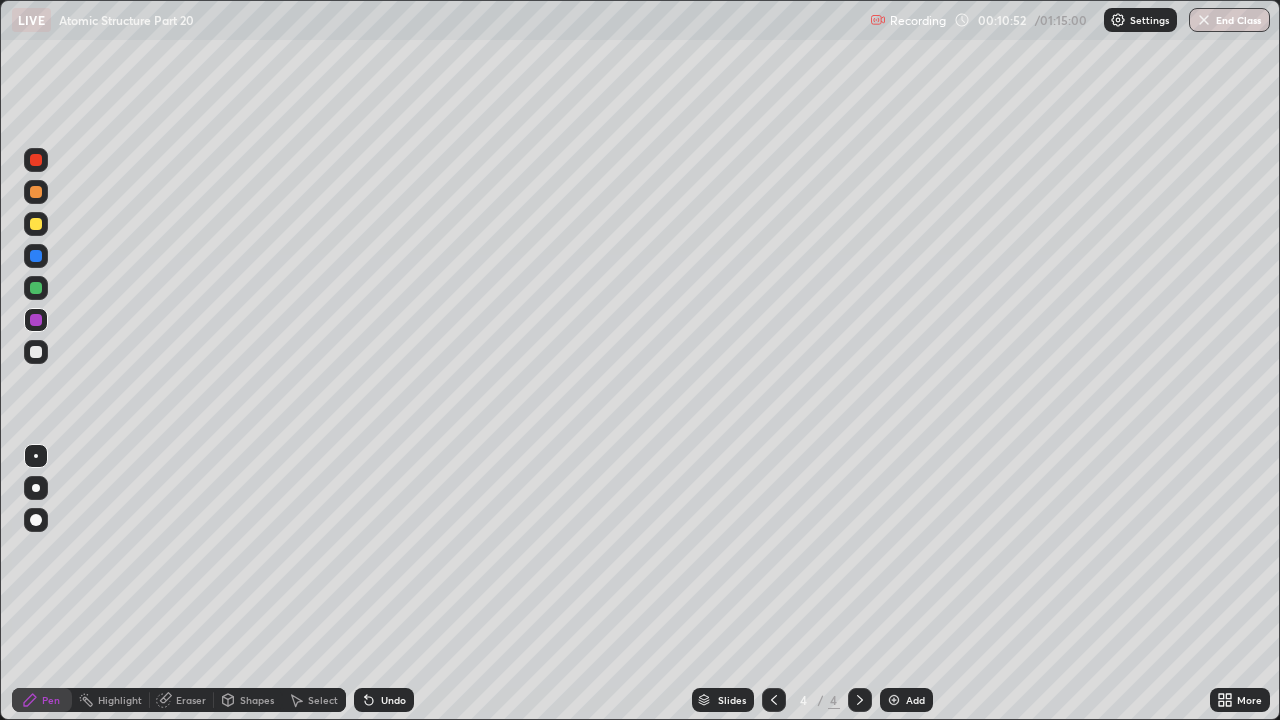 click at bounding box center [36, 352] 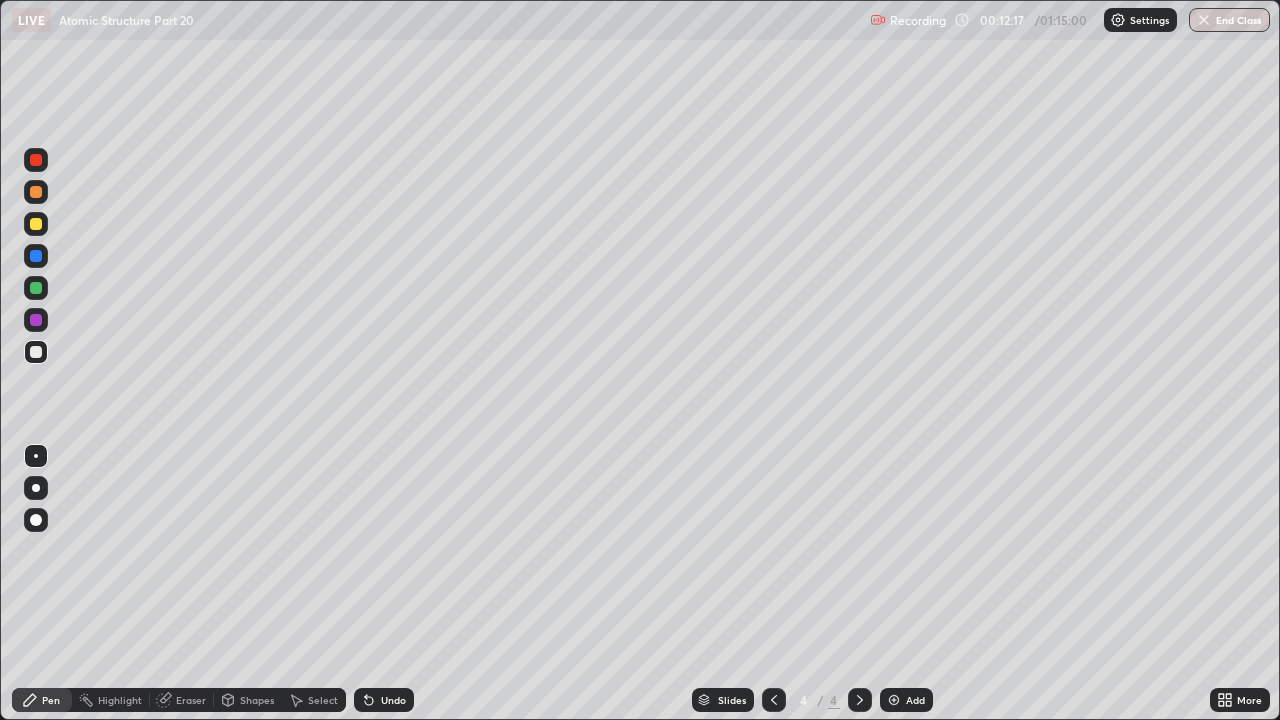 click at bounding box center (894, 700) 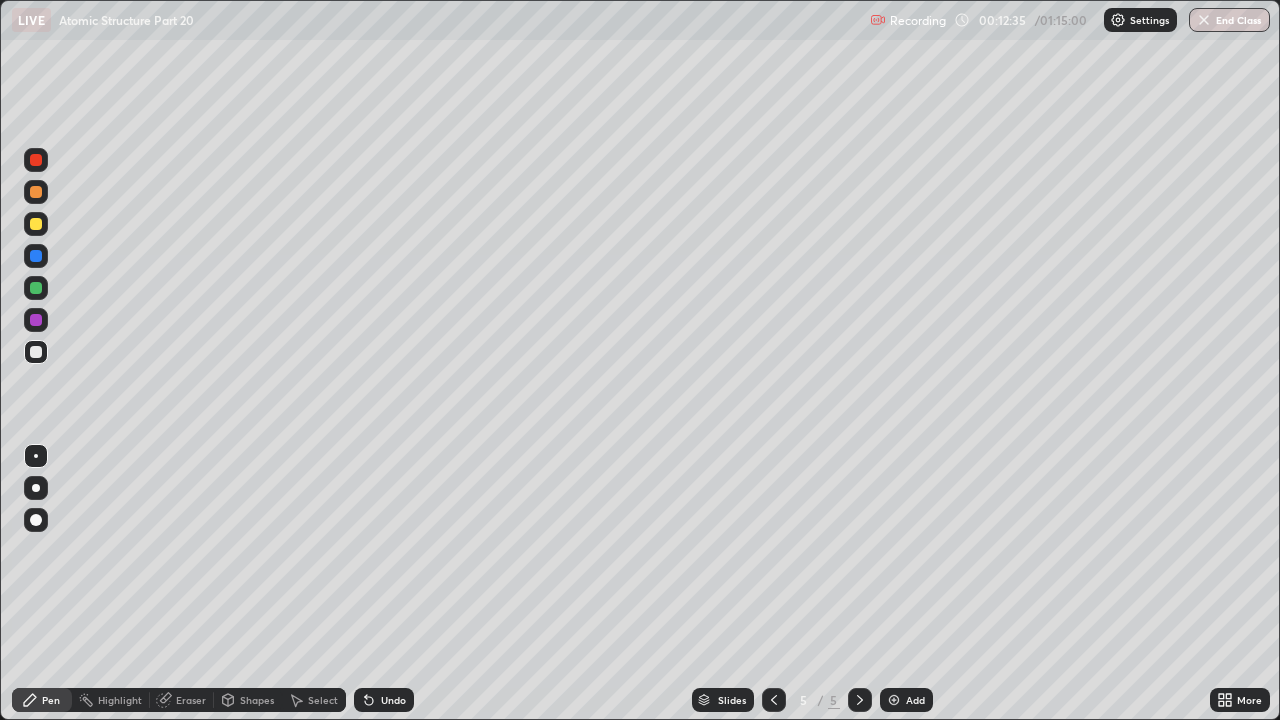 click at bounding box center [36, 224] 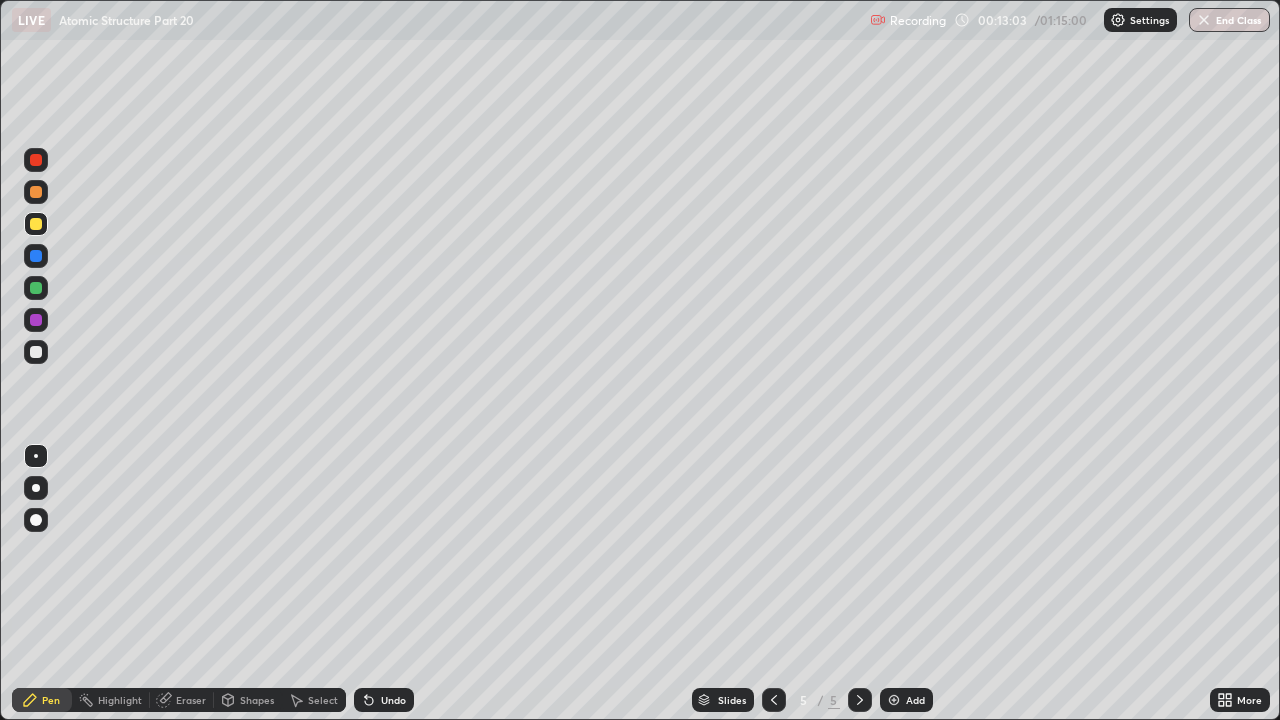 click at bounding box center [774, 700] 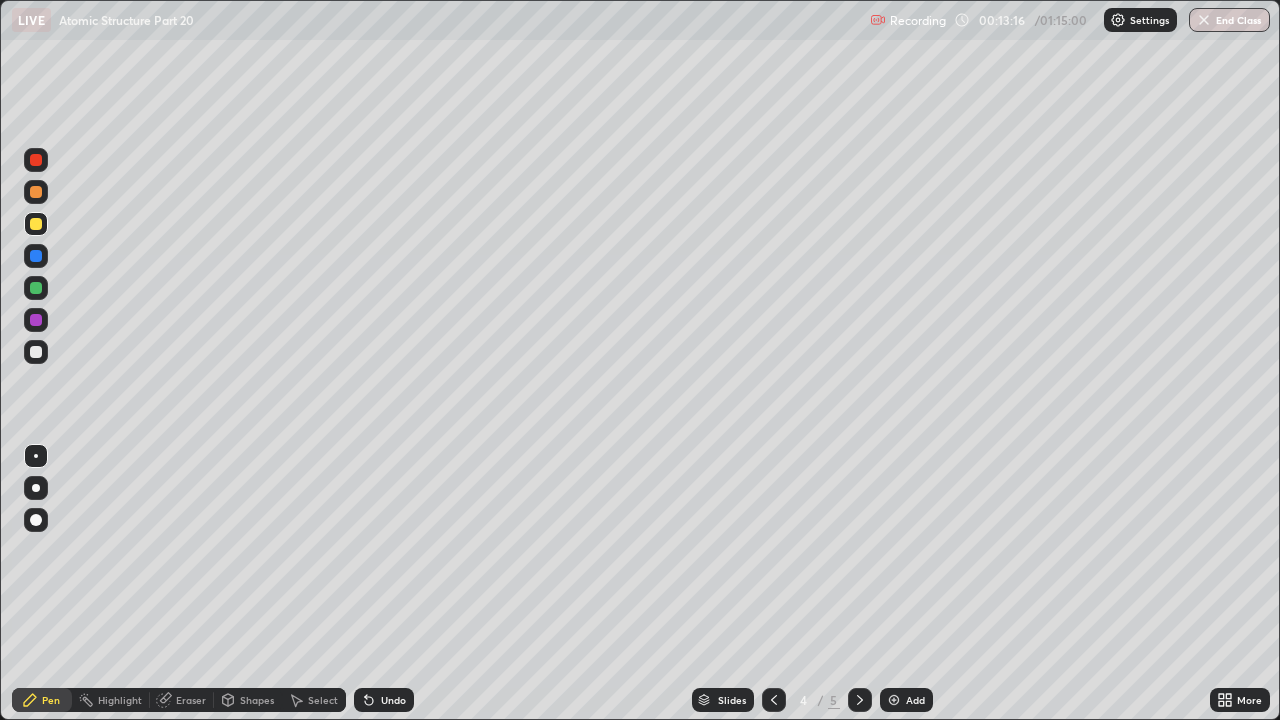 click at bounding box center (36, 352) 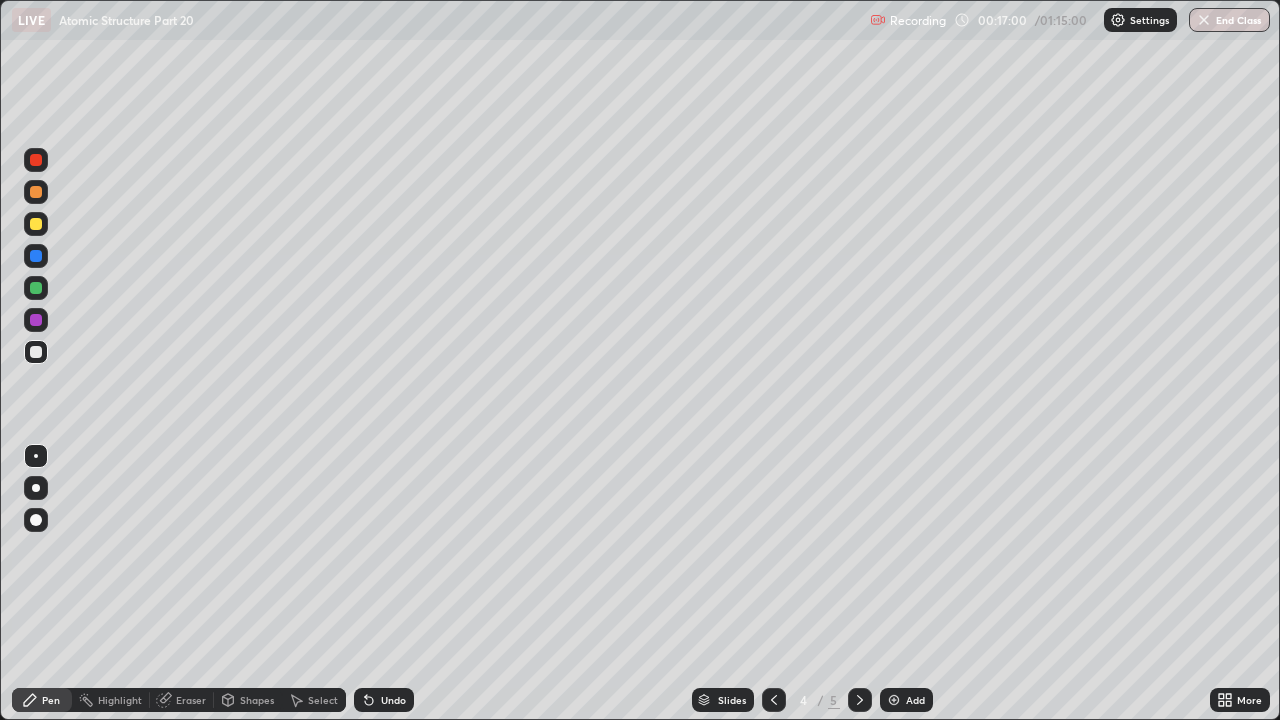 click at bounding box center (894, 700) 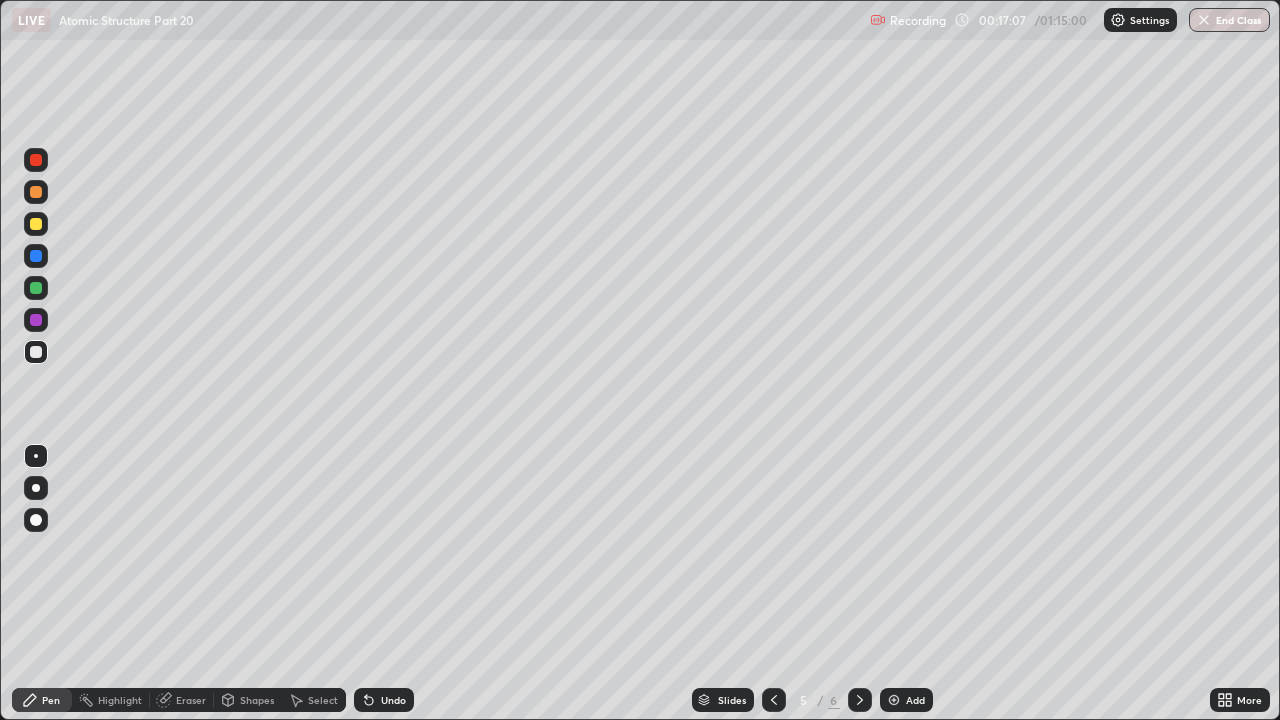 click 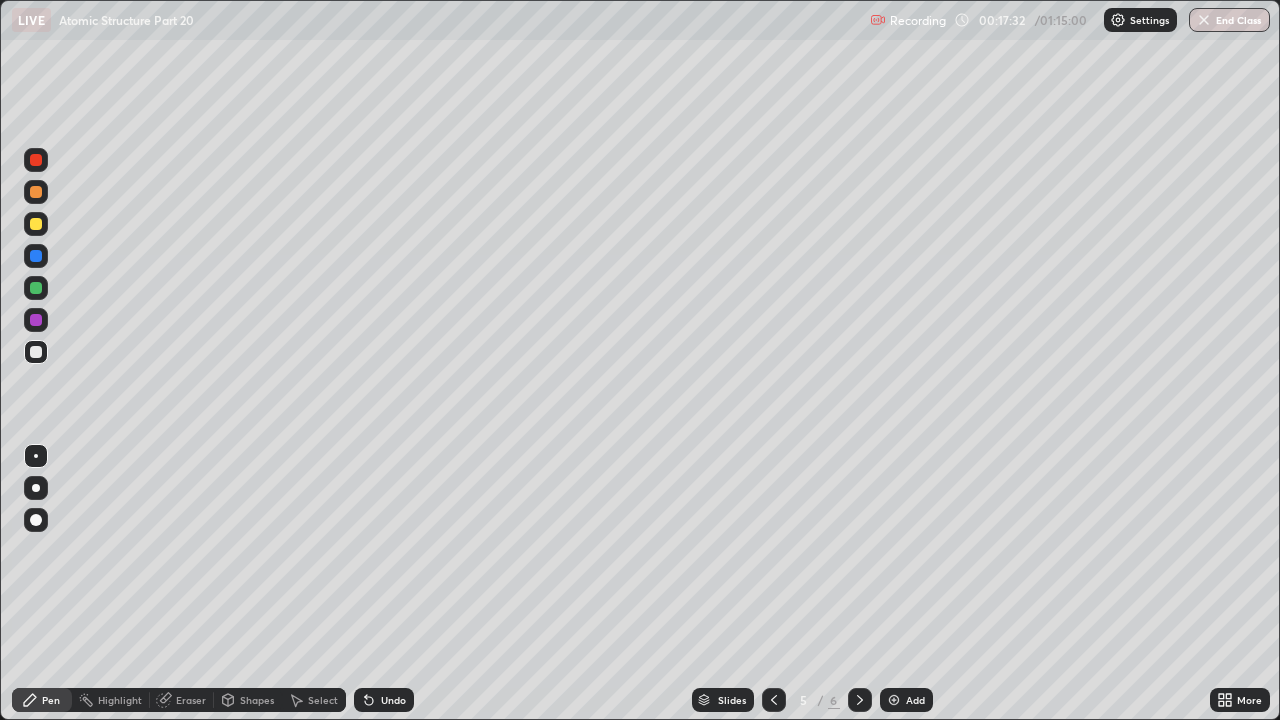 click at bounding box center [36, 224] 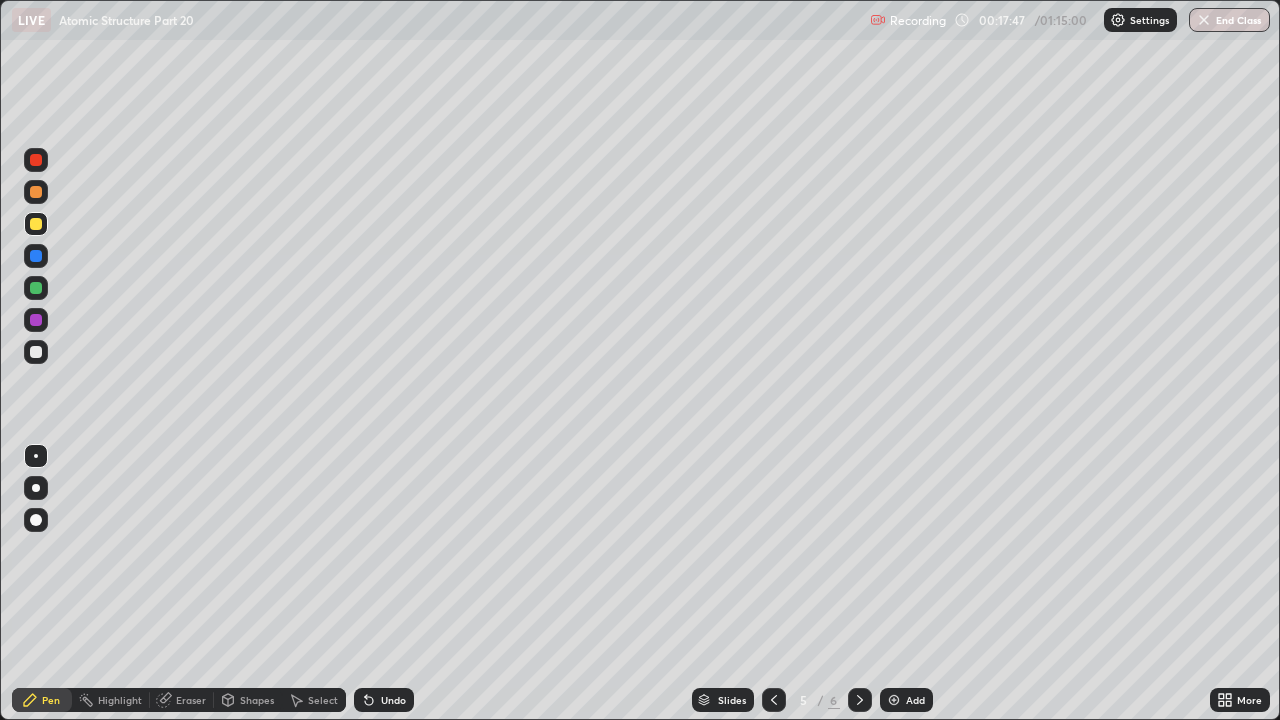 click on "Eraser" at bounding box center [191, 700] 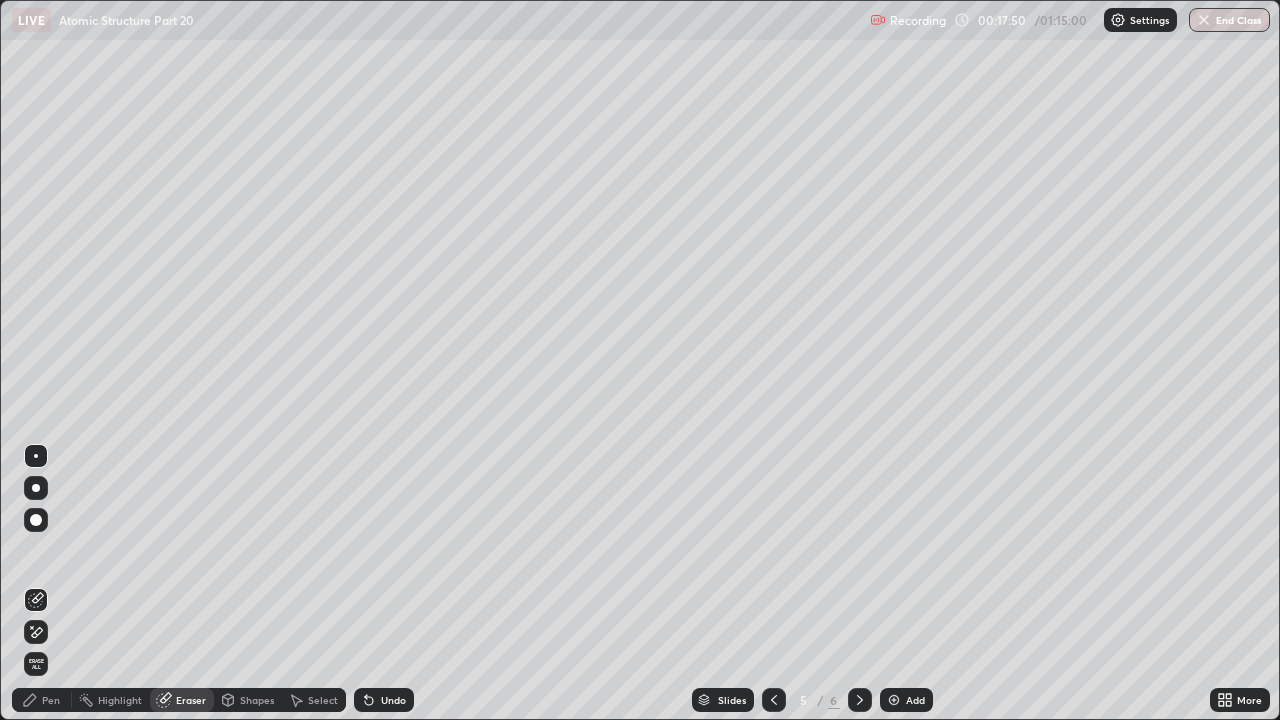 click on "Pen" at bounding box center (51, 700) 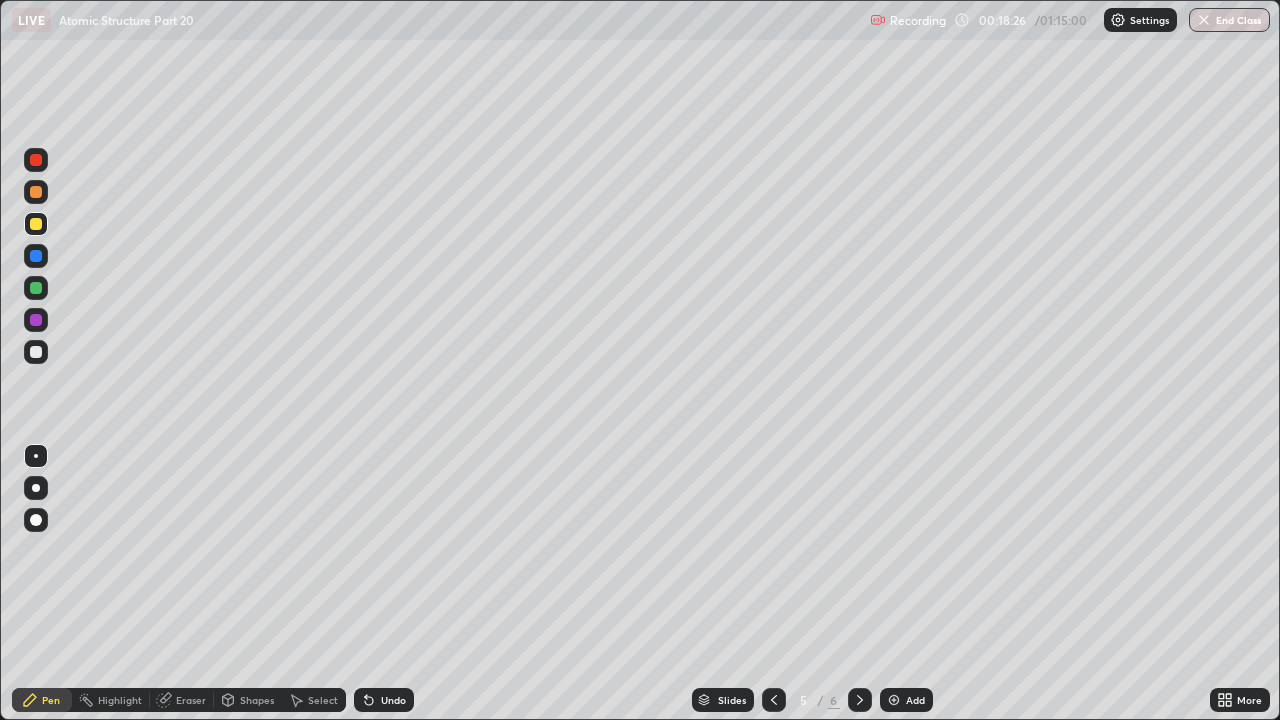 click on "Eraser" at bounding box center (182, 700) 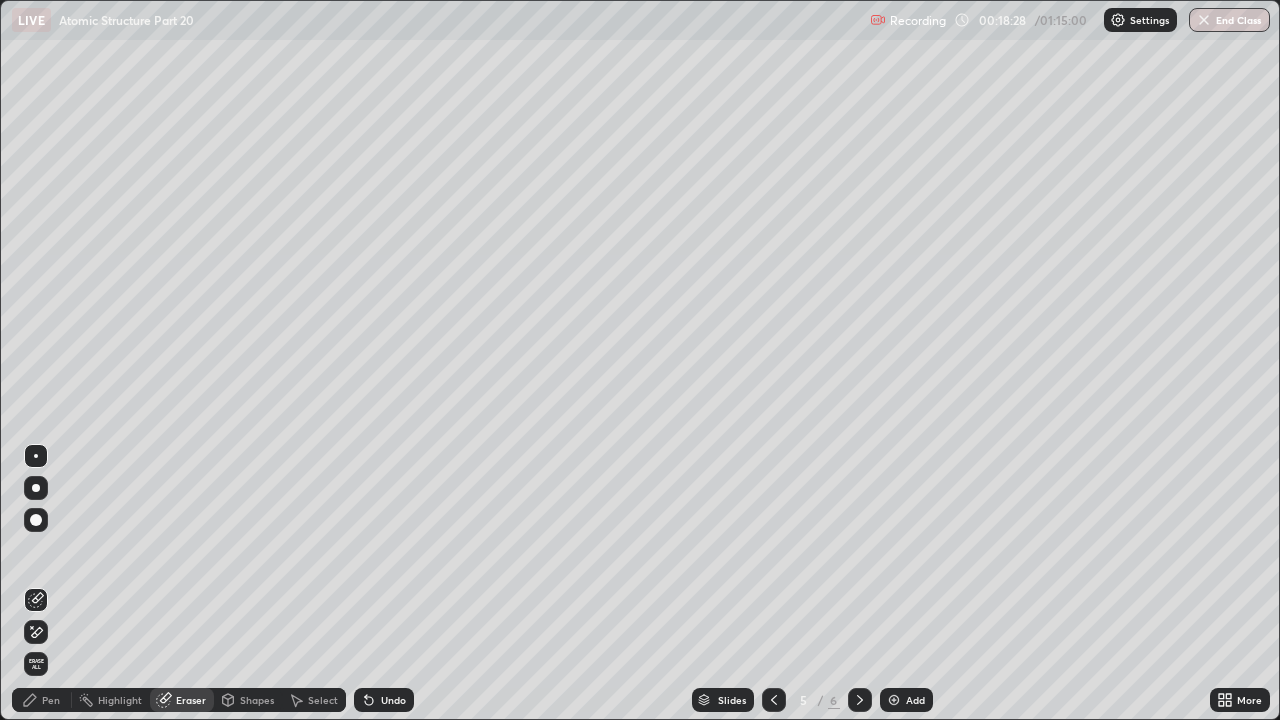 click on "Pen" at bounding box center [51, 700] 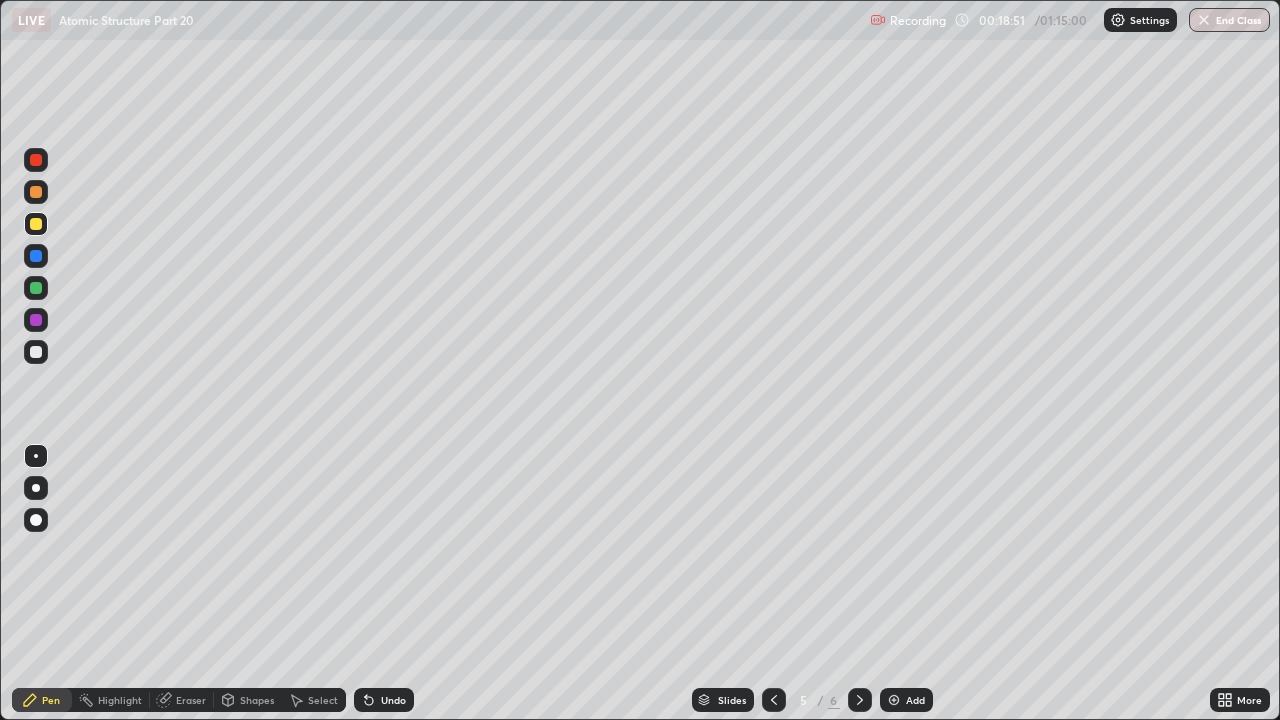 click at bounding box center [36, 352] 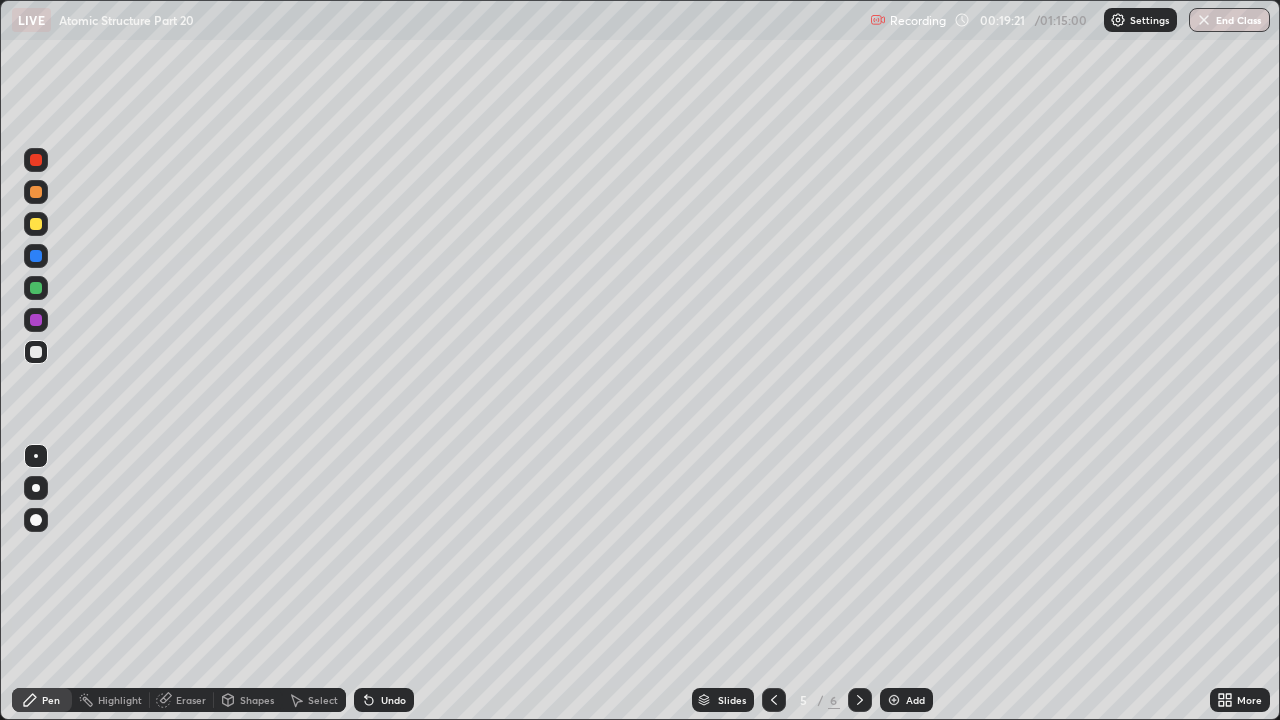 click 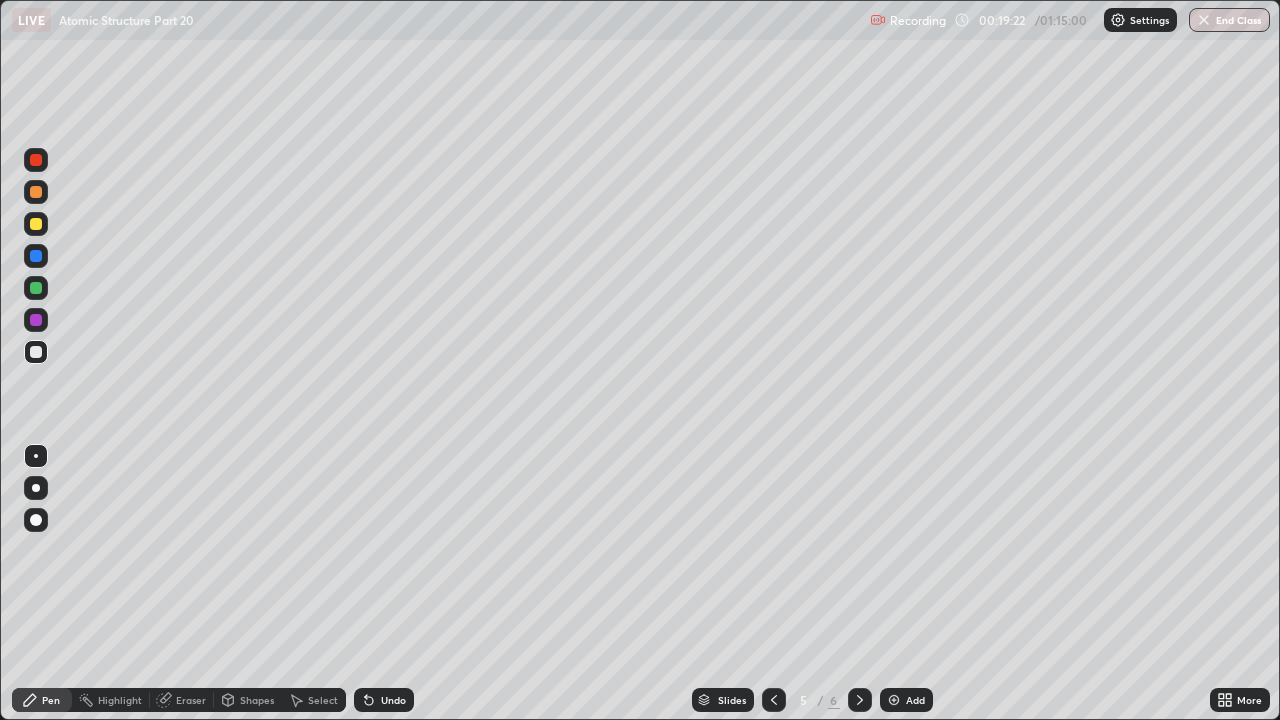 click 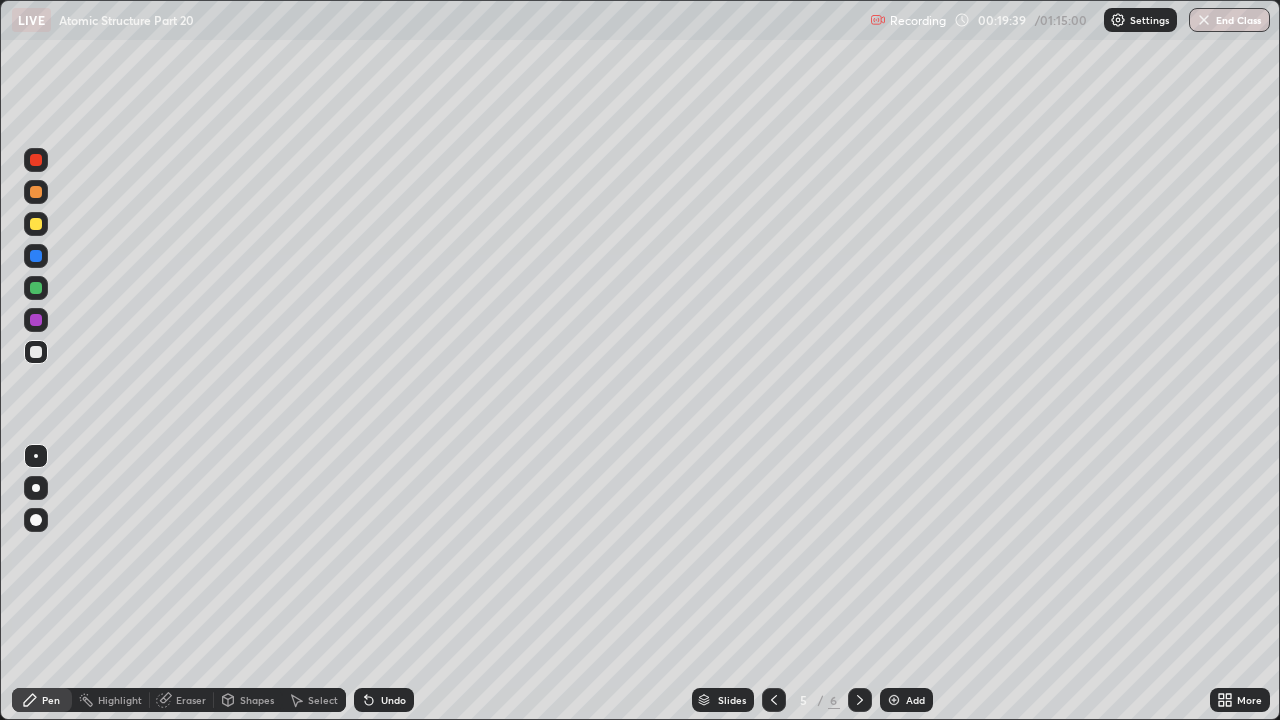 click at bounding box center (36, 352) 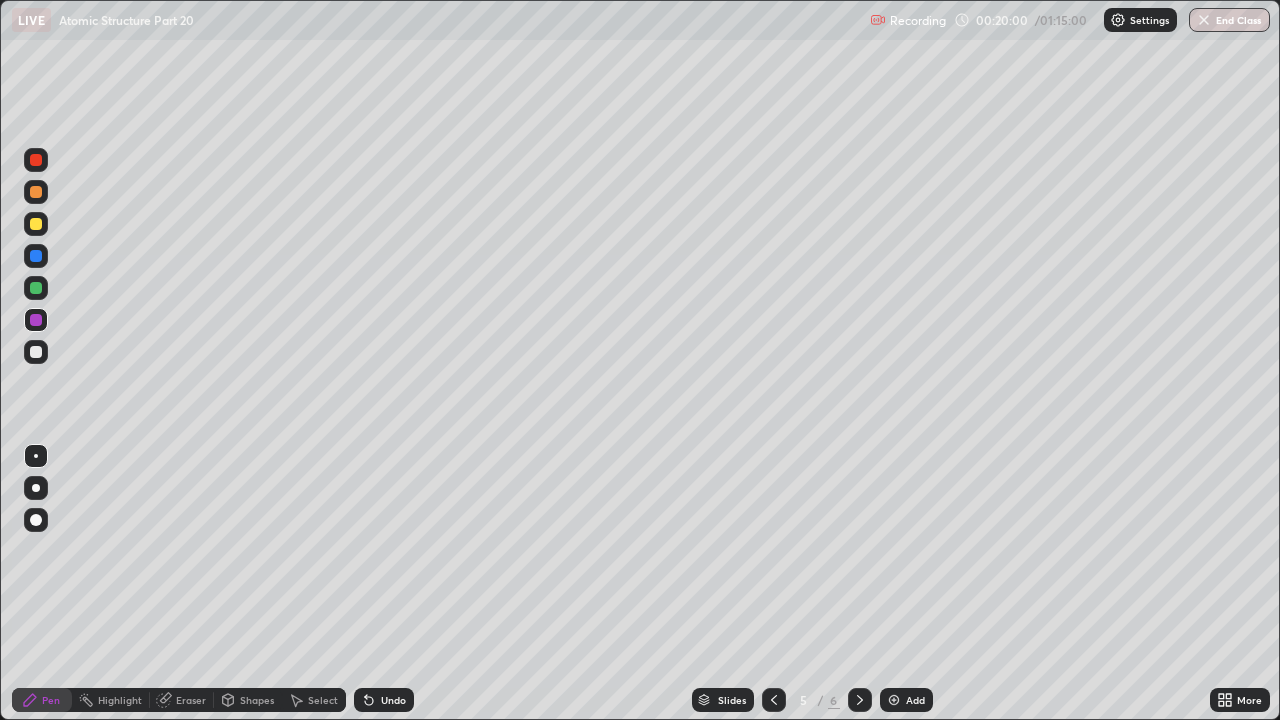 click at bounding box center [36, 352] 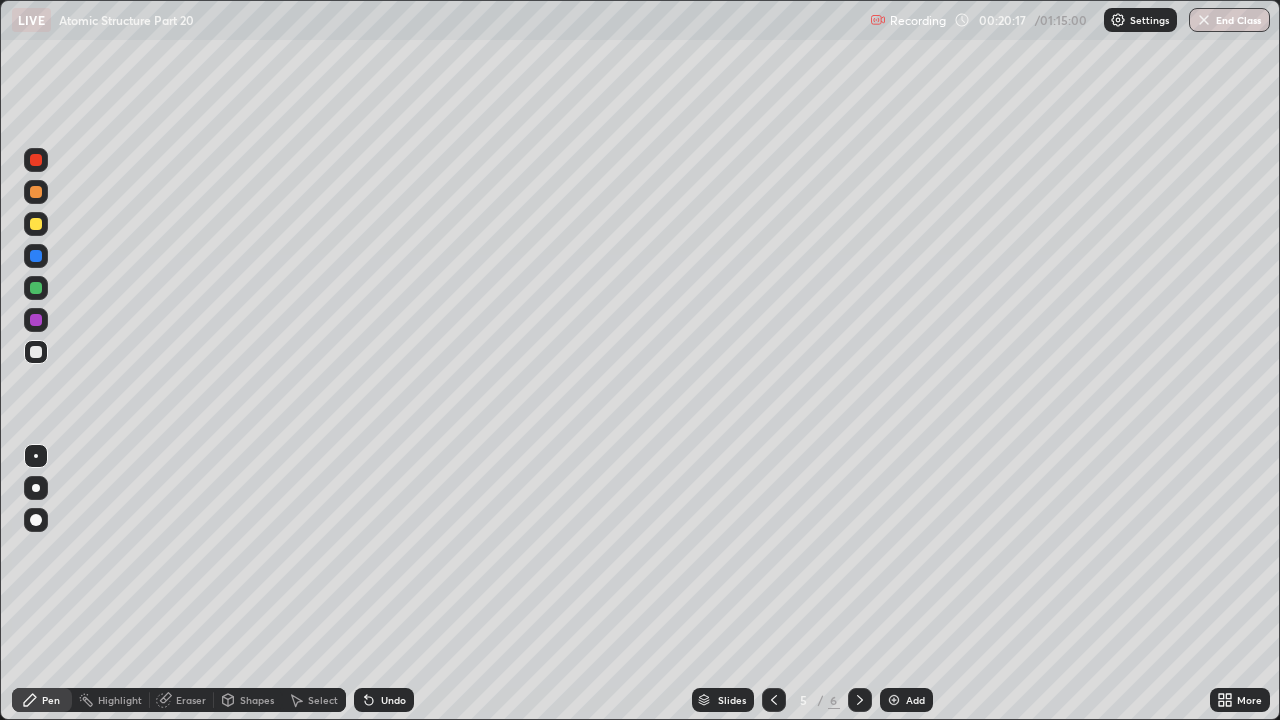 click at bounding box center [36, 320] 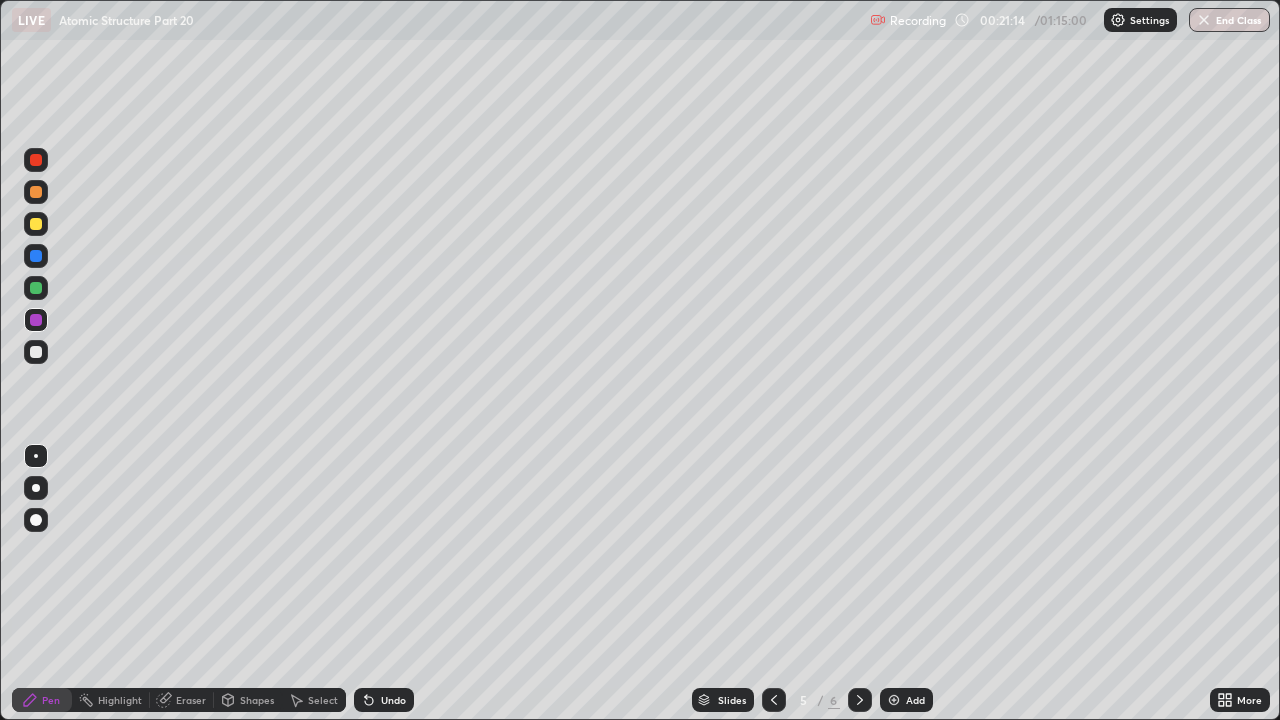 click at bounding box center (36, 352) 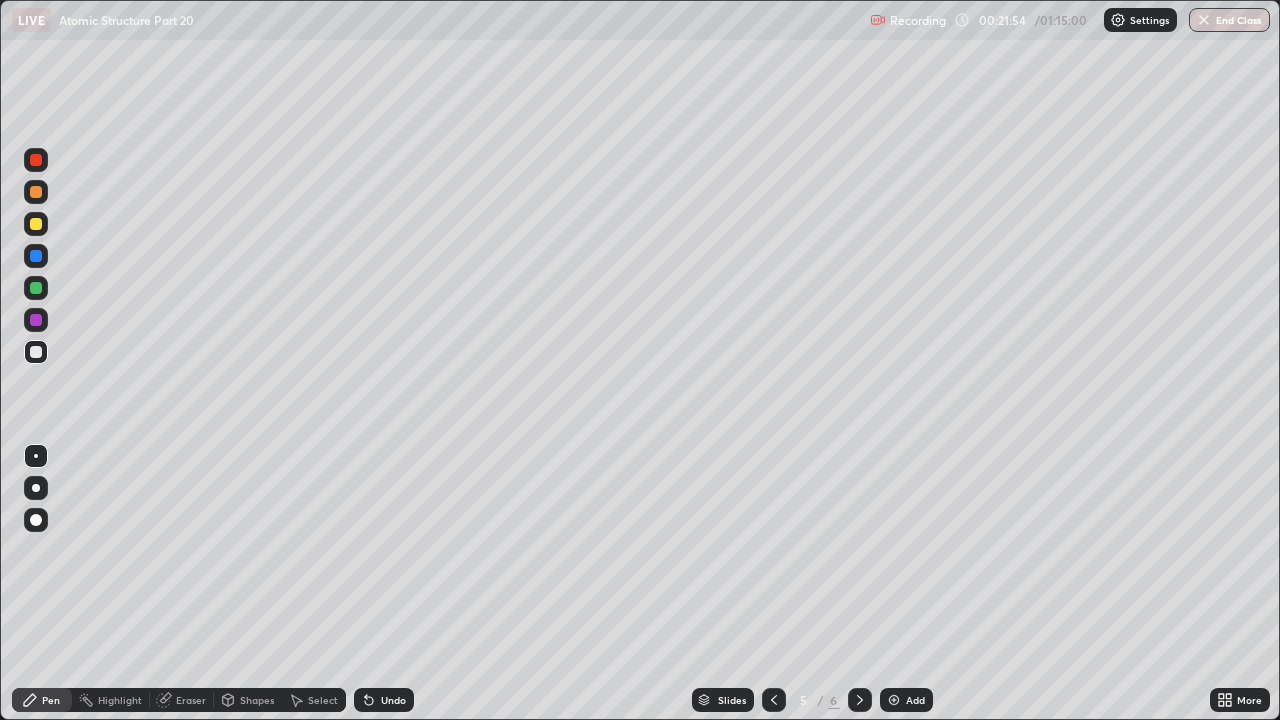 click at bounding box center (36, 224) 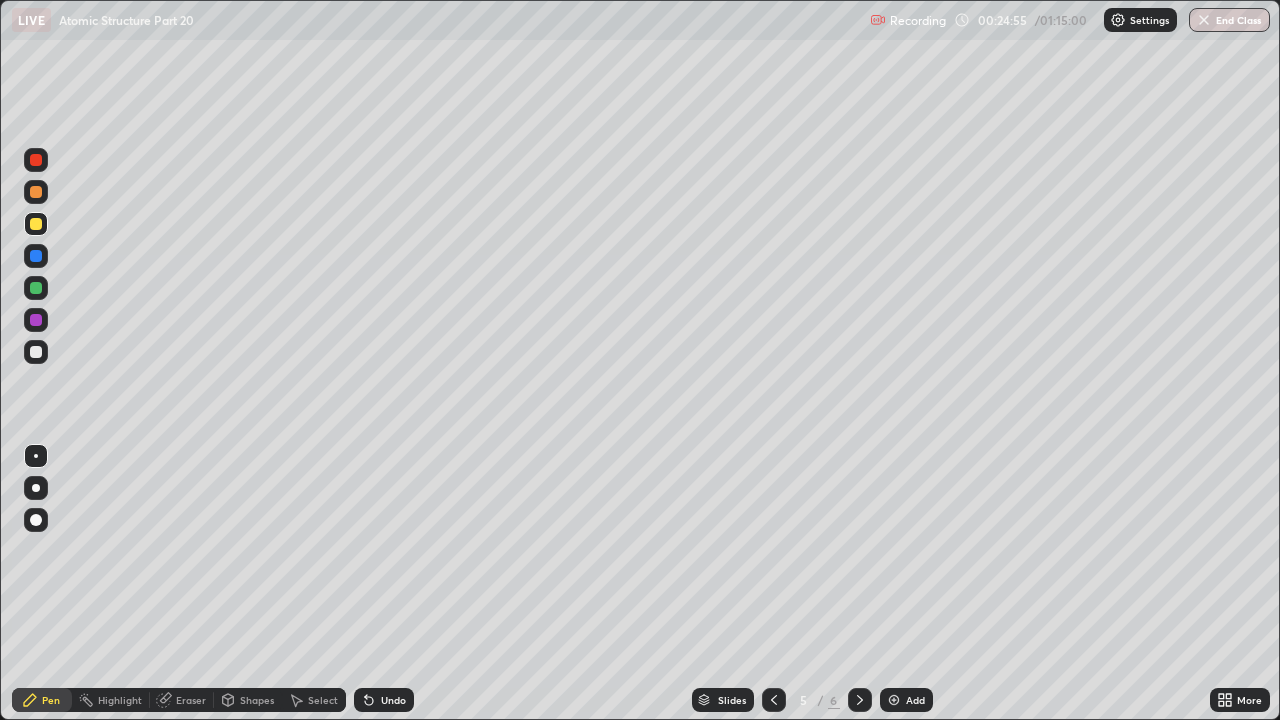 click at bounding box center (36, 352) 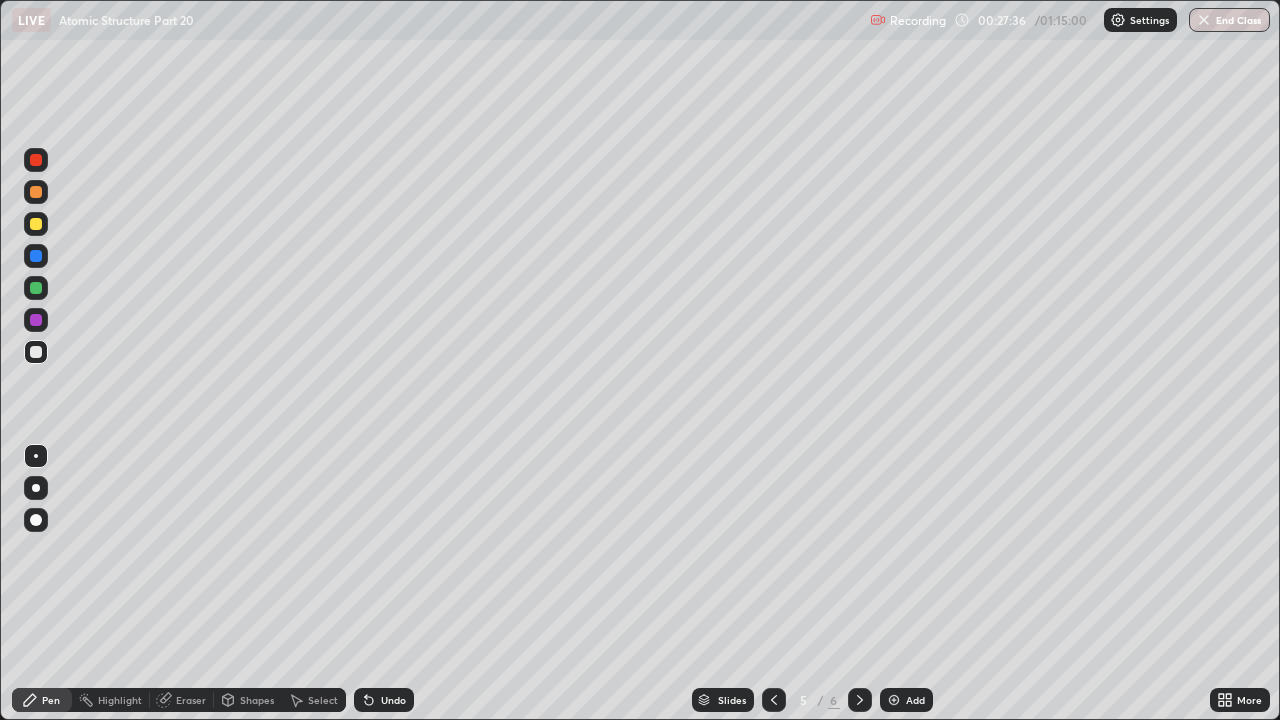 click at bounding box center (894, 700) 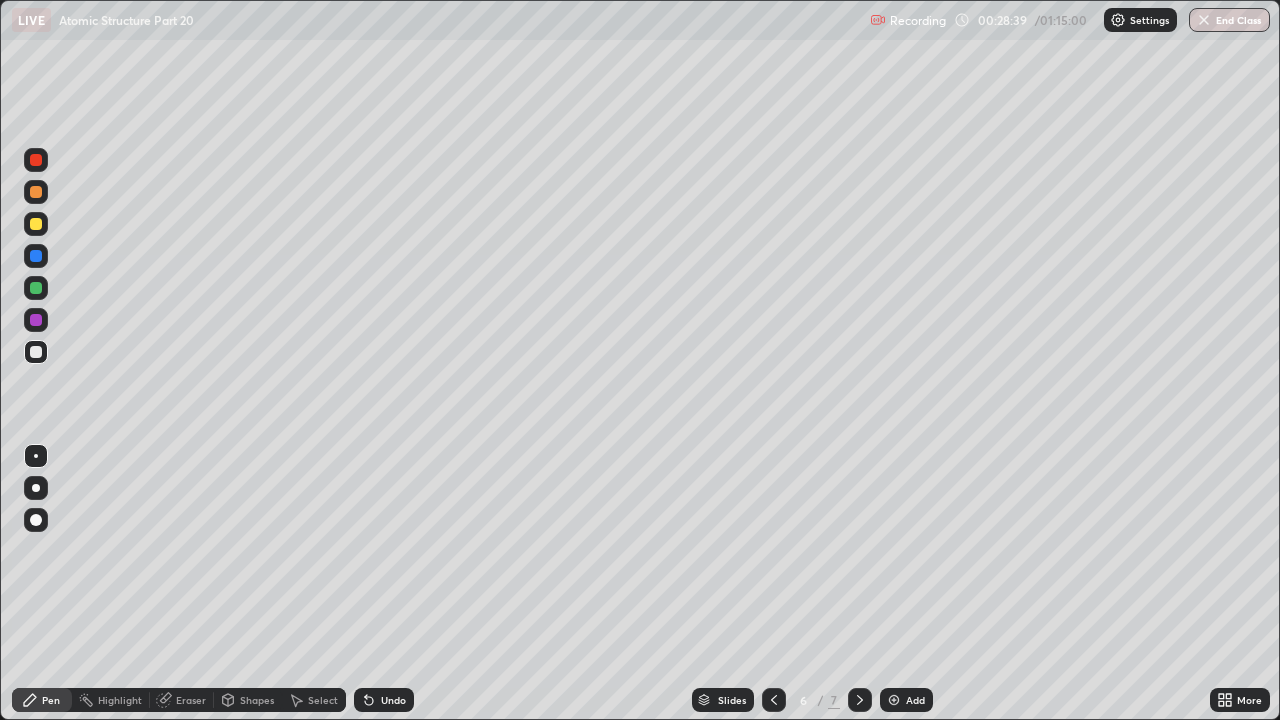 click at bounding box center (36, 288) 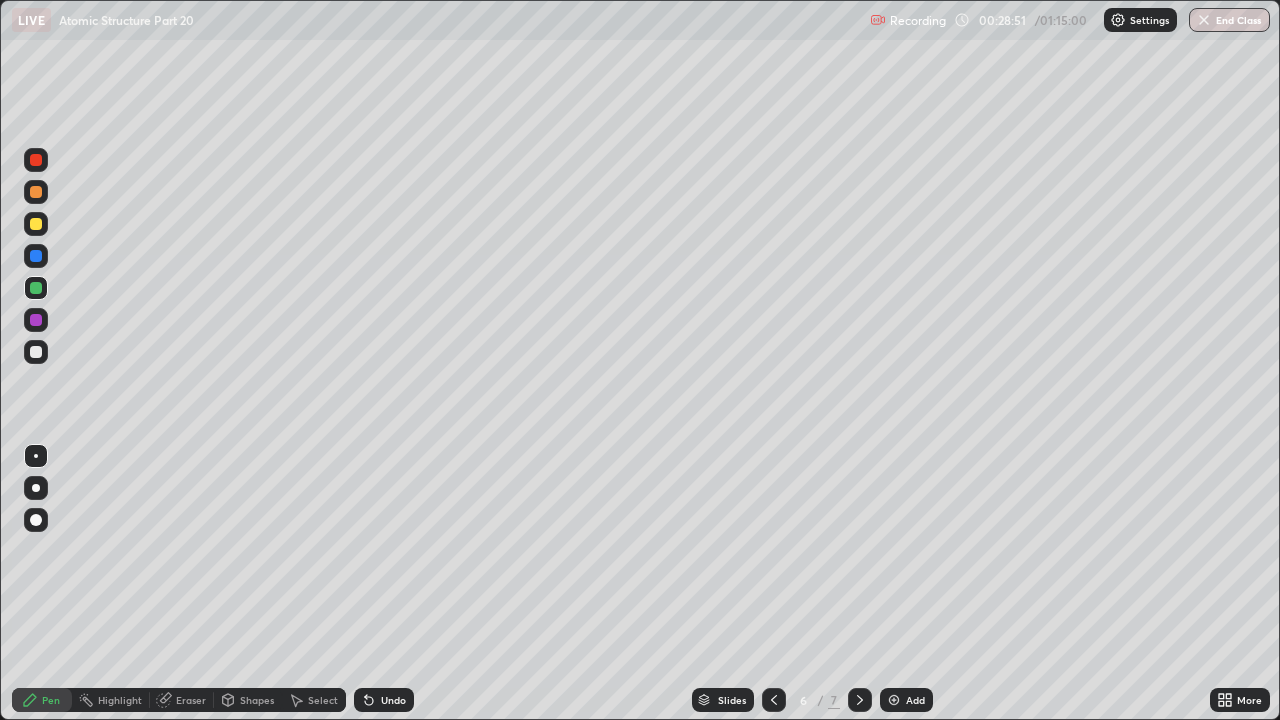click at bounding box center [36, 352] 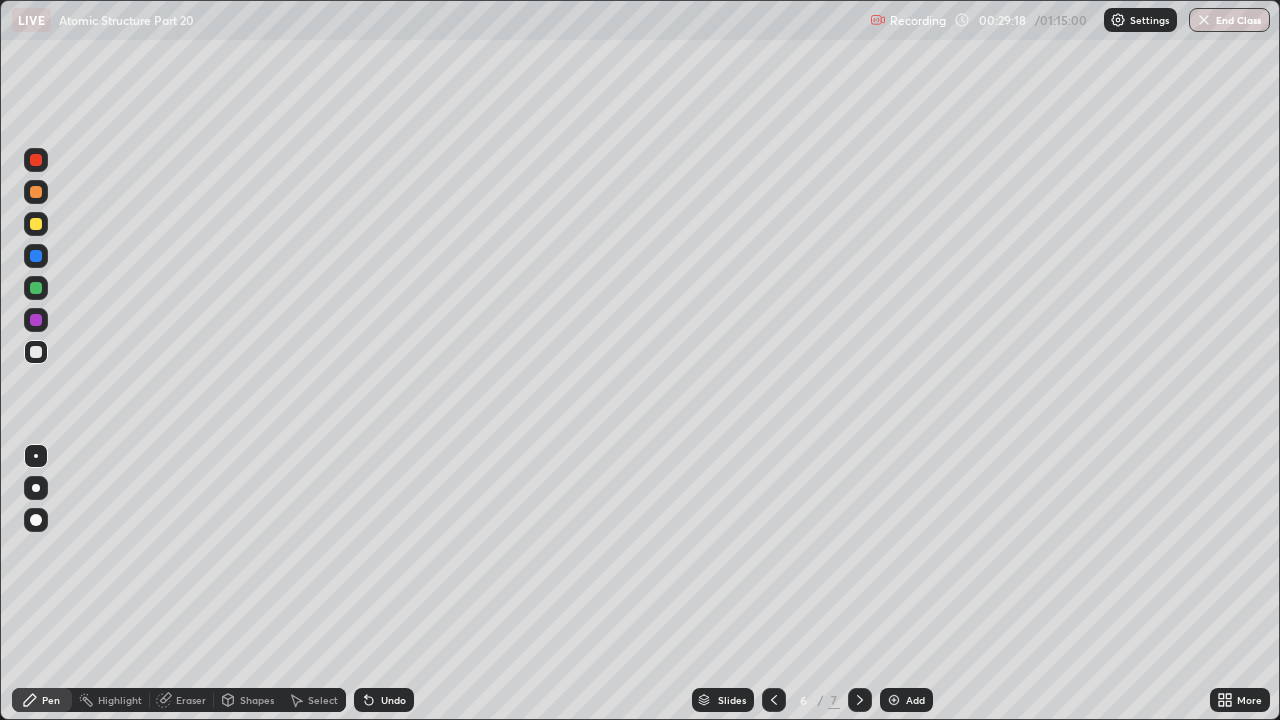 click at bounding box center [36, 520] 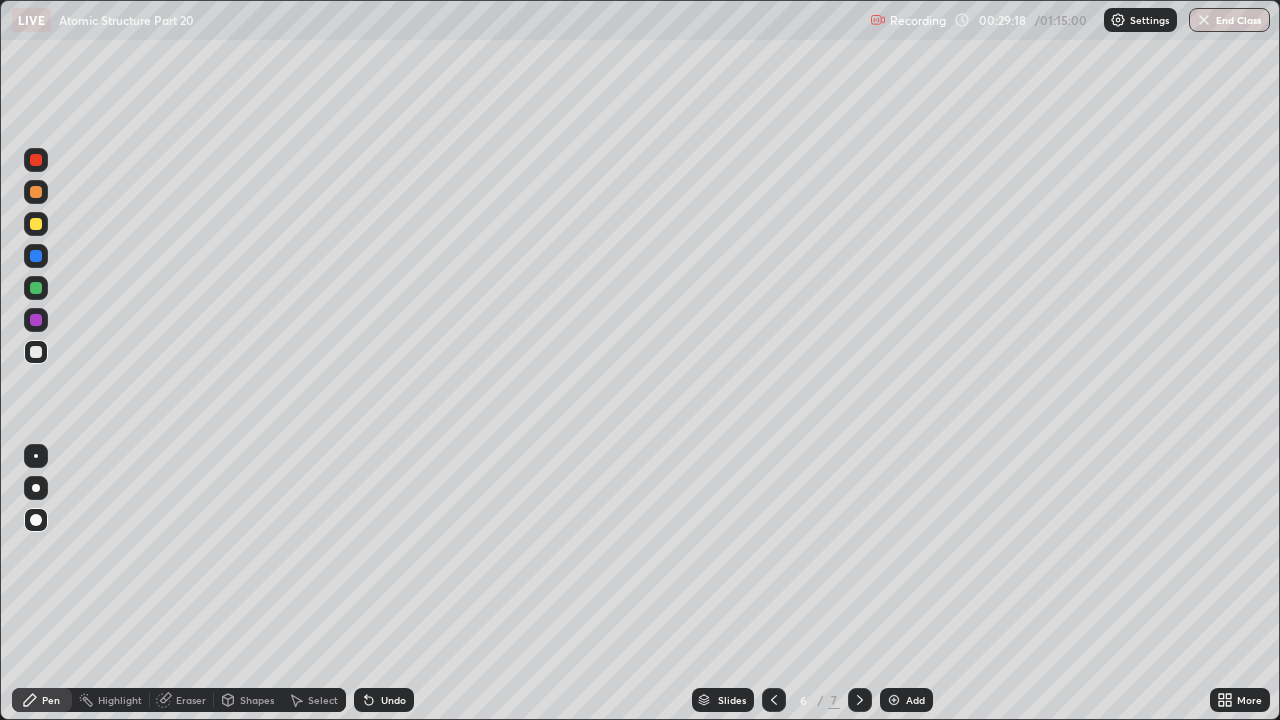 click at bounding box center [36, 320] 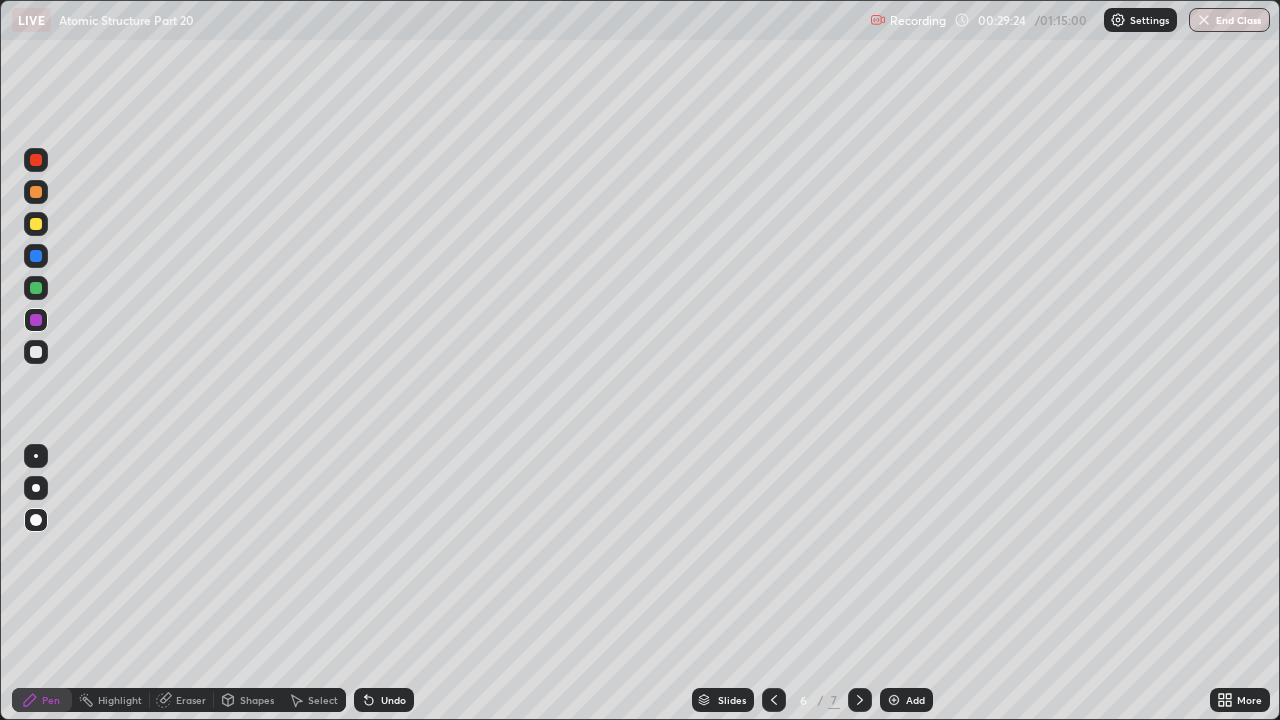 click at bounding box center [36, 488] 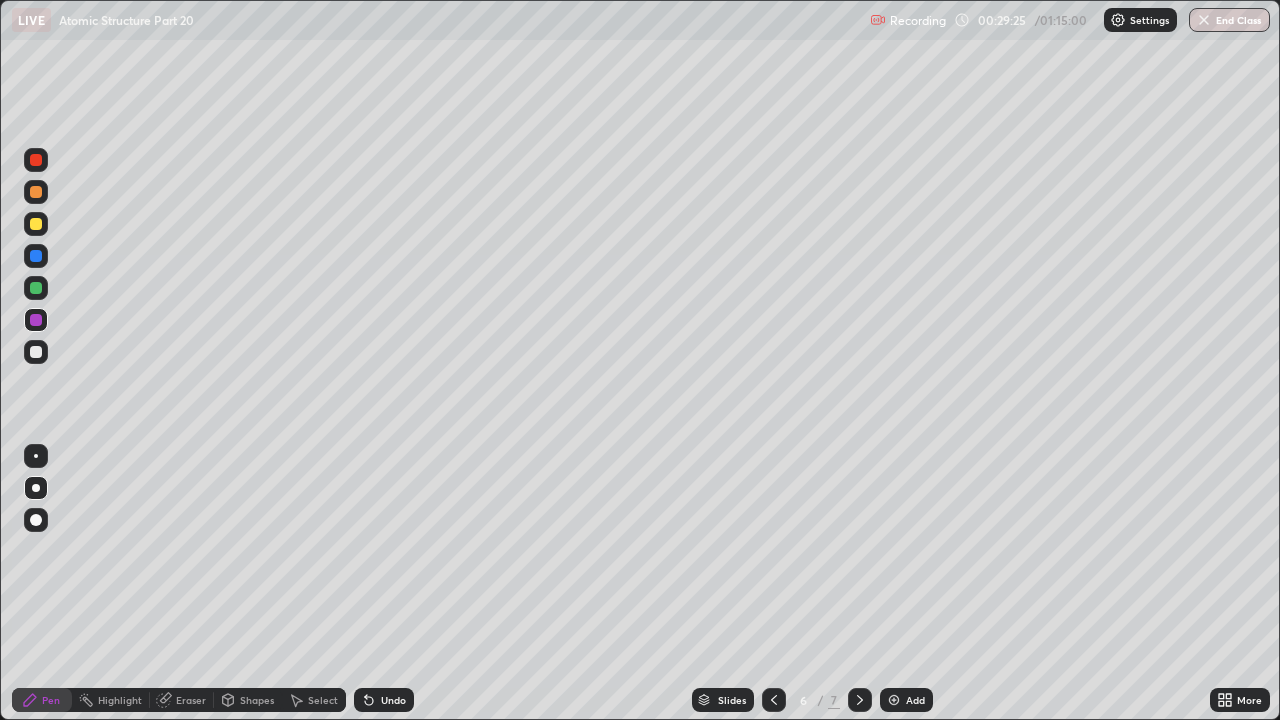 click at bounding box center [36, 288] 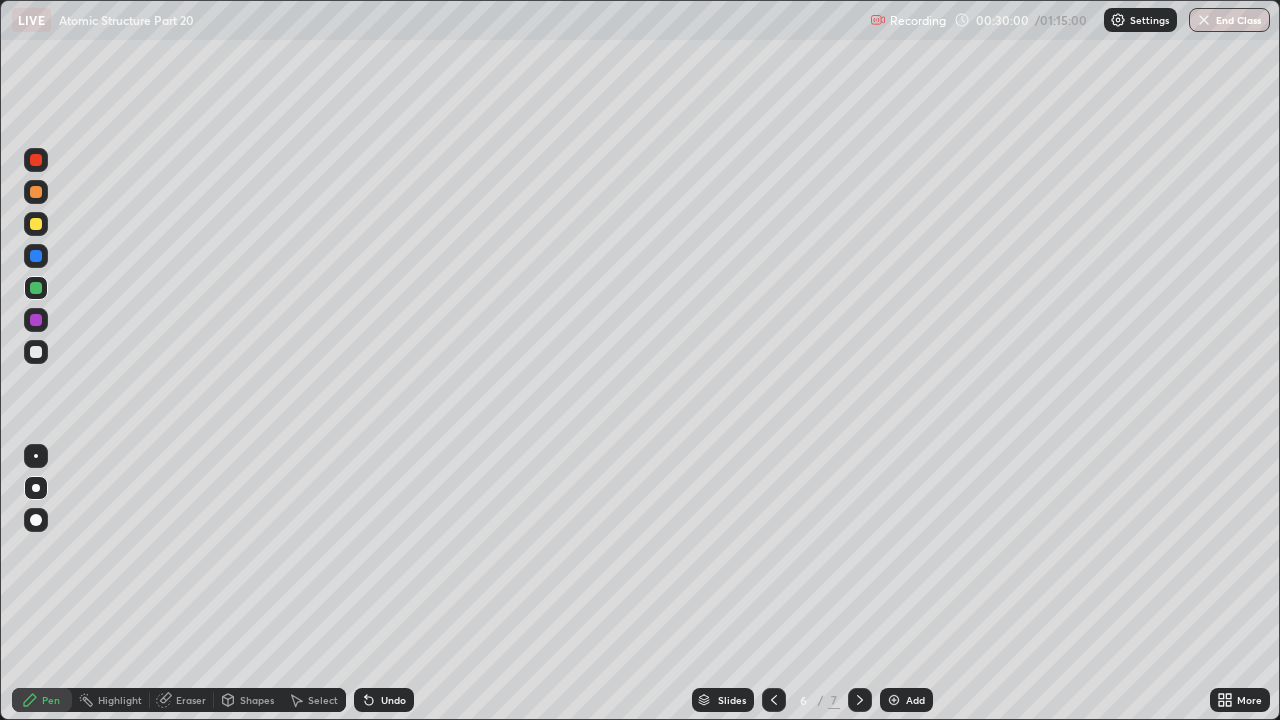 click at bounding box center (36, 456) 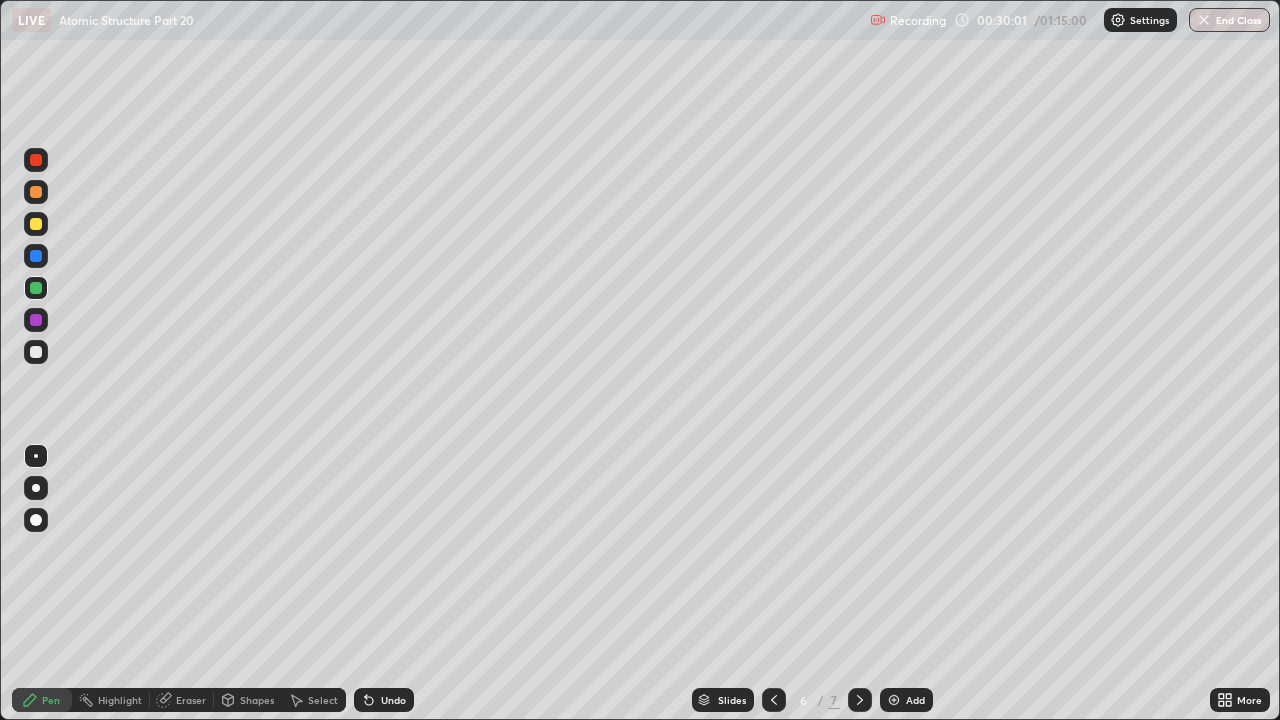 click at bounding box center [36, 224] 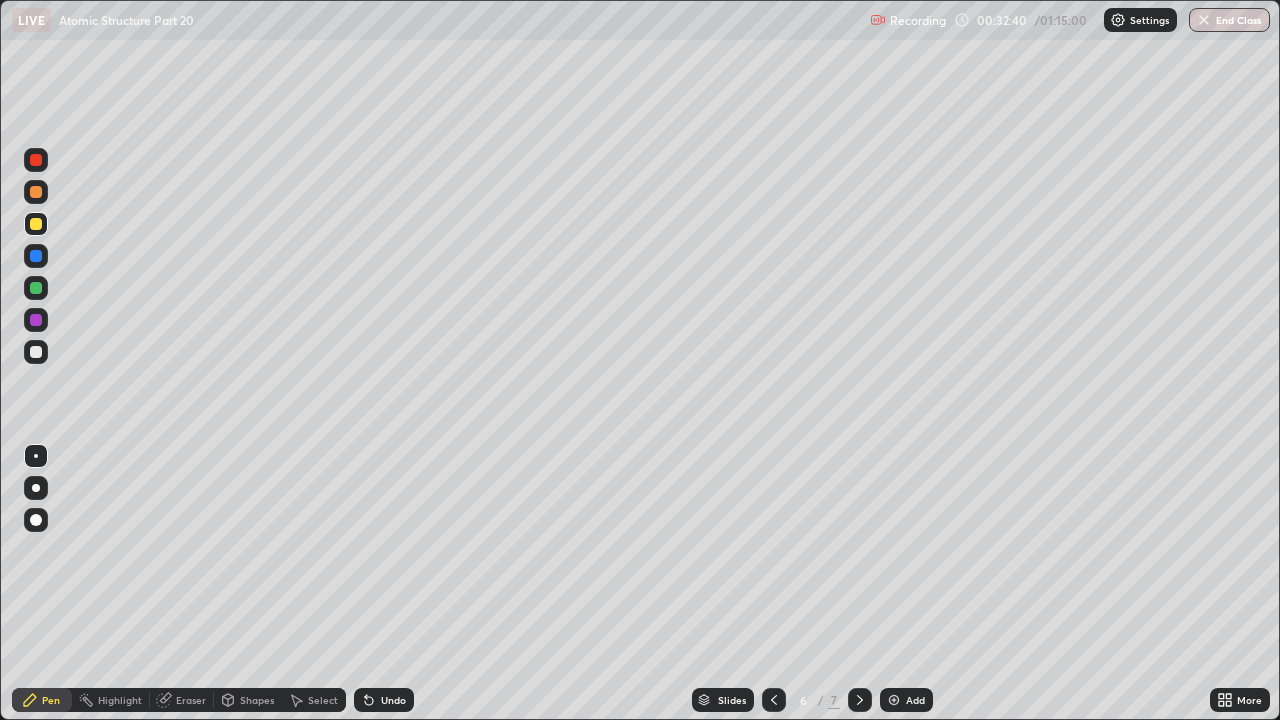 click at bounding box center (36, 352) 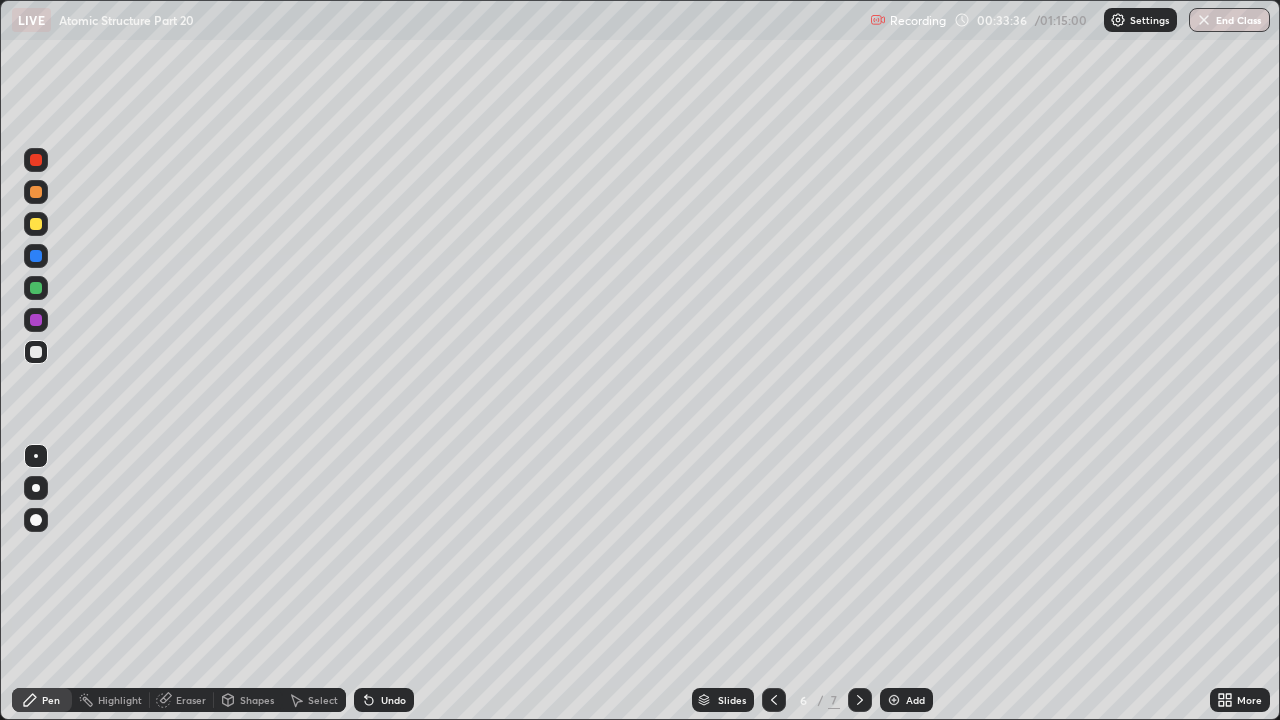 click at bounding box center [36, 224] 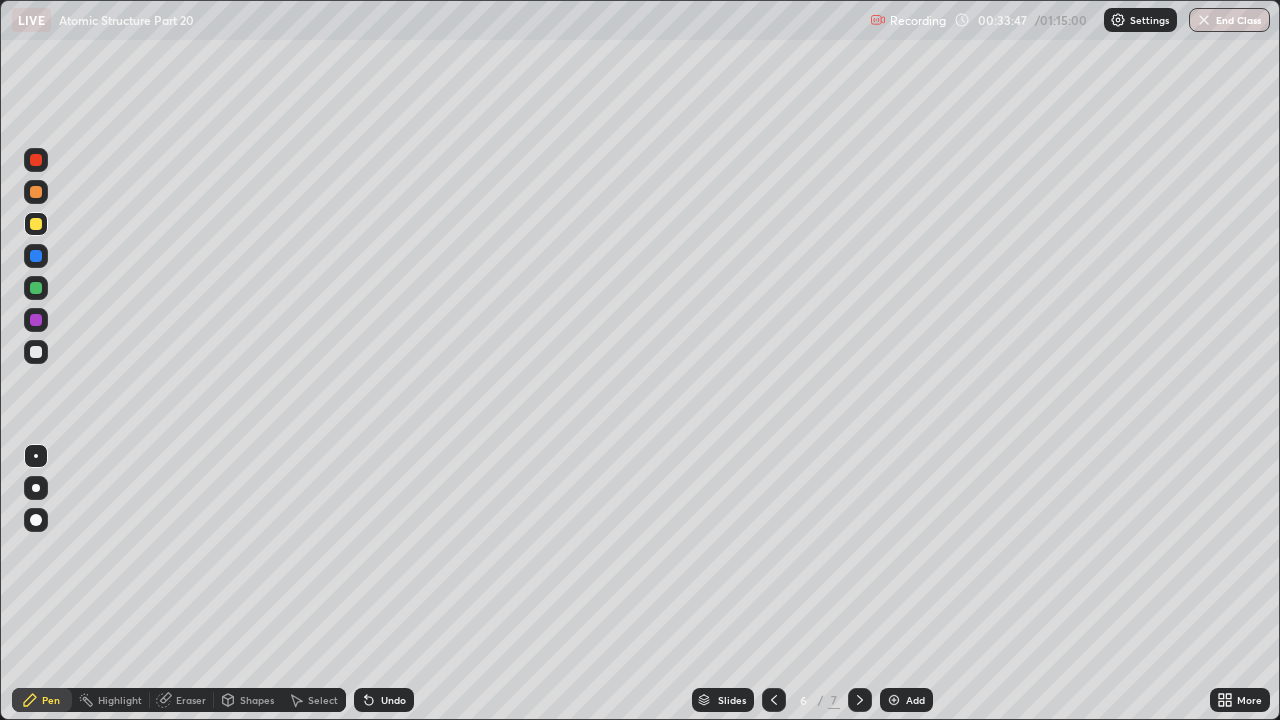 click at bounding box center (36, 352) 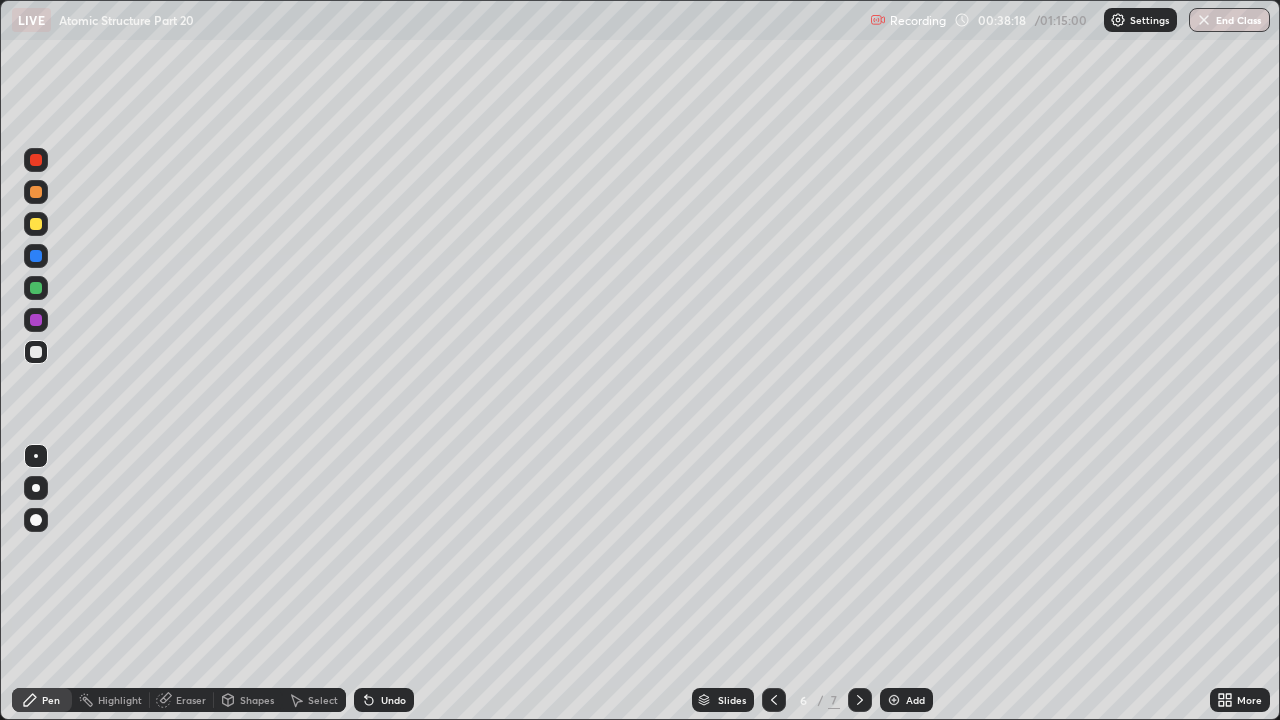 click on "Add" at bounding box center (915, 700) 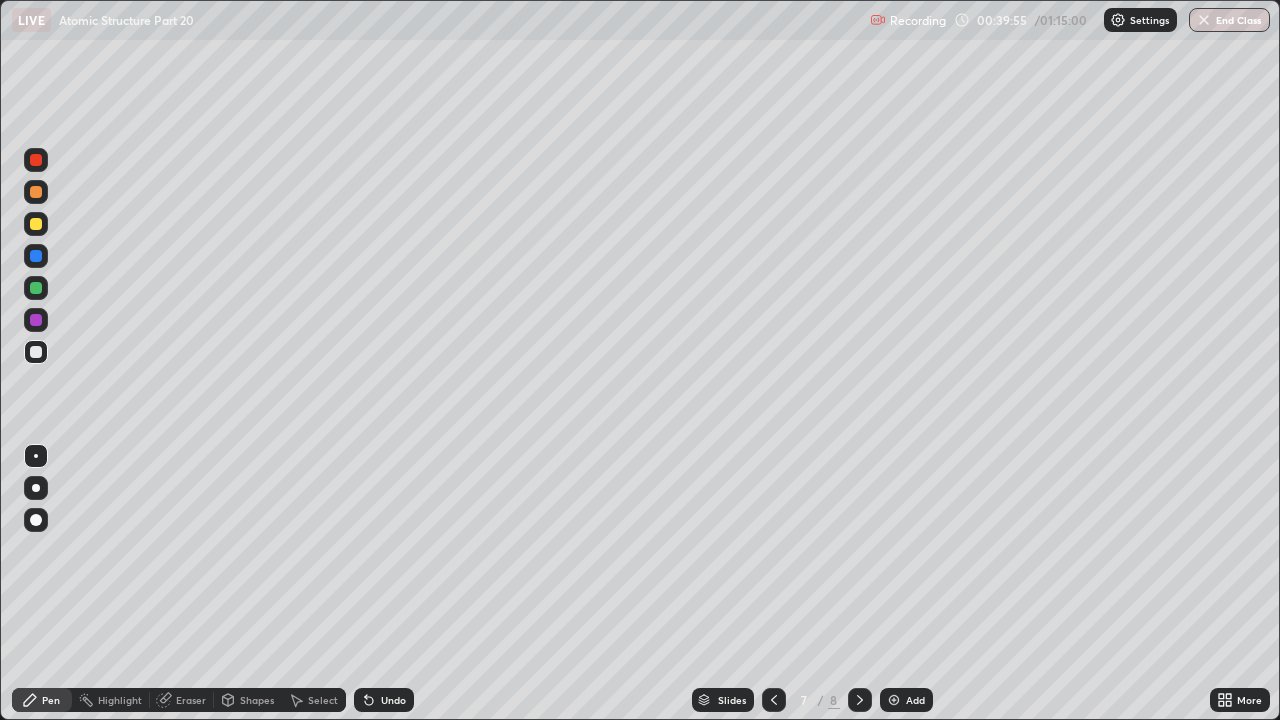 click at bounding box center (36, 224) 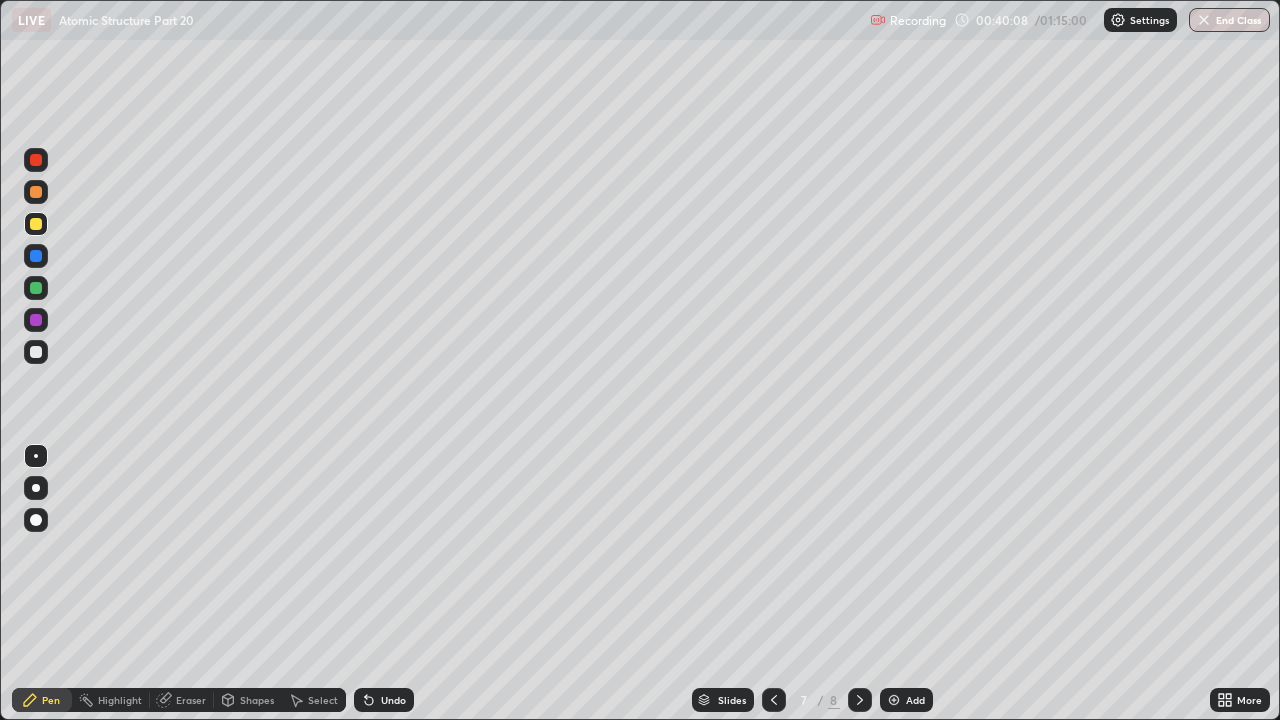 click at bounding box center [36, 352] 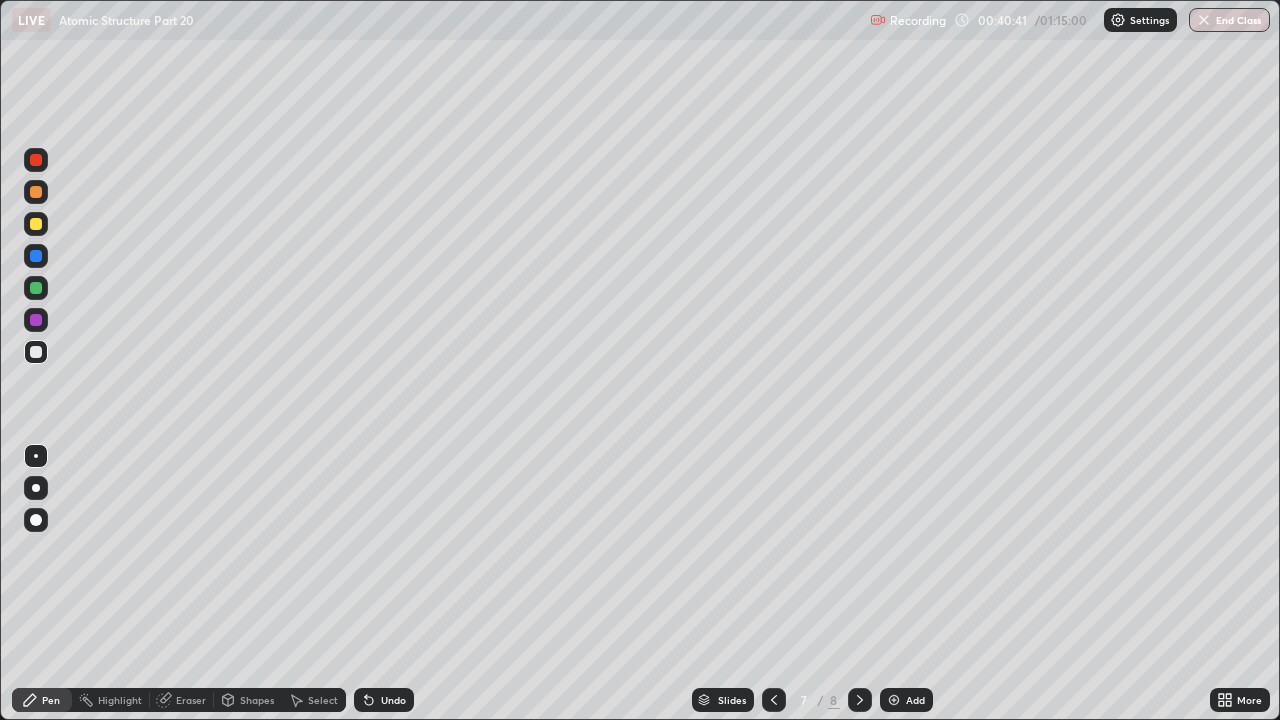 click at bounding box center [36, 192] 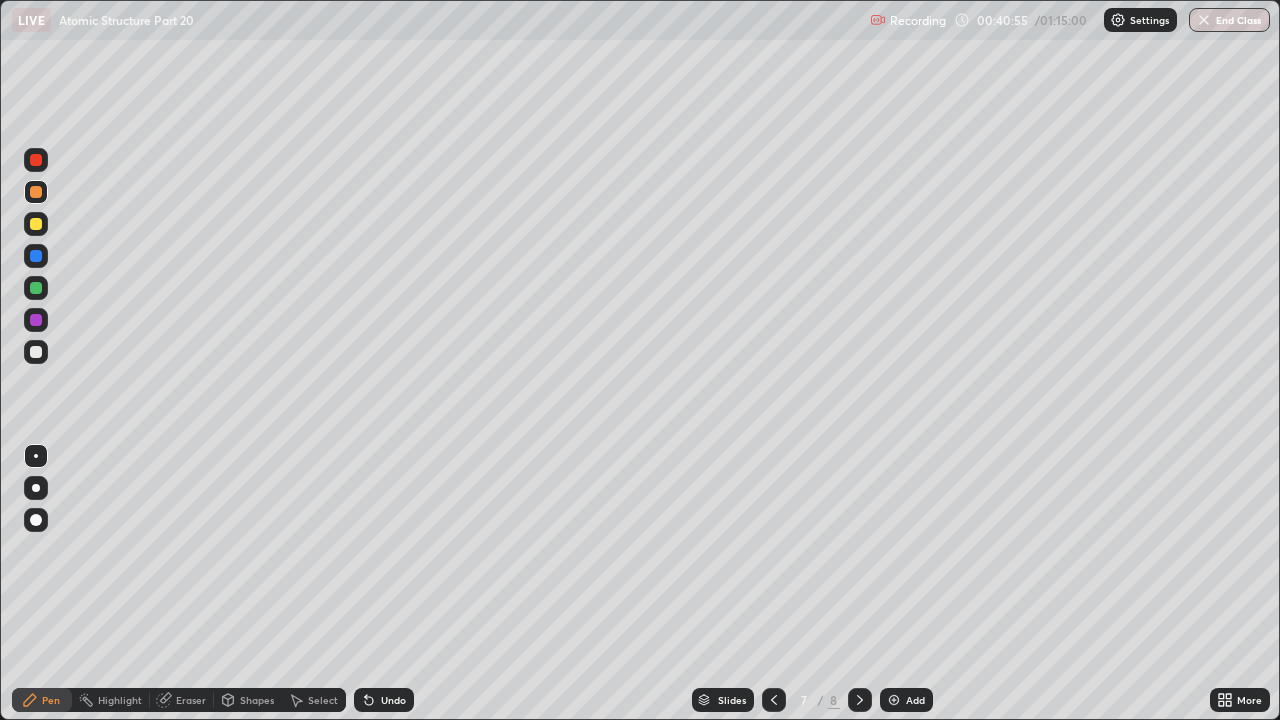 click at bounding box center (36, 224) 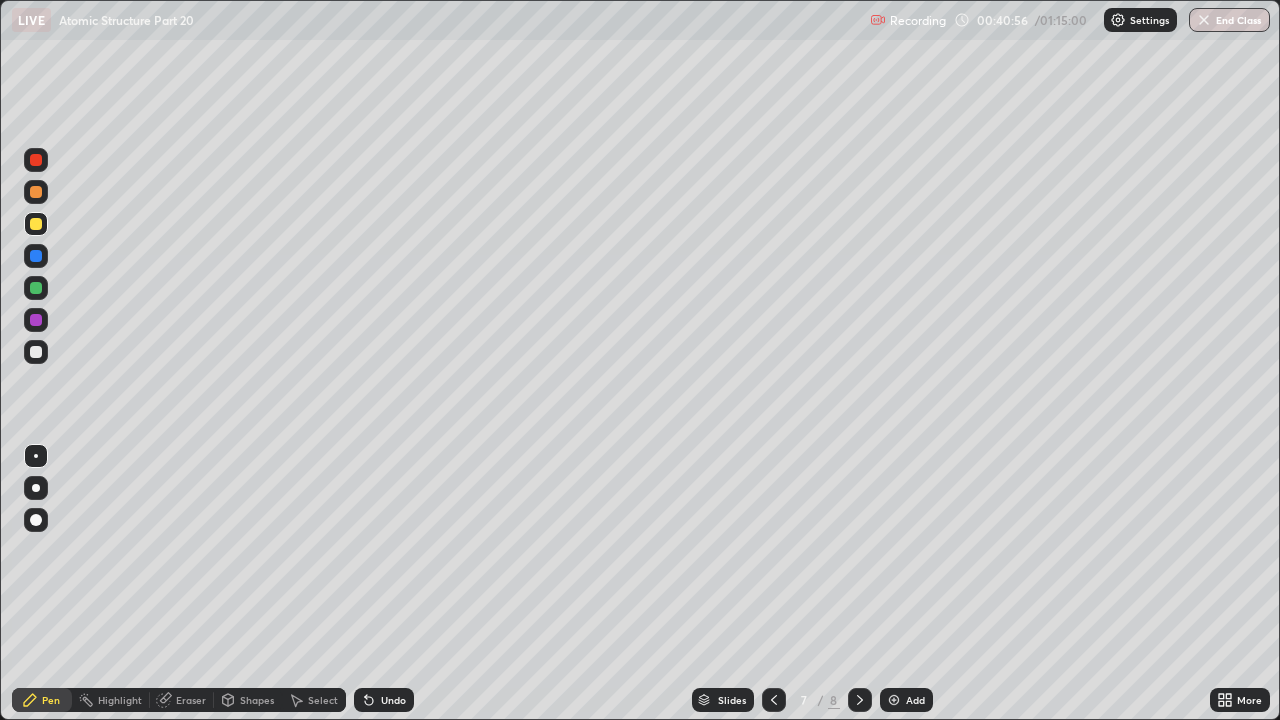 click at bounding box center (36, 192) 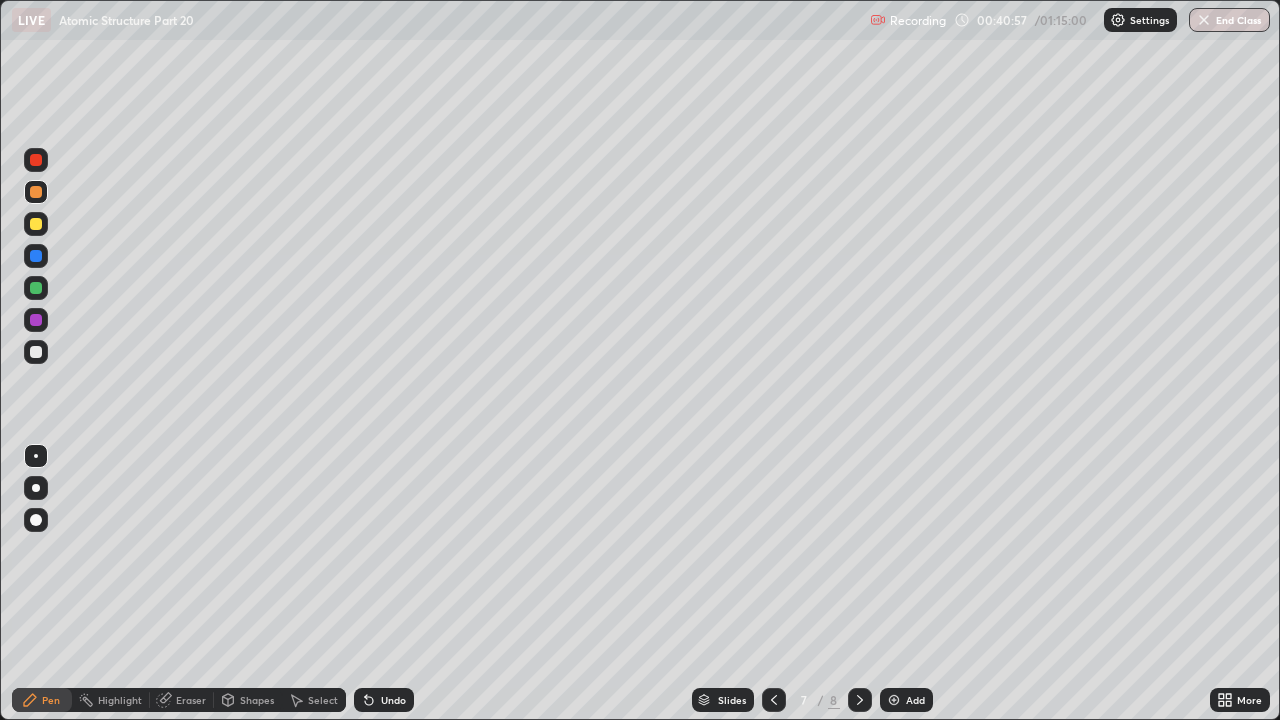 click at bounding box center (36, 160) 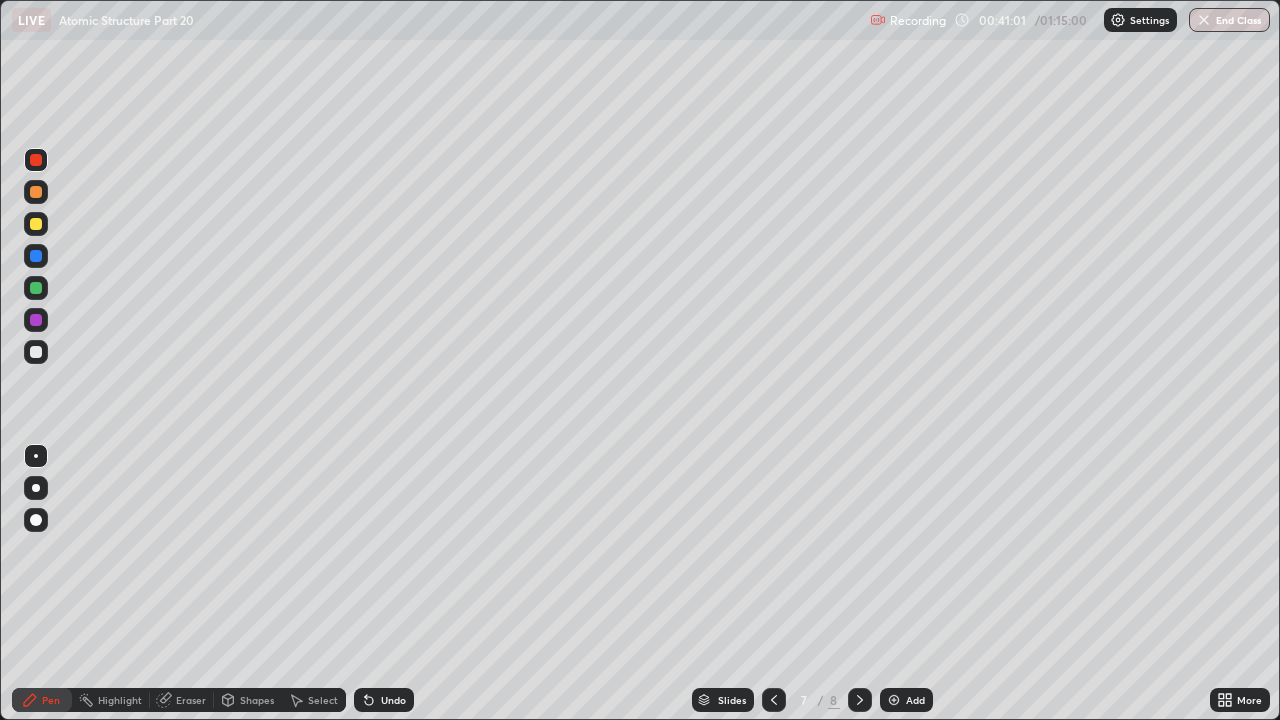 click at bounding box center (36, 288) 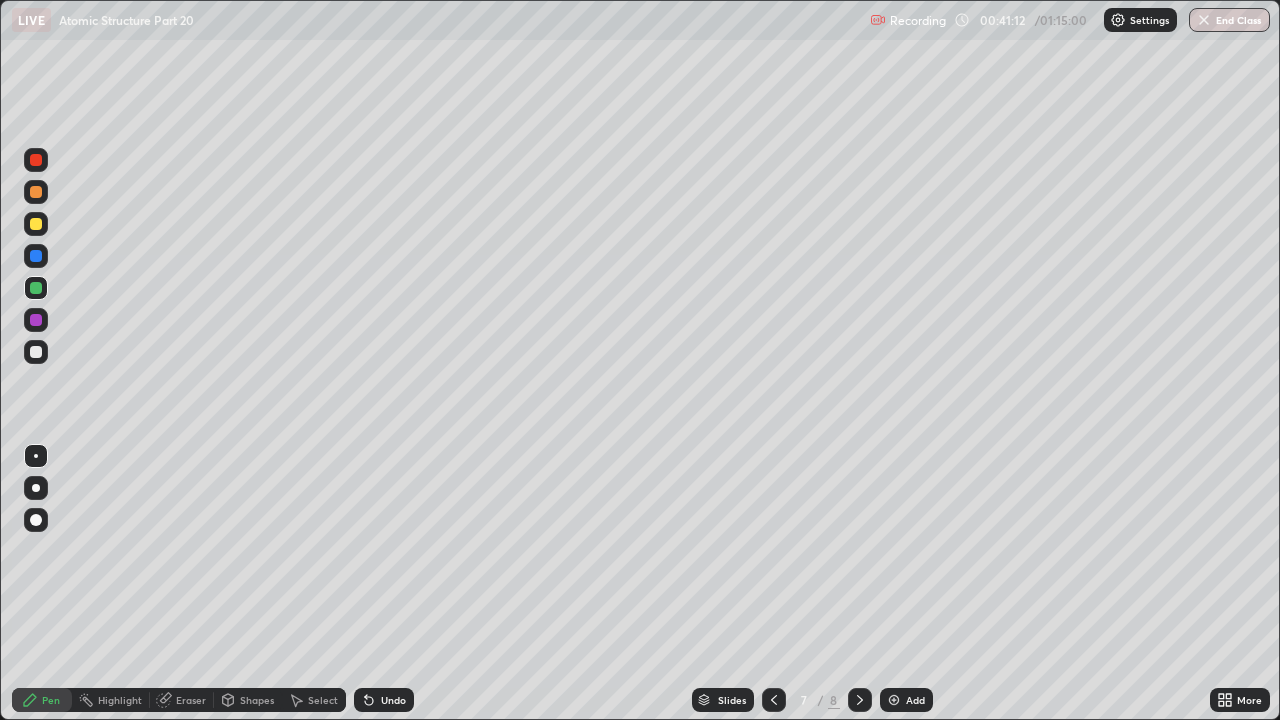 click at bounding box center [36, 192] 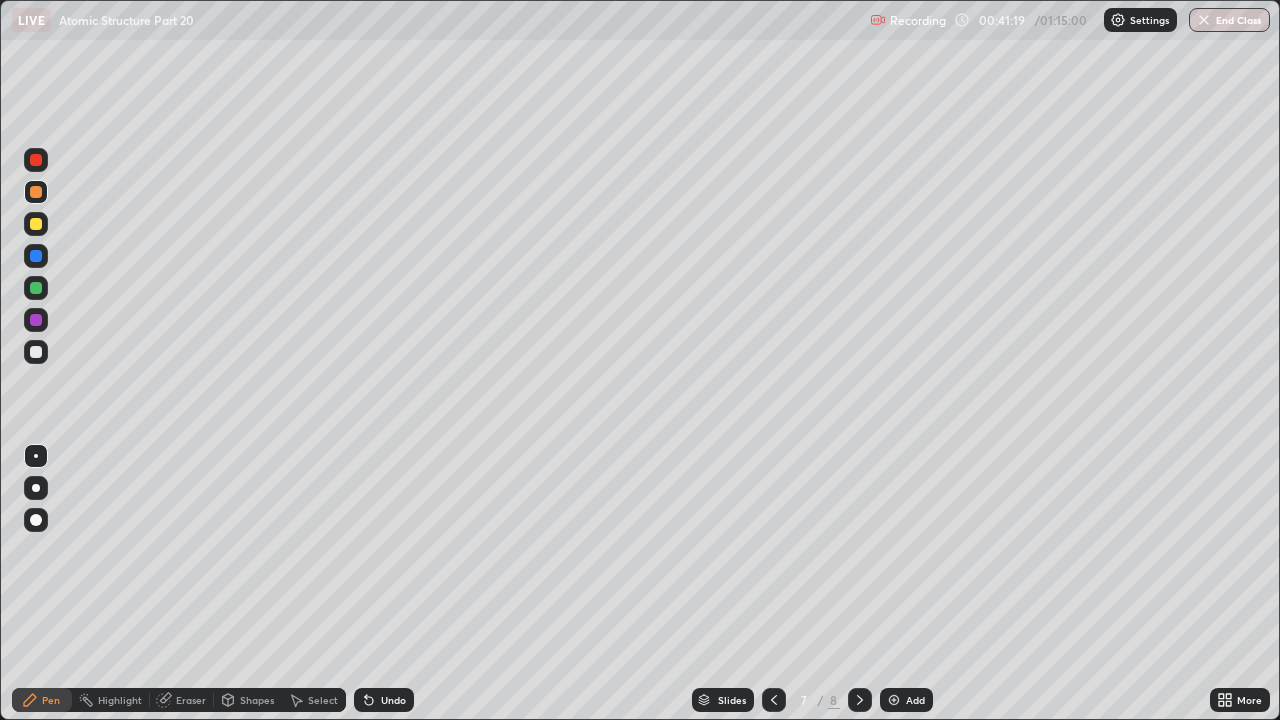 click at bounding box center [36, 288] 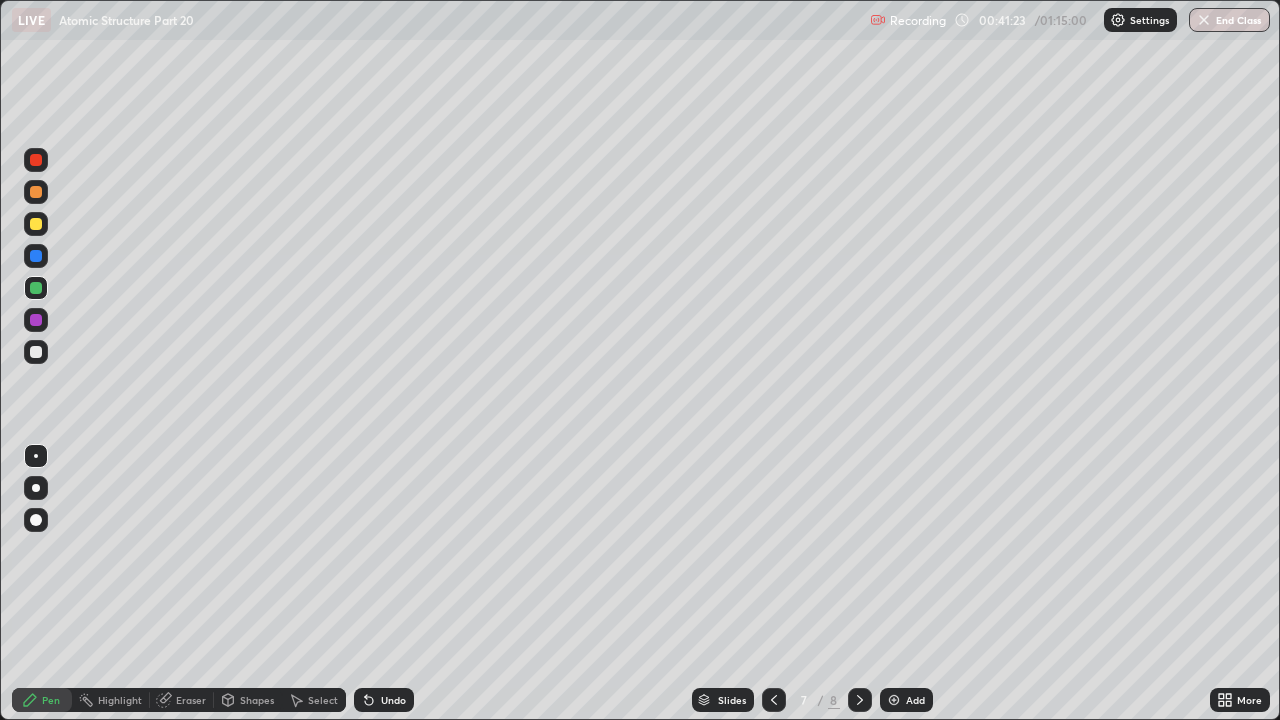 click at bounding box center [36, 256] 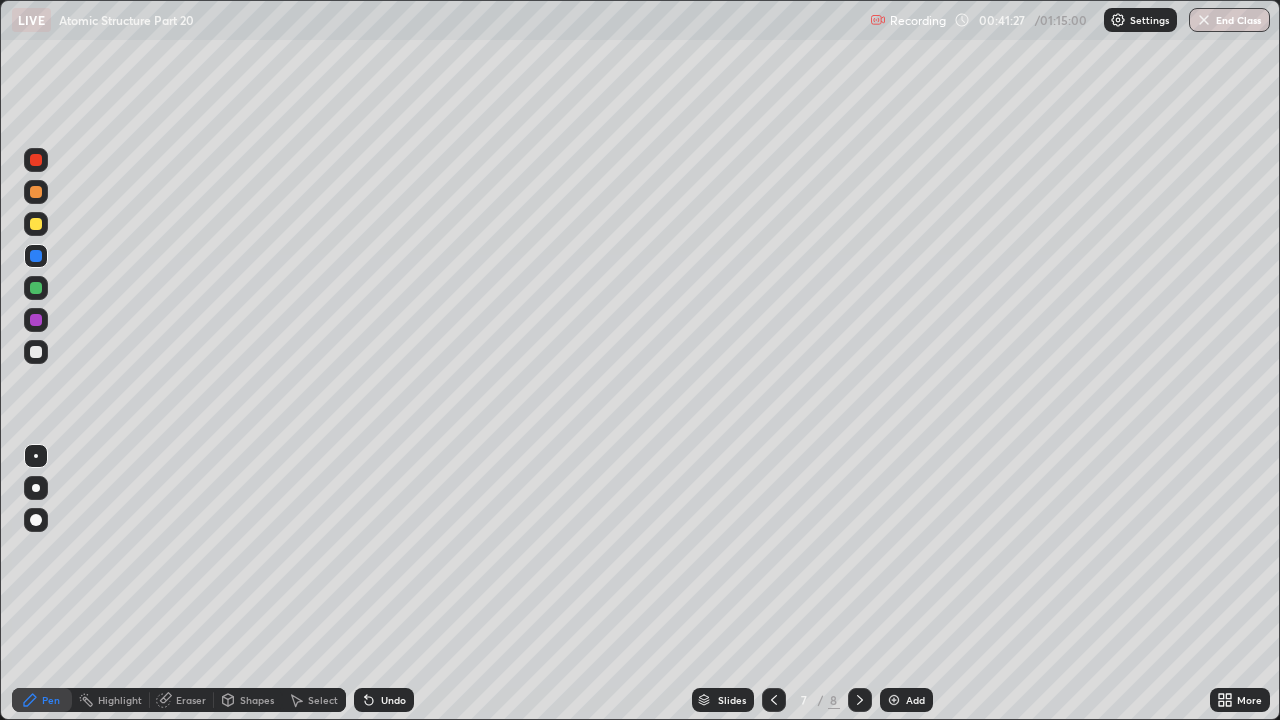 click at bounding box center (36, 352) 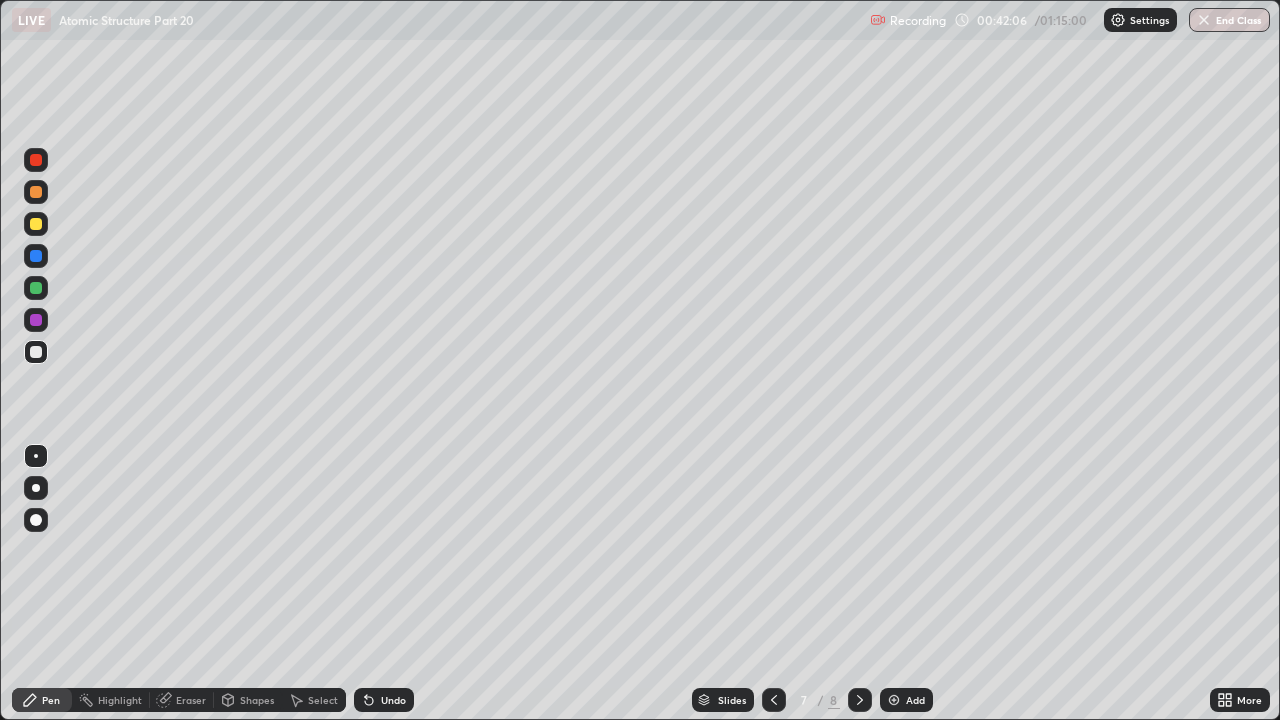 click at bounding box center (36, 224) 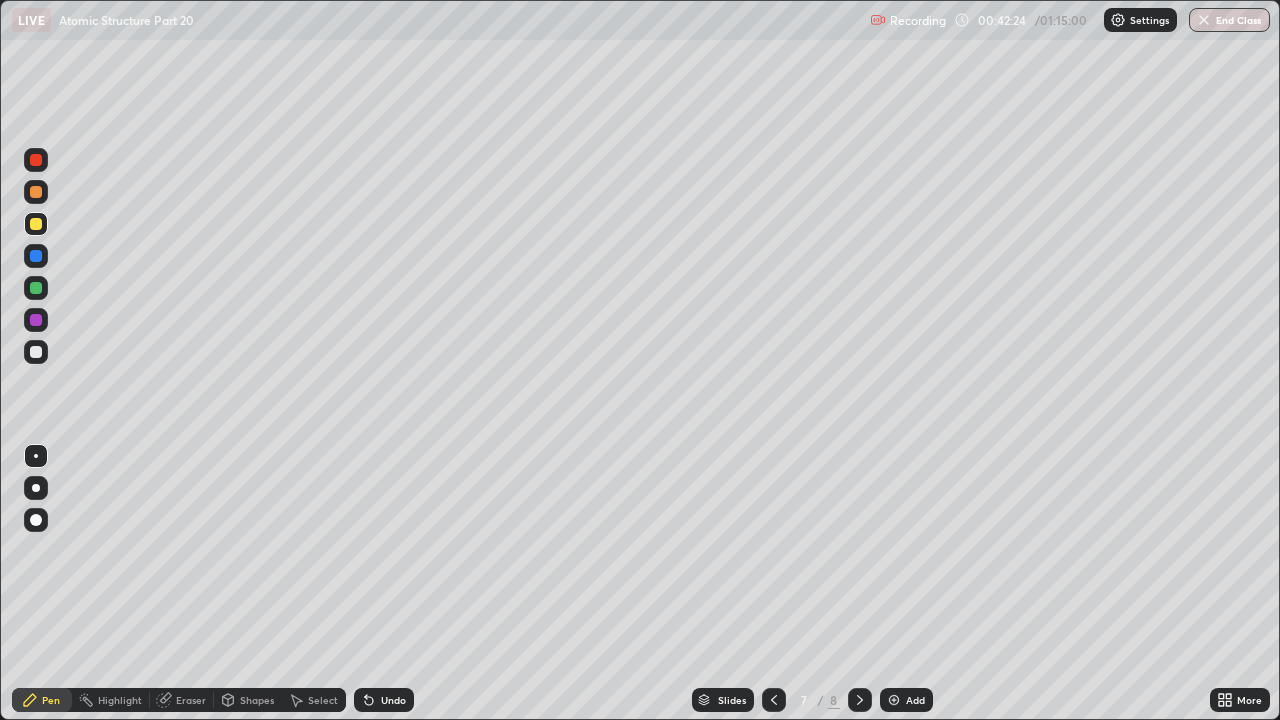 click at bounding box center (36, 256) 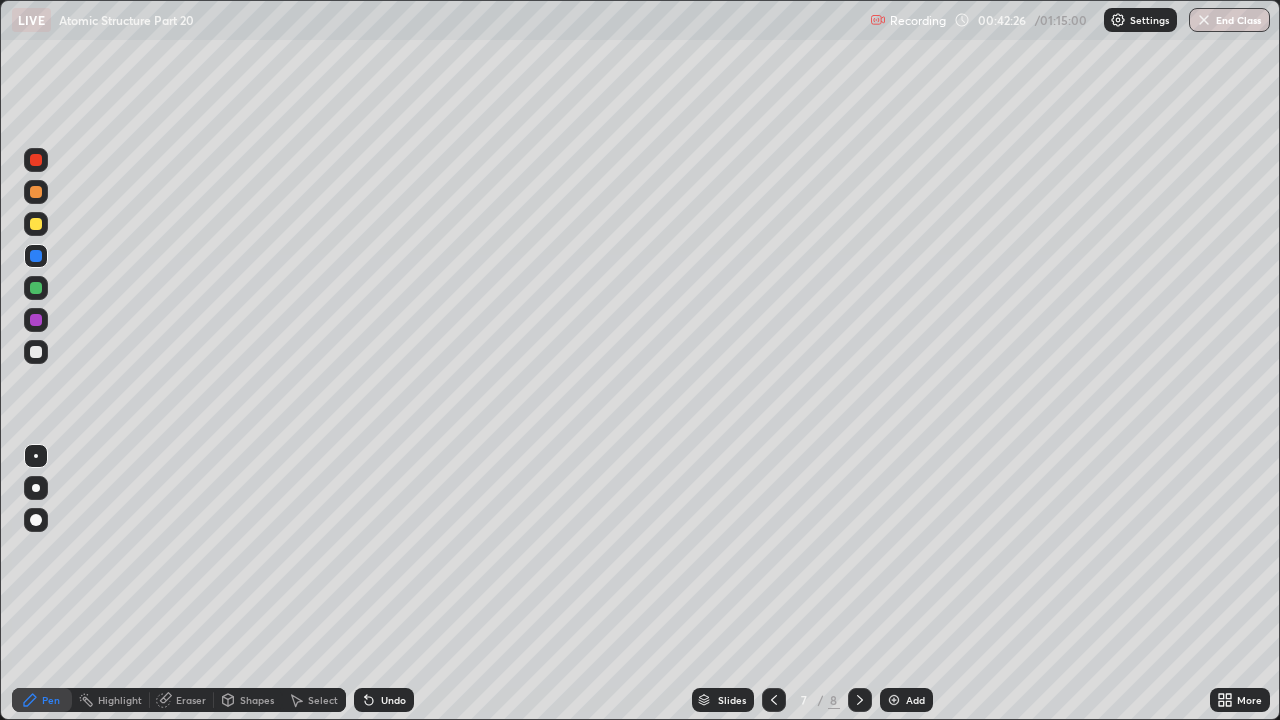 click 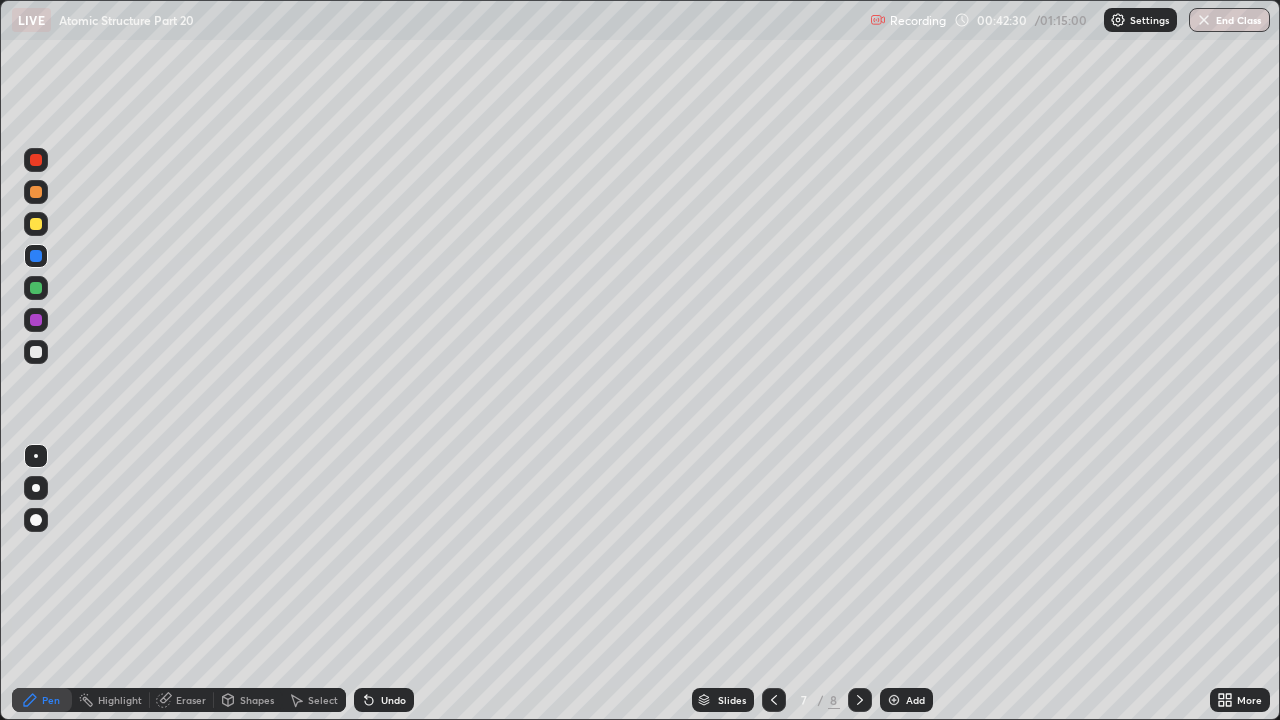 click at bounding box center [36, 288] 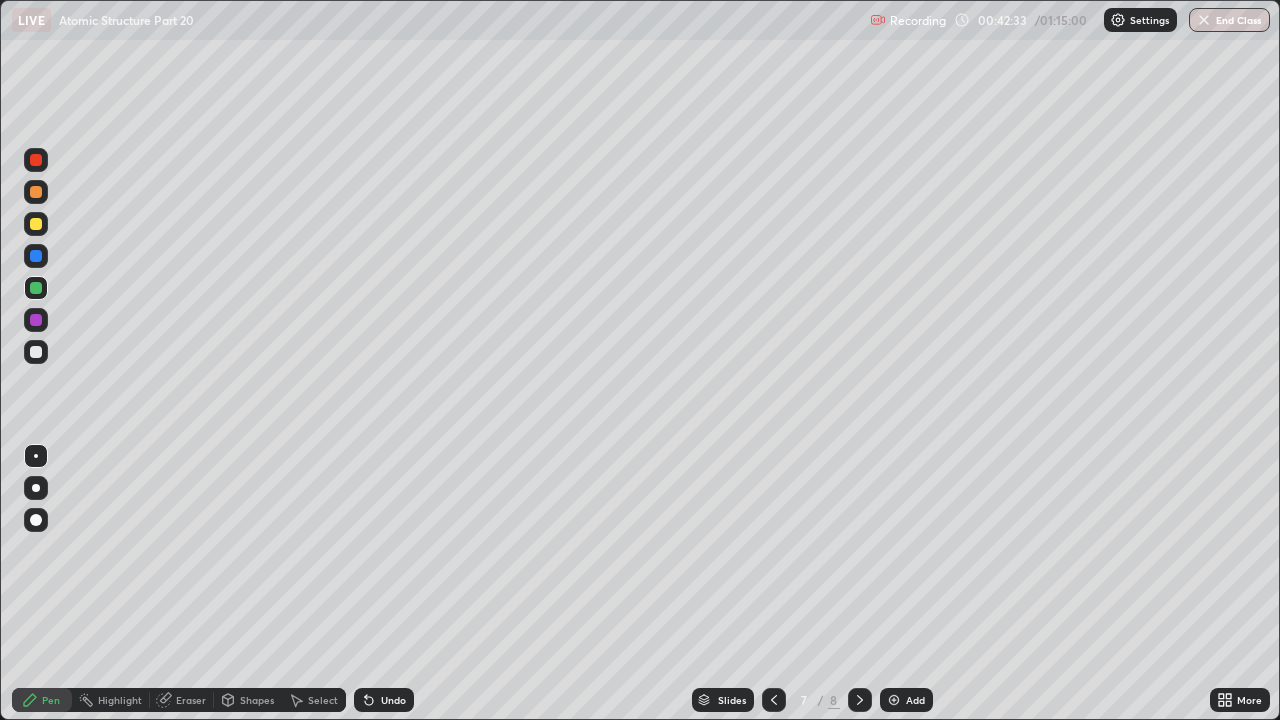click at bounding box center (36, 192) 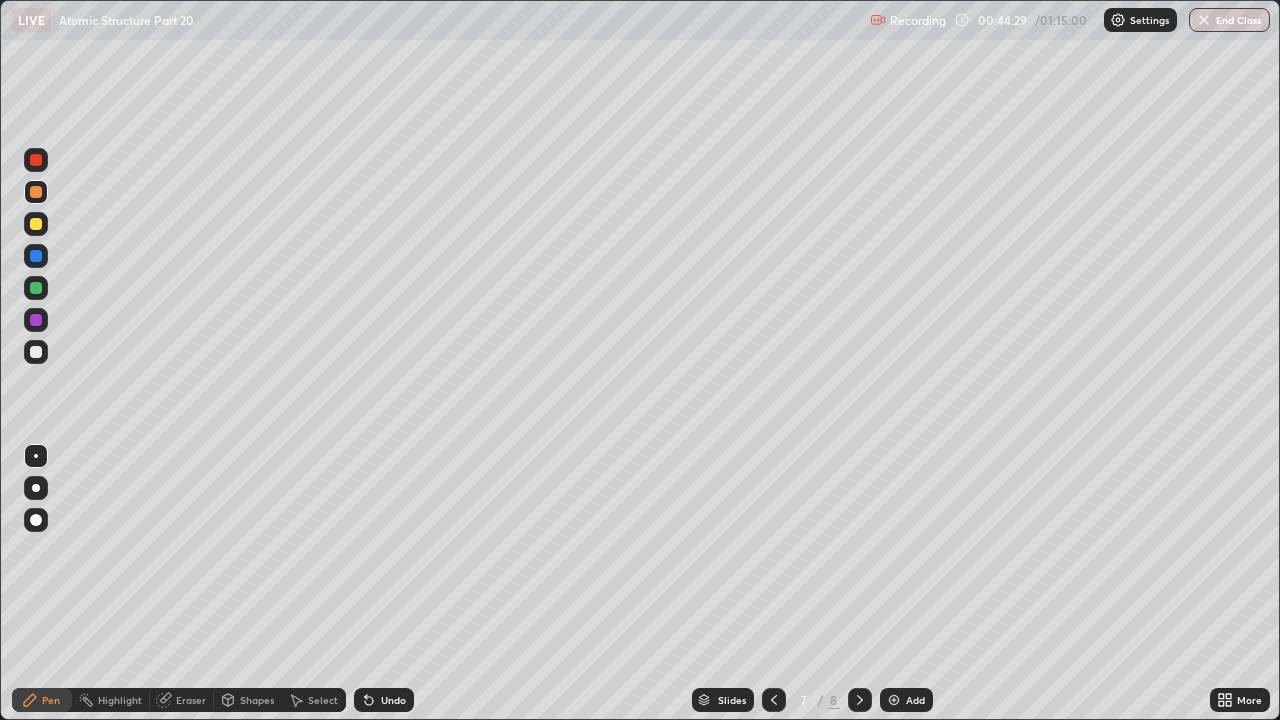 click 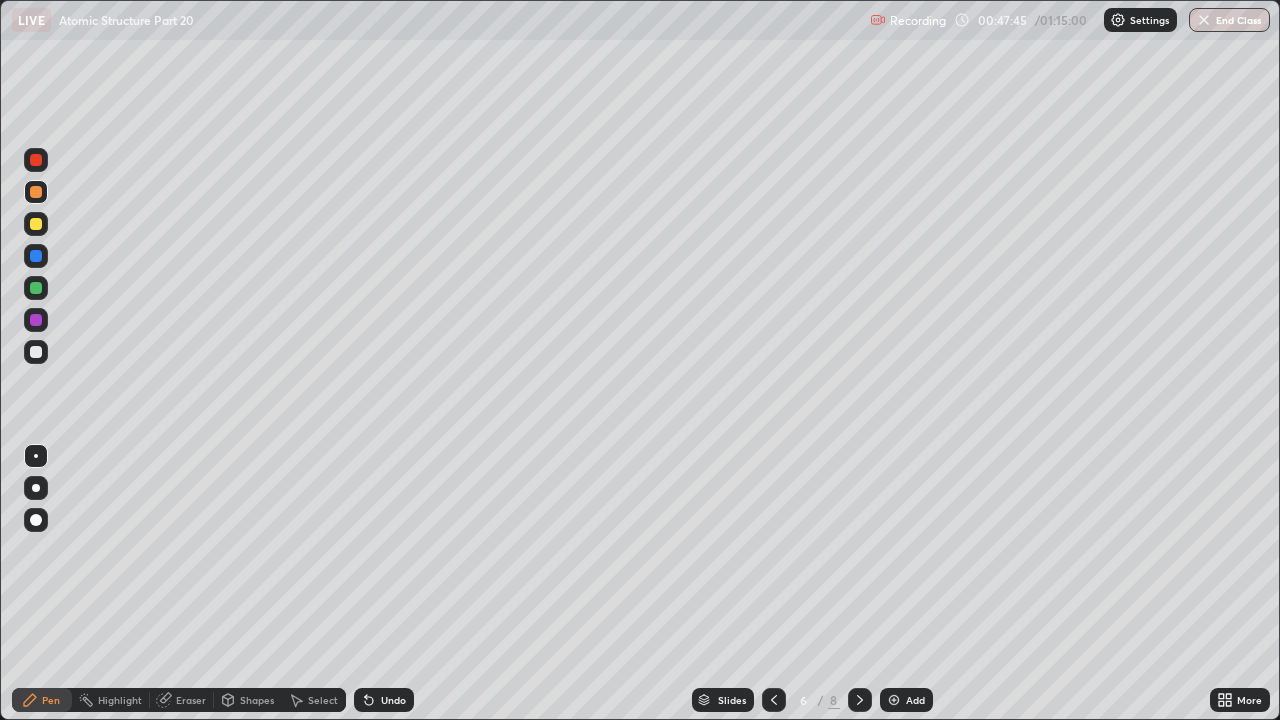 click 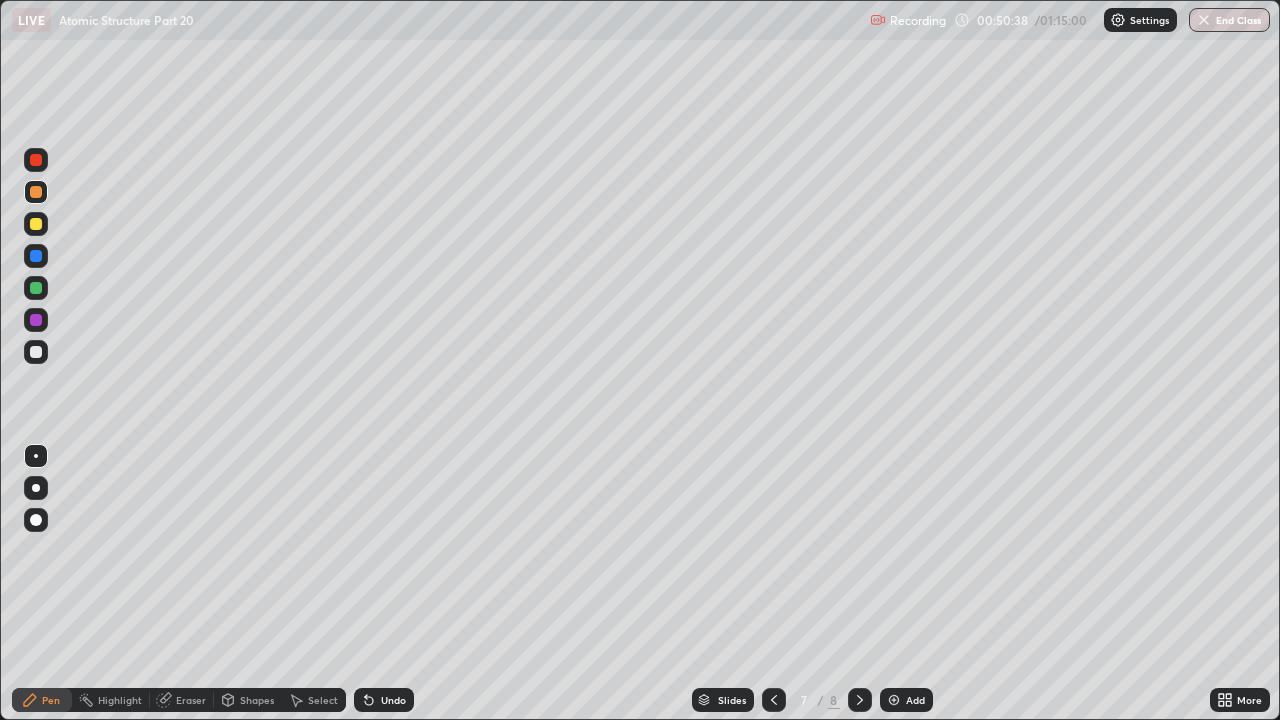 click at bounding box center [894, 700] 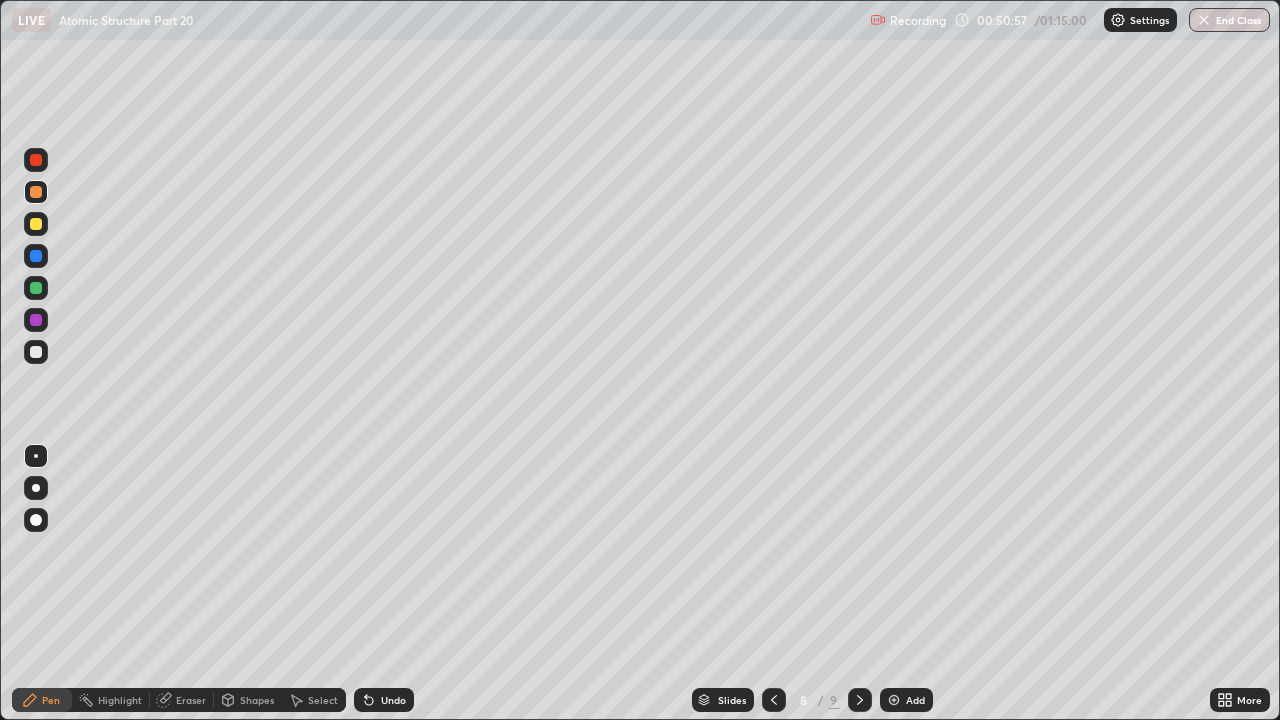 click at bounding box center [36, 352] 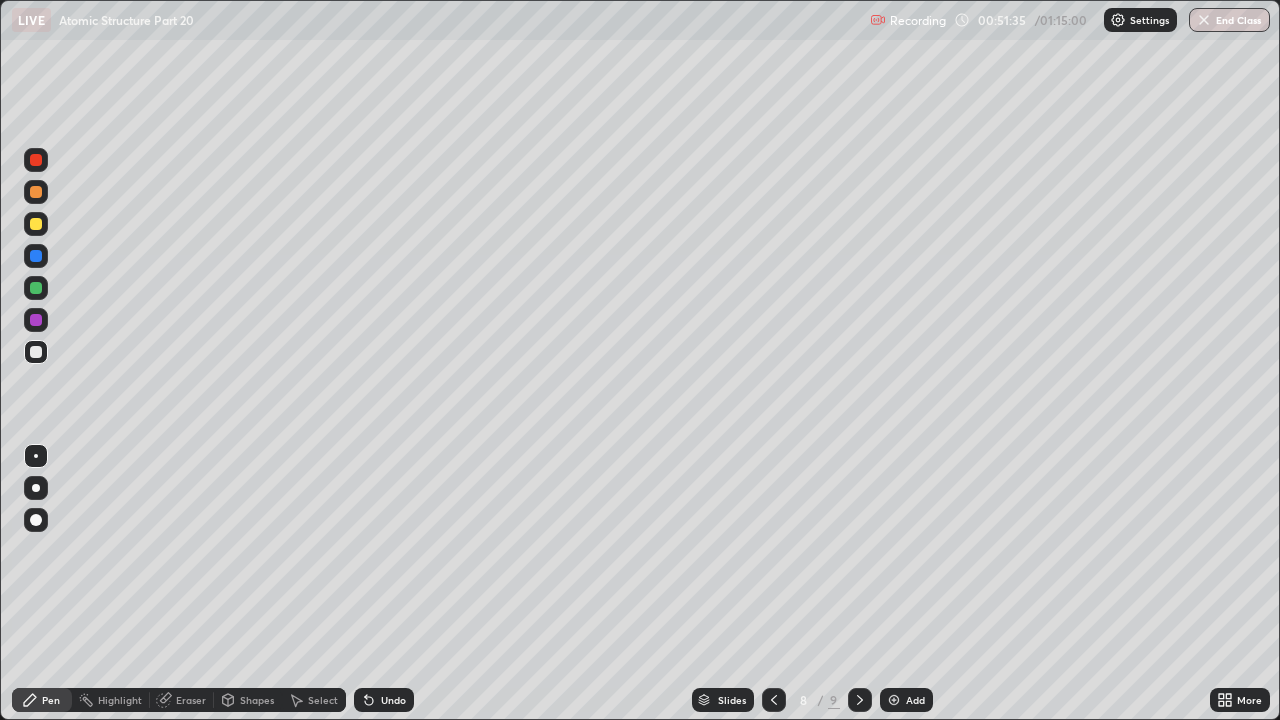 click on "Eraser" at bounding box center [182, 700] 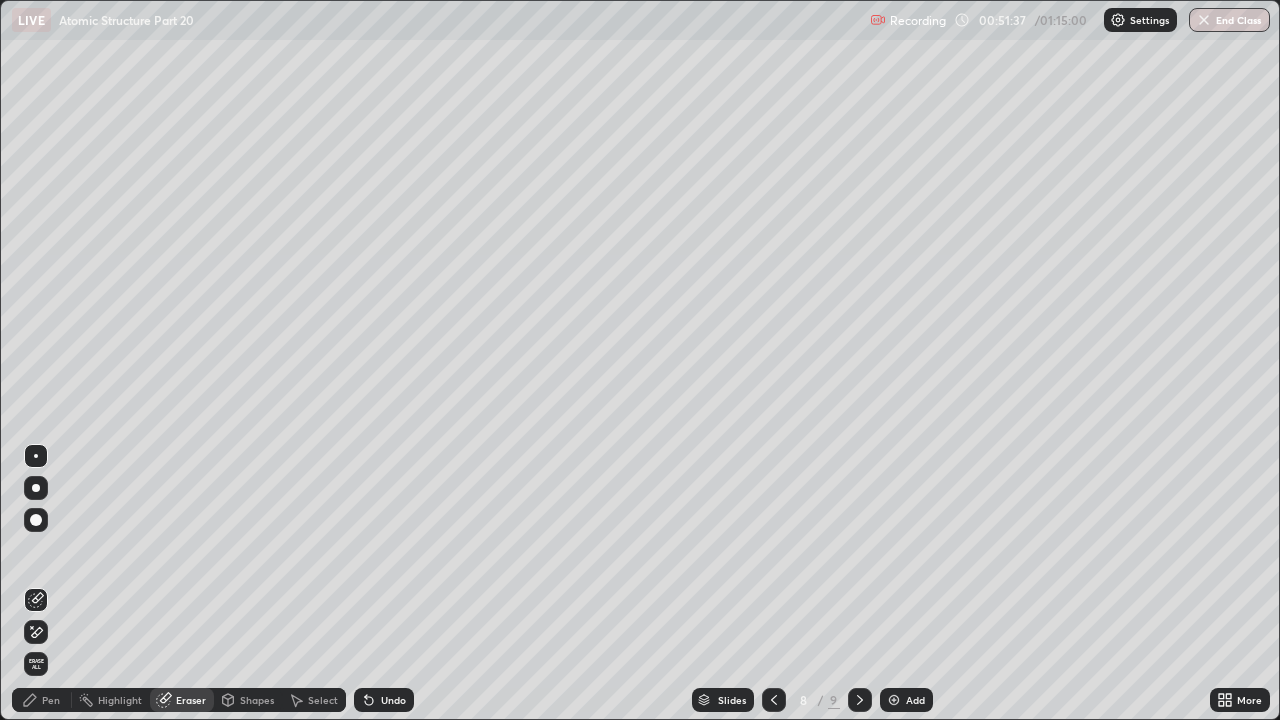 click on "Pen" at bounding box center [51, 700] 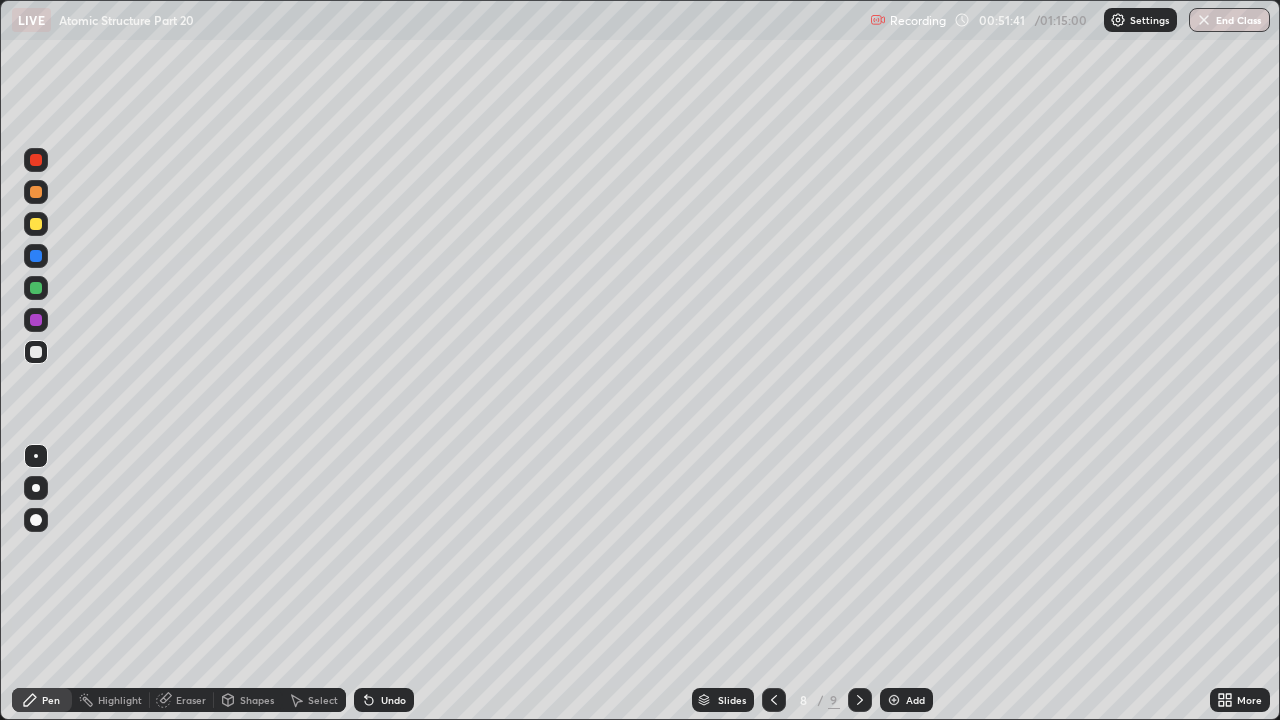 click at bounding box center (36, 224) 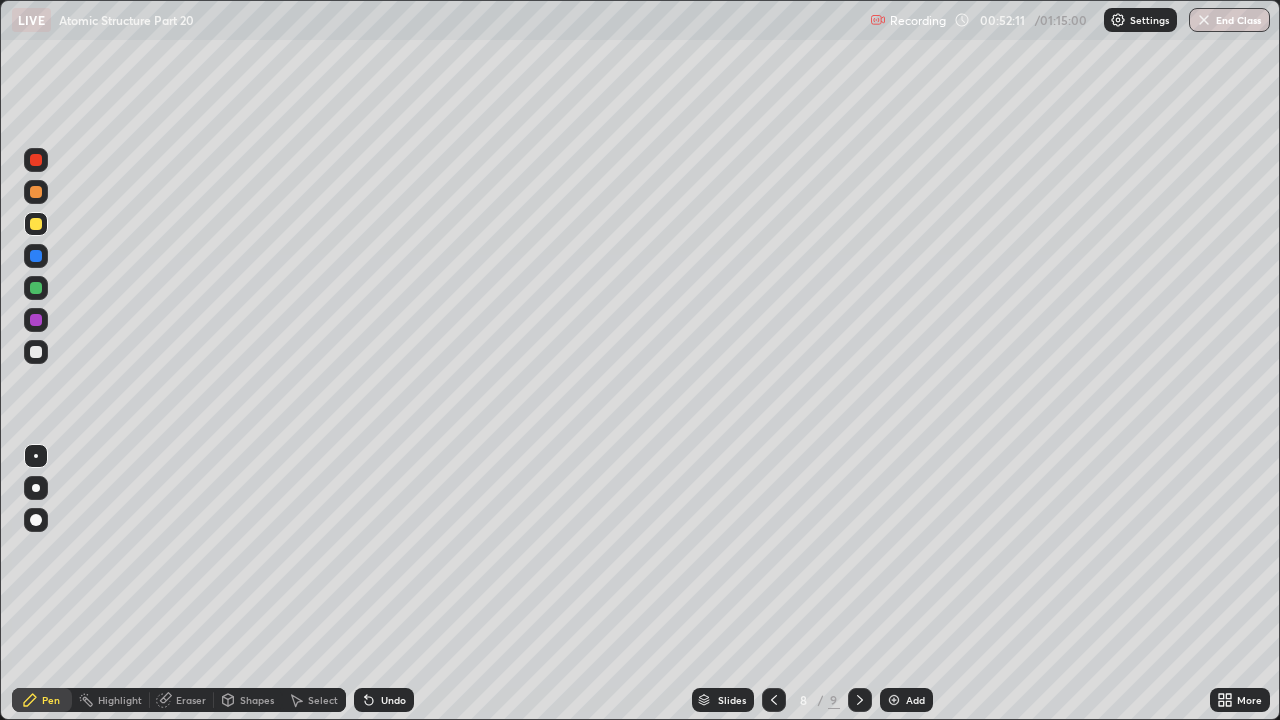 click at bounding box center [36, 352] 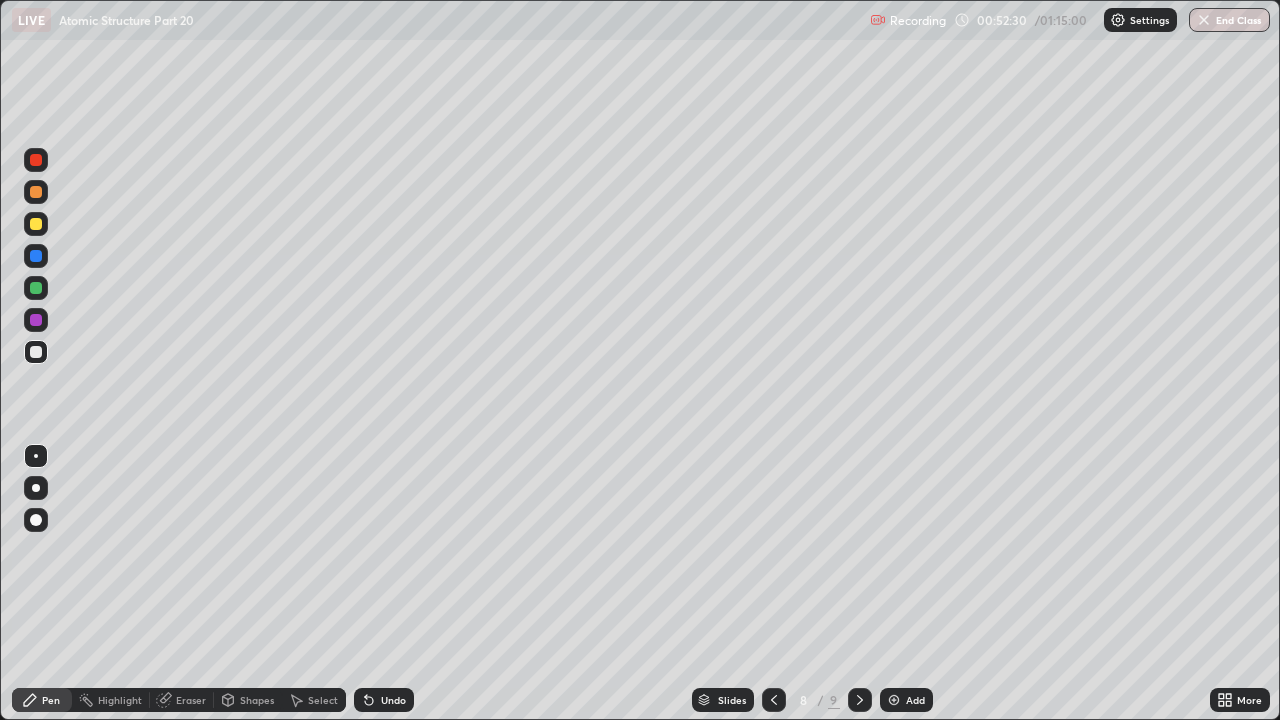 click on "Undo" at bounding box center [384, 700] 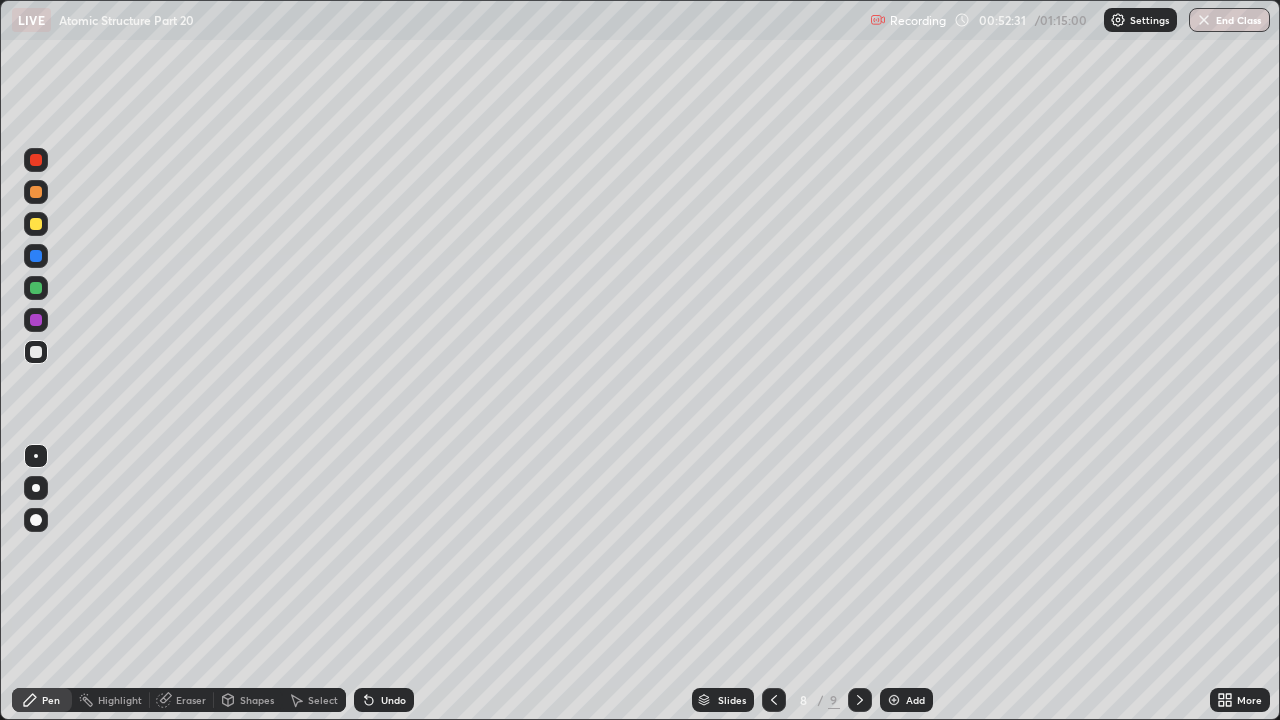 click 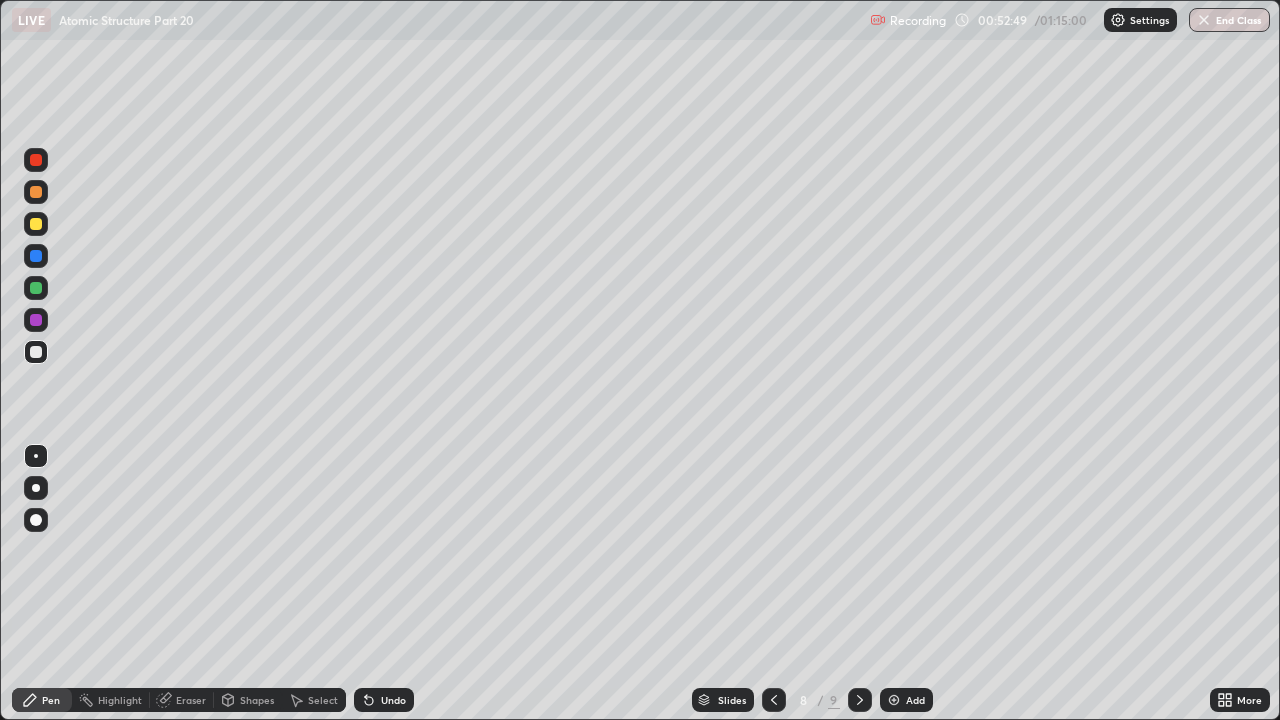 click on "Undo" at bounding box center [384, 700] 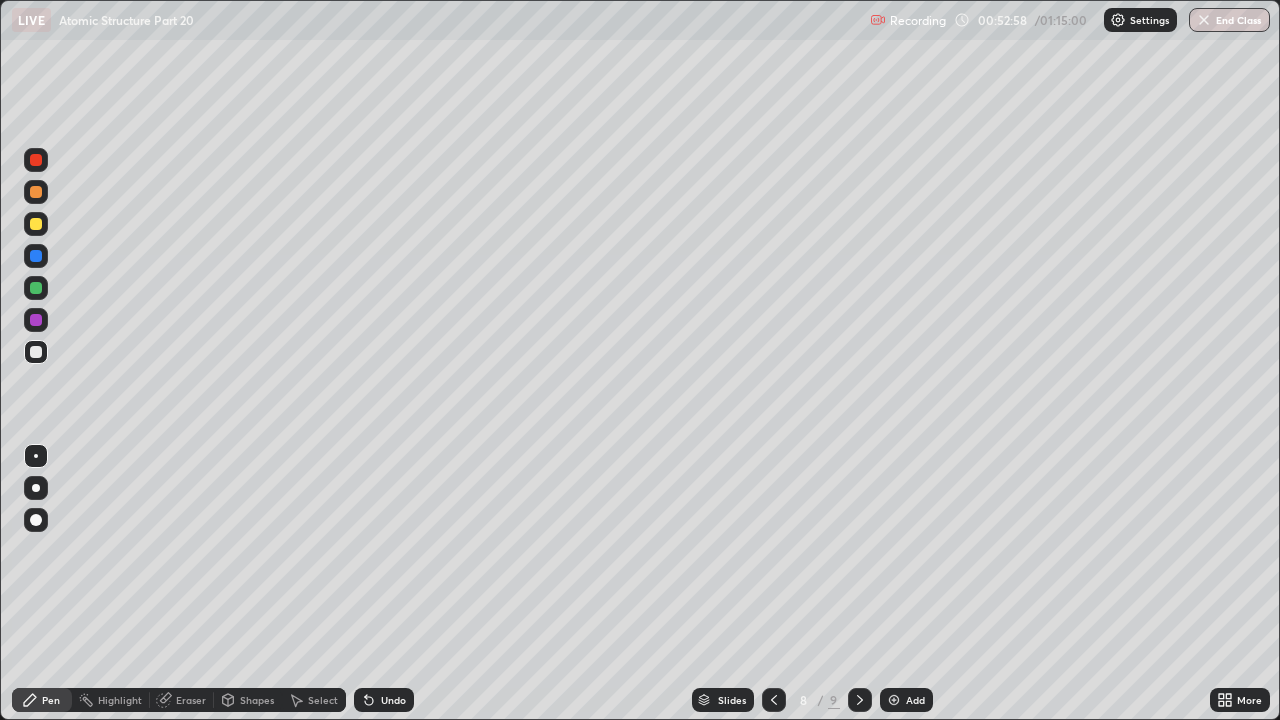 click at bounding box center [36, 320] 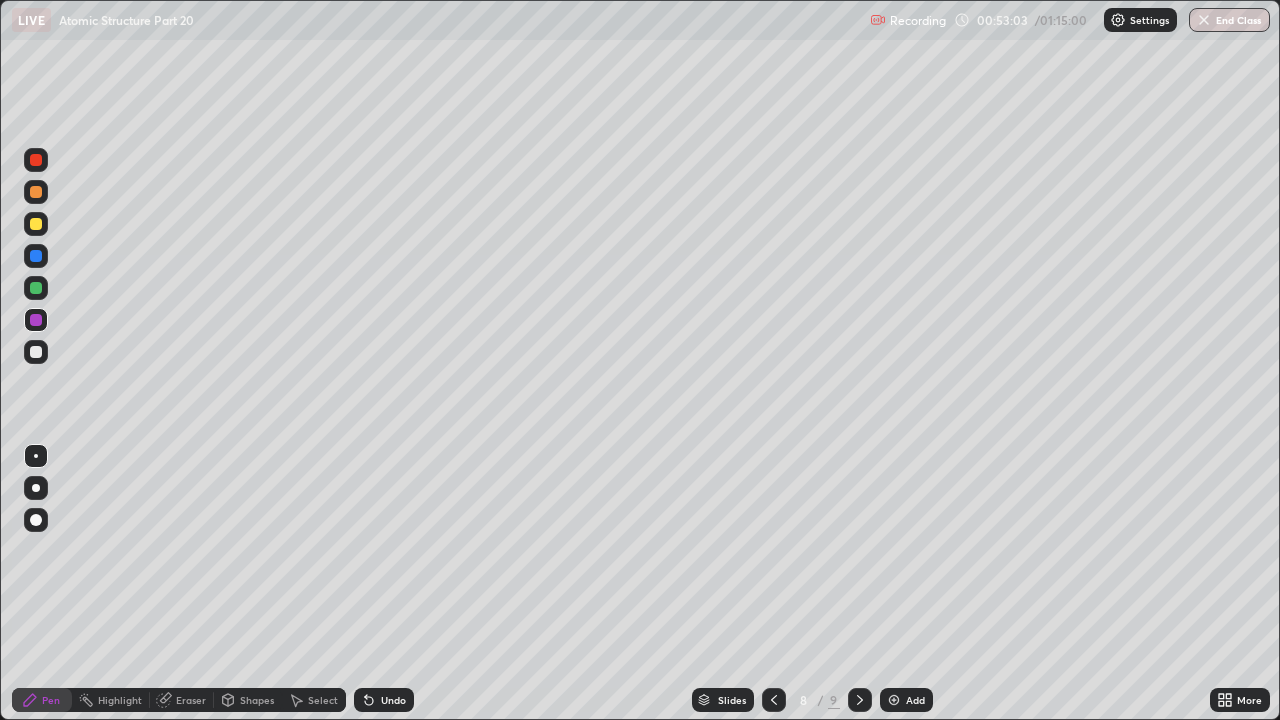 click at bounding box center (36, 224) 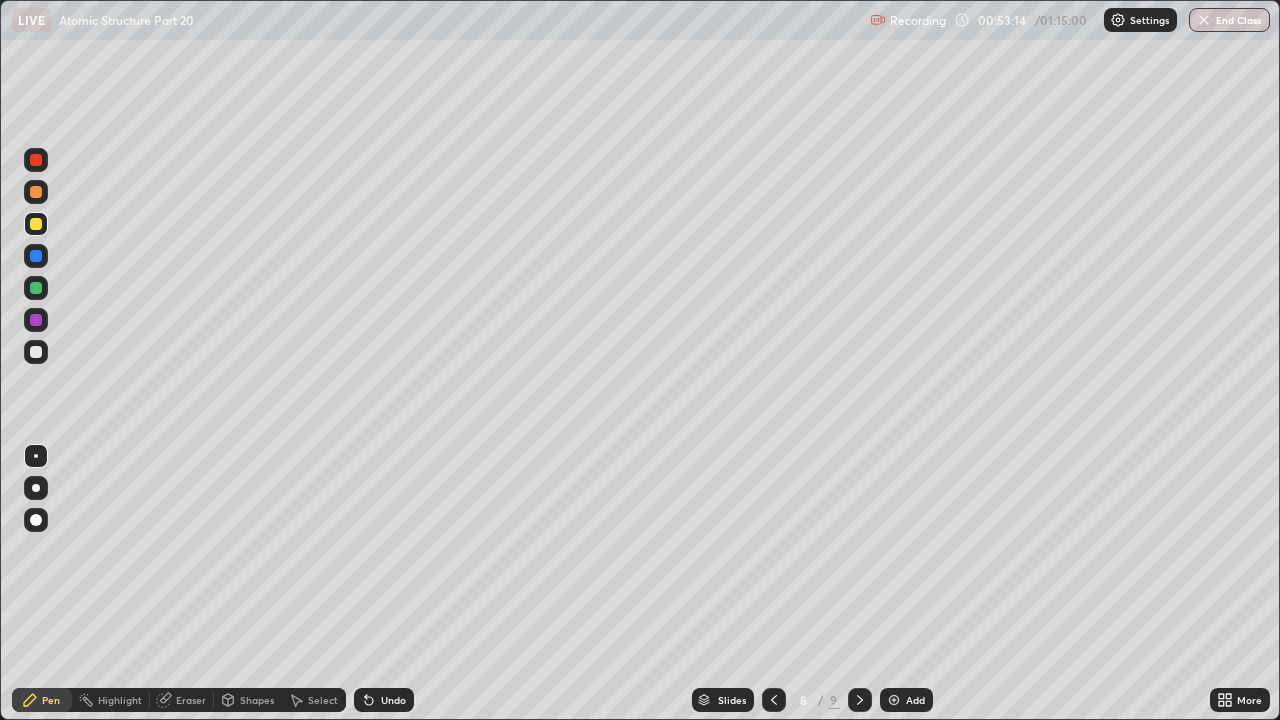 click on "Undo" at bounding box center [393, 700] 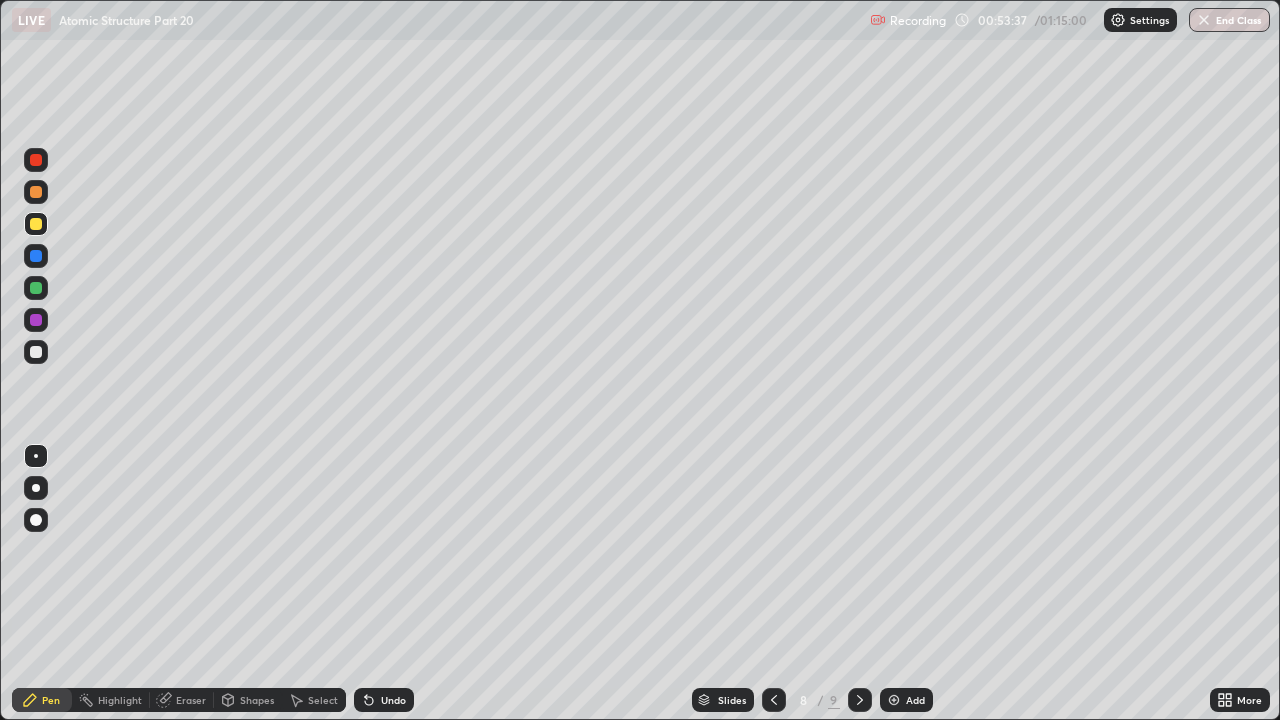 click on "Undo" at bounding box center [393, 700] 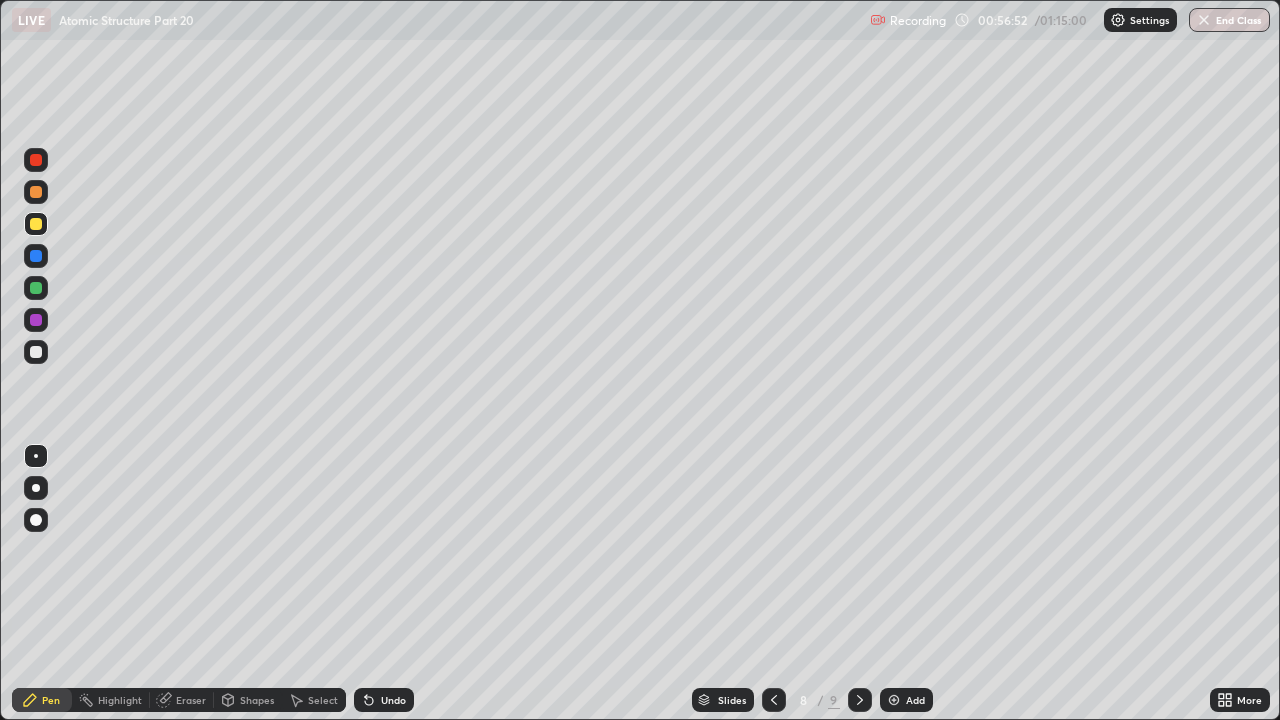click at bounding box center (894, 700) 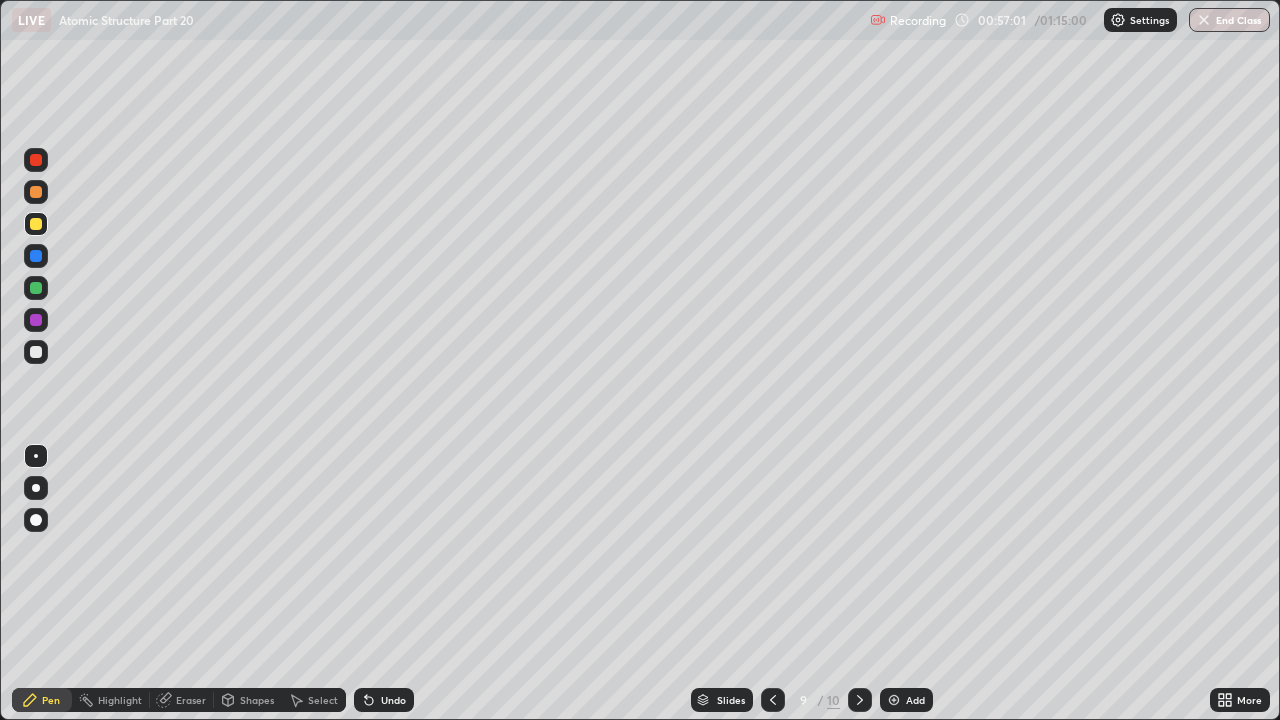 click at bounding box center [36, 352] 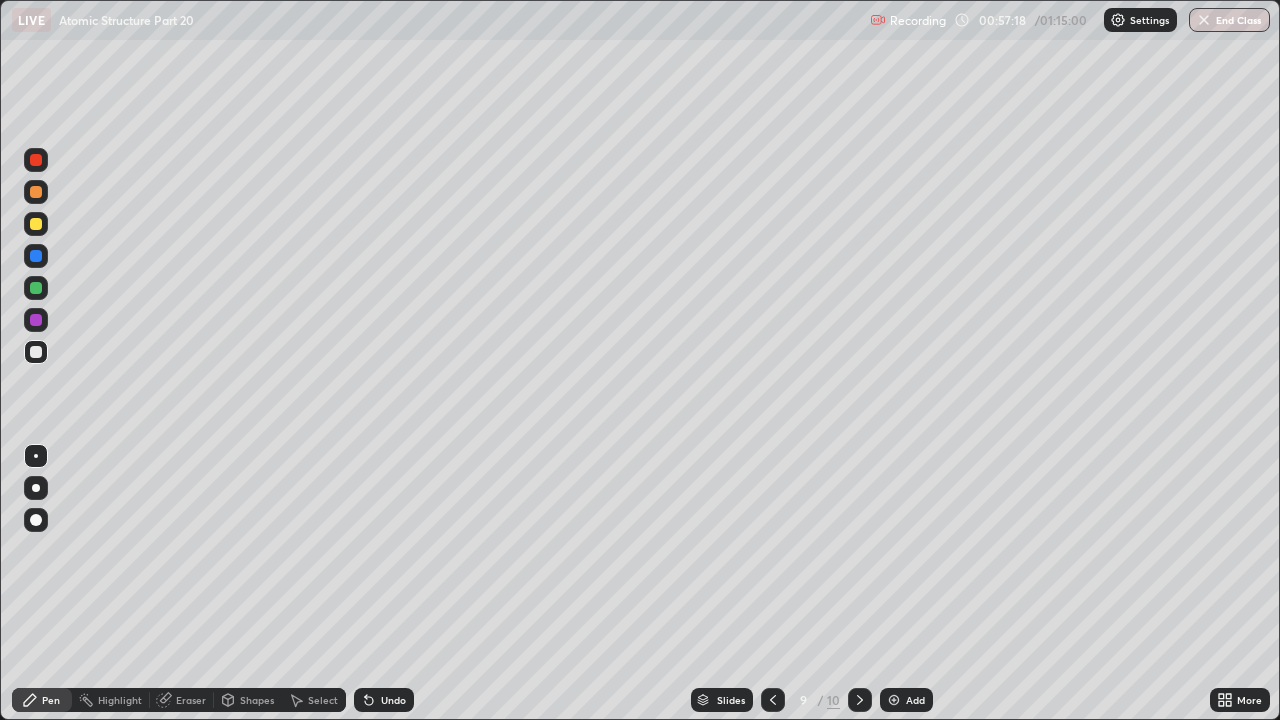 click on "Eraser" at bounding box center [191, 700] 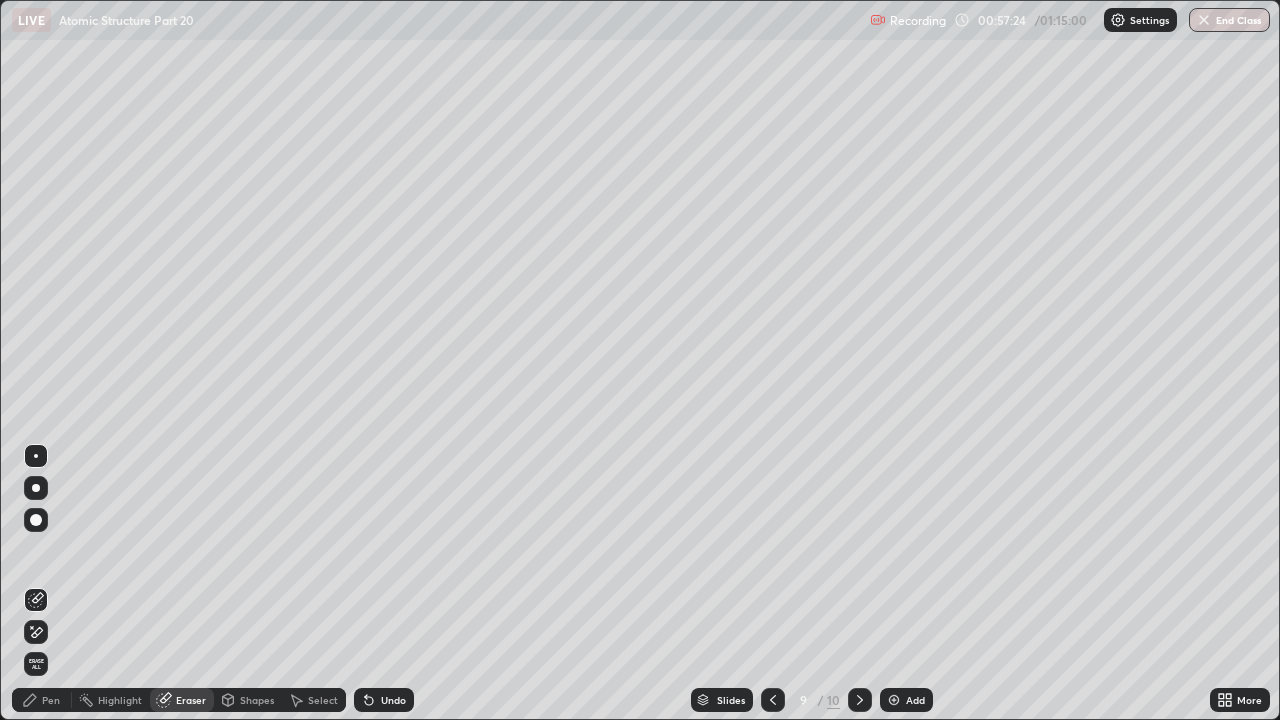 click on "Pen" at bounding box center (51, 700) 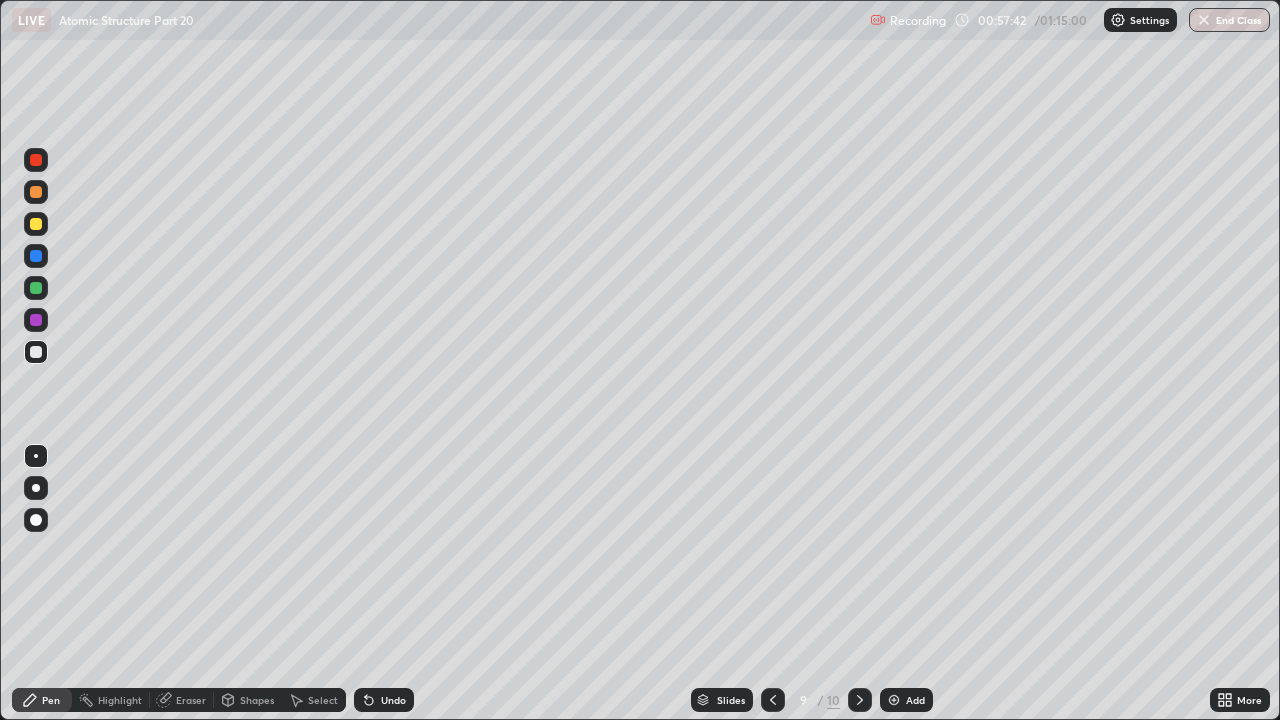 click at bounding box center [36, 224] 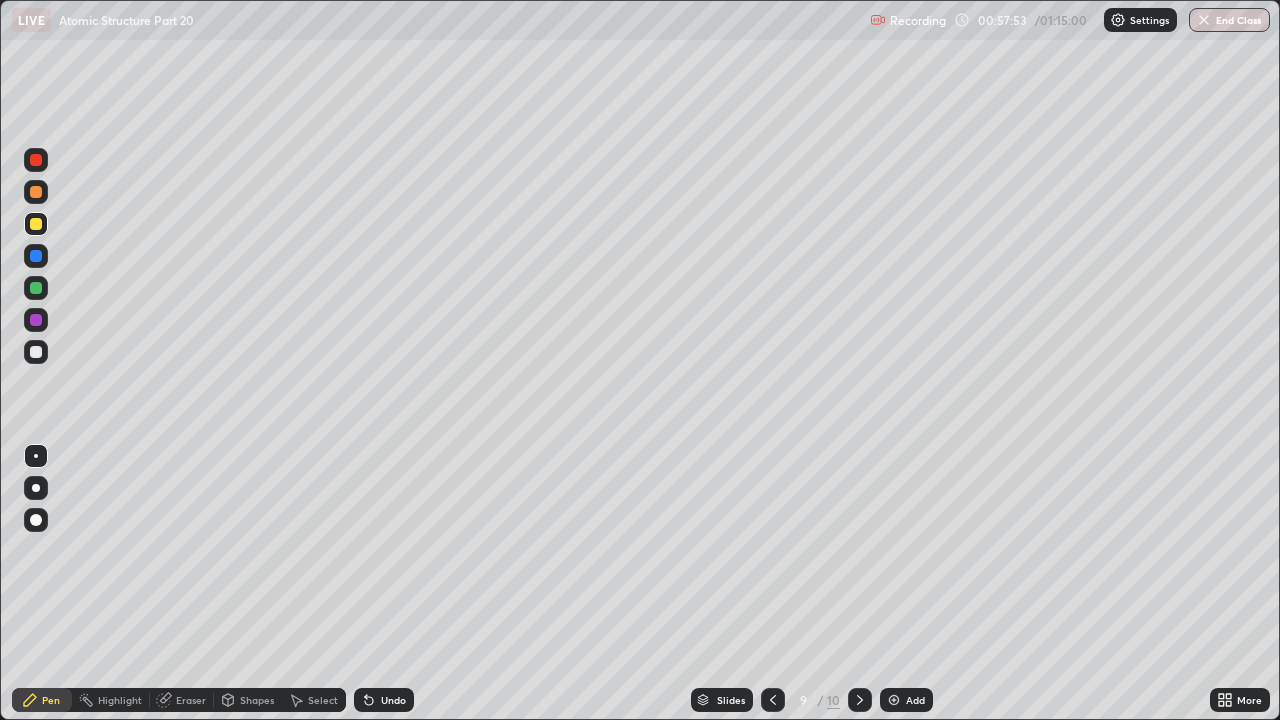 click at bounding box center (36, 352) 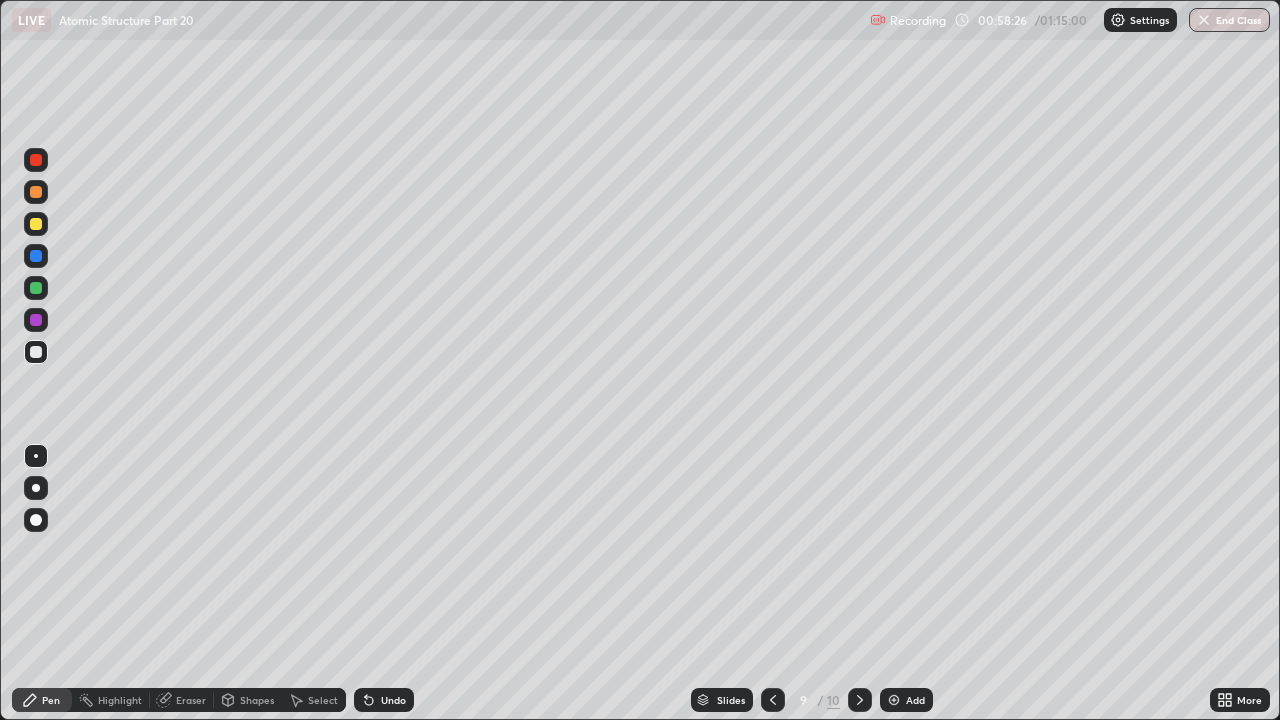 click at bounding box center [36, 224] 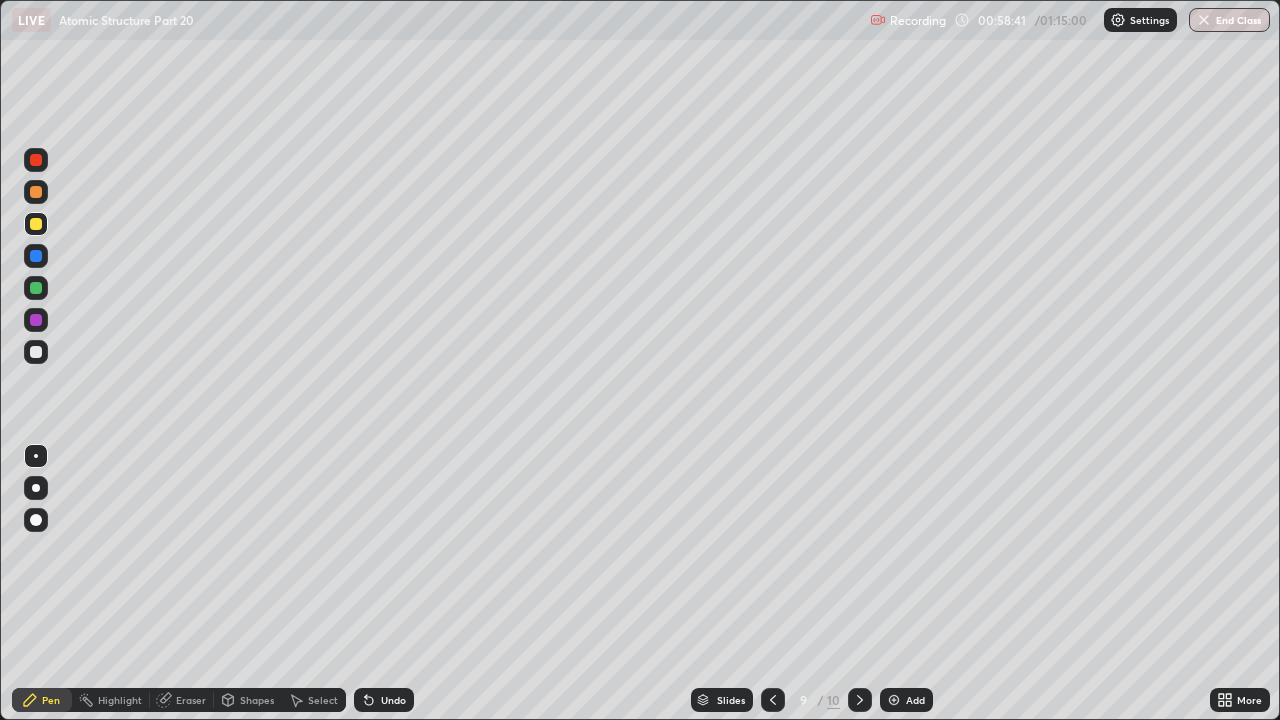 click at bounding box center [36, 288] 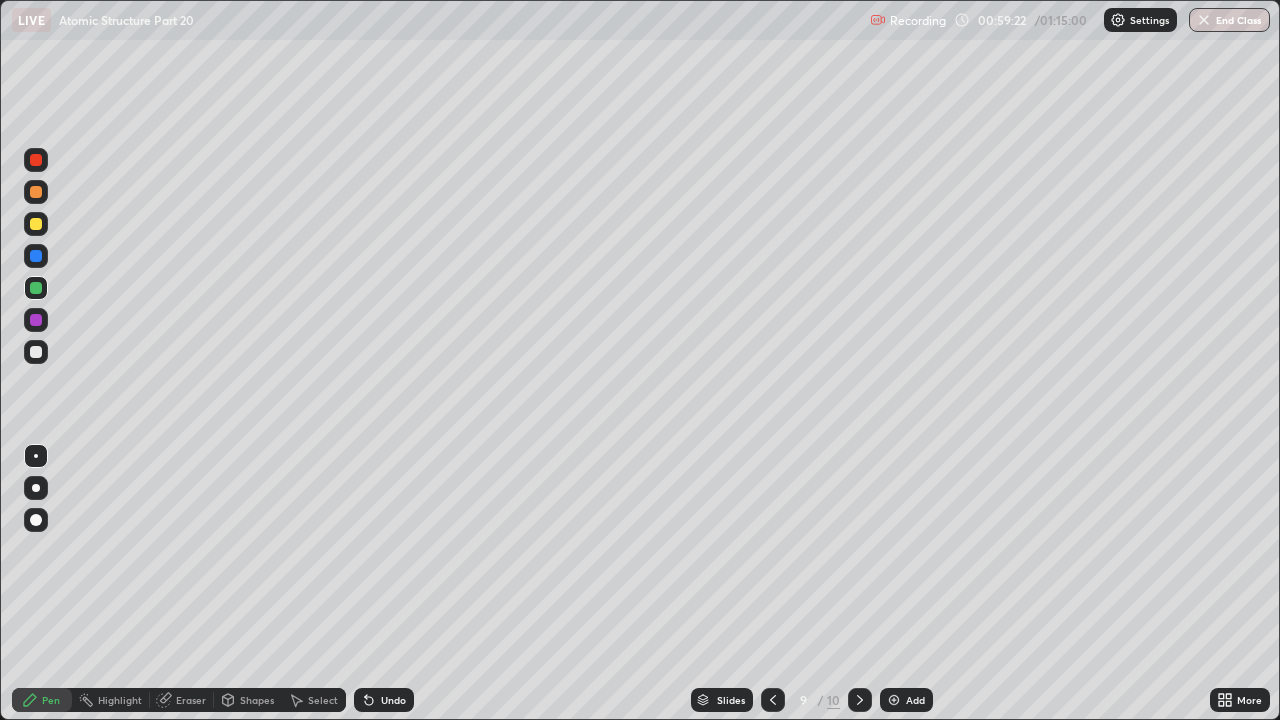 click at bounding box center (36, 352) 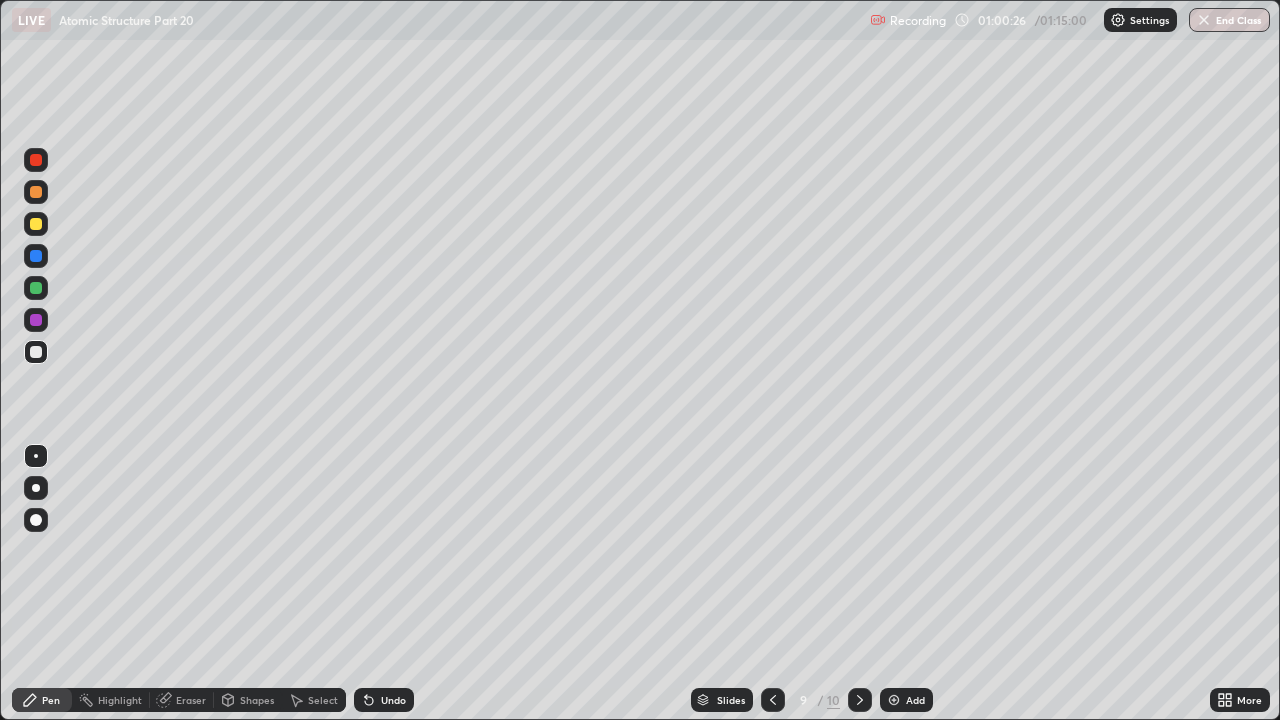 click on "Undo" at bounding box center [393, 700] 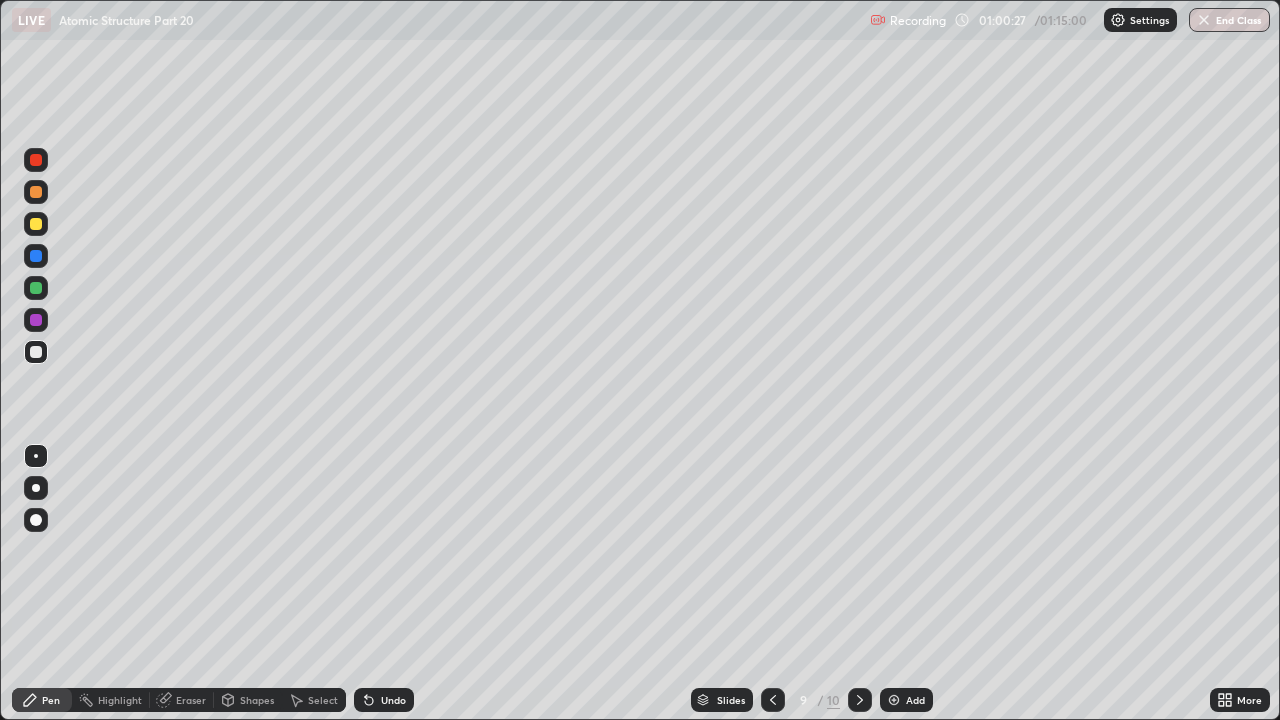 click on "Undo" at bounding box center (393, 700) 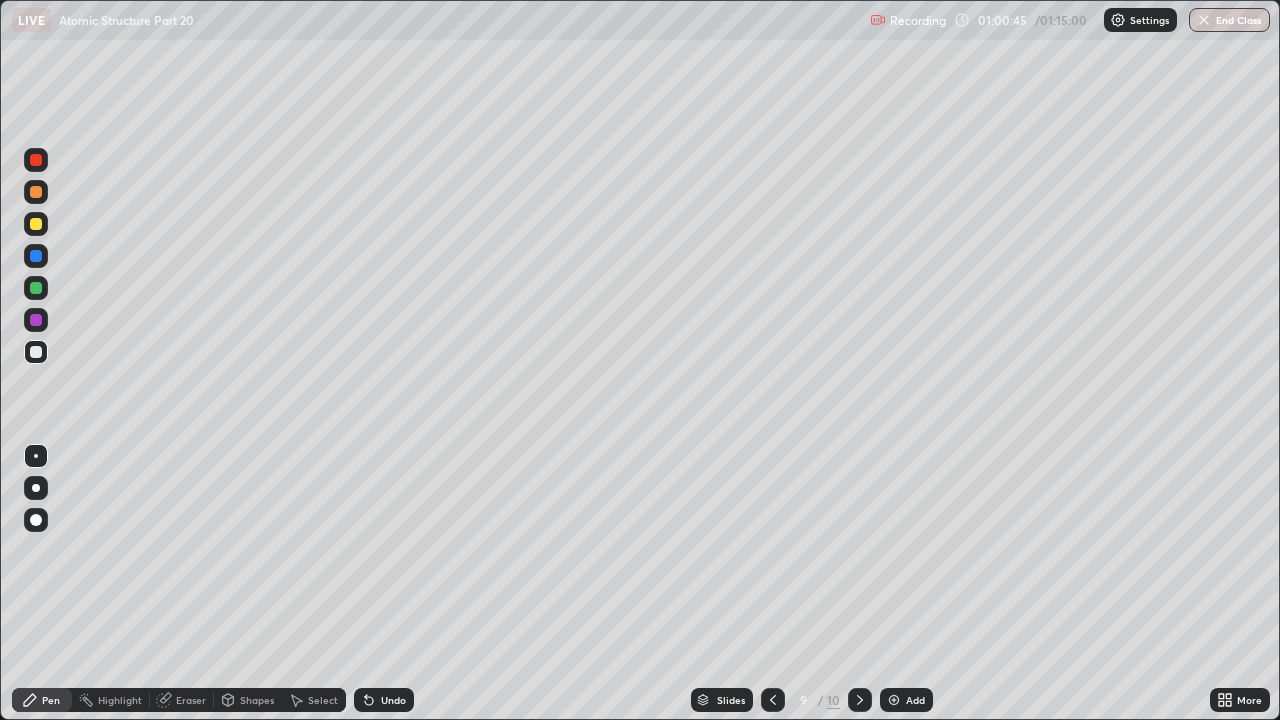 click on "Eraser" at bounding box center (182, 700) 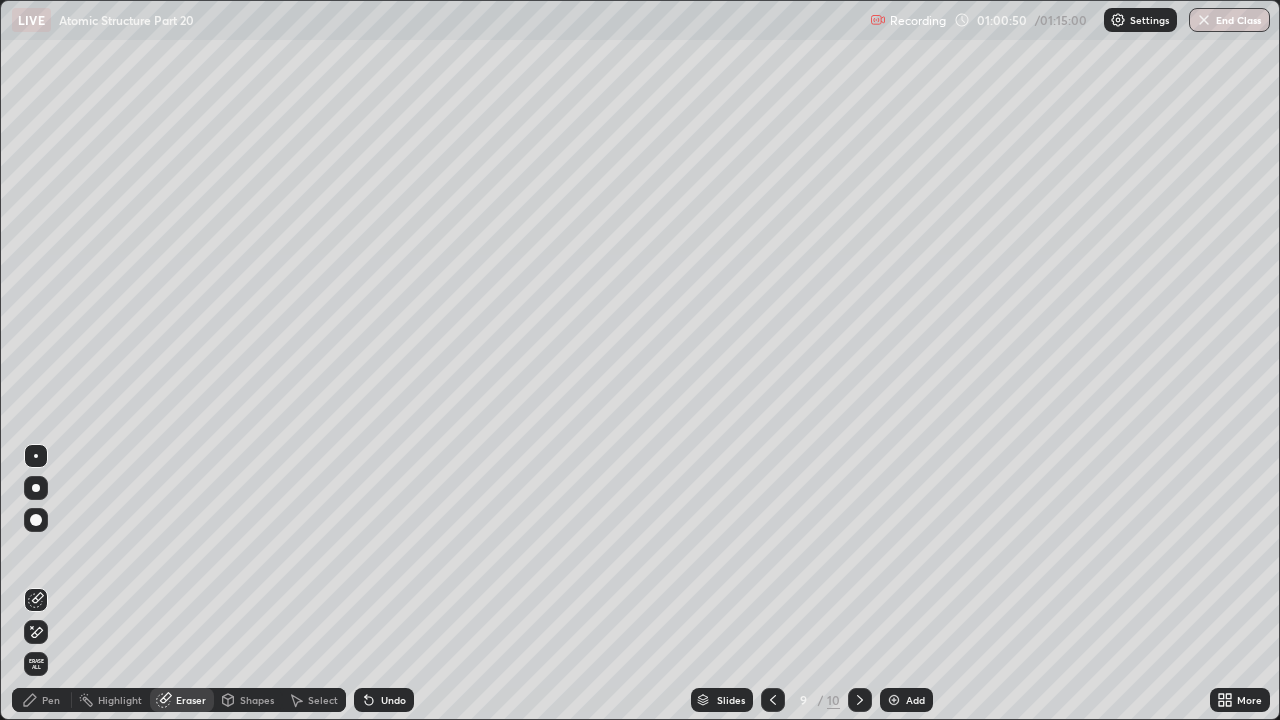 click on "Pen" at bounding box center [51, 700] 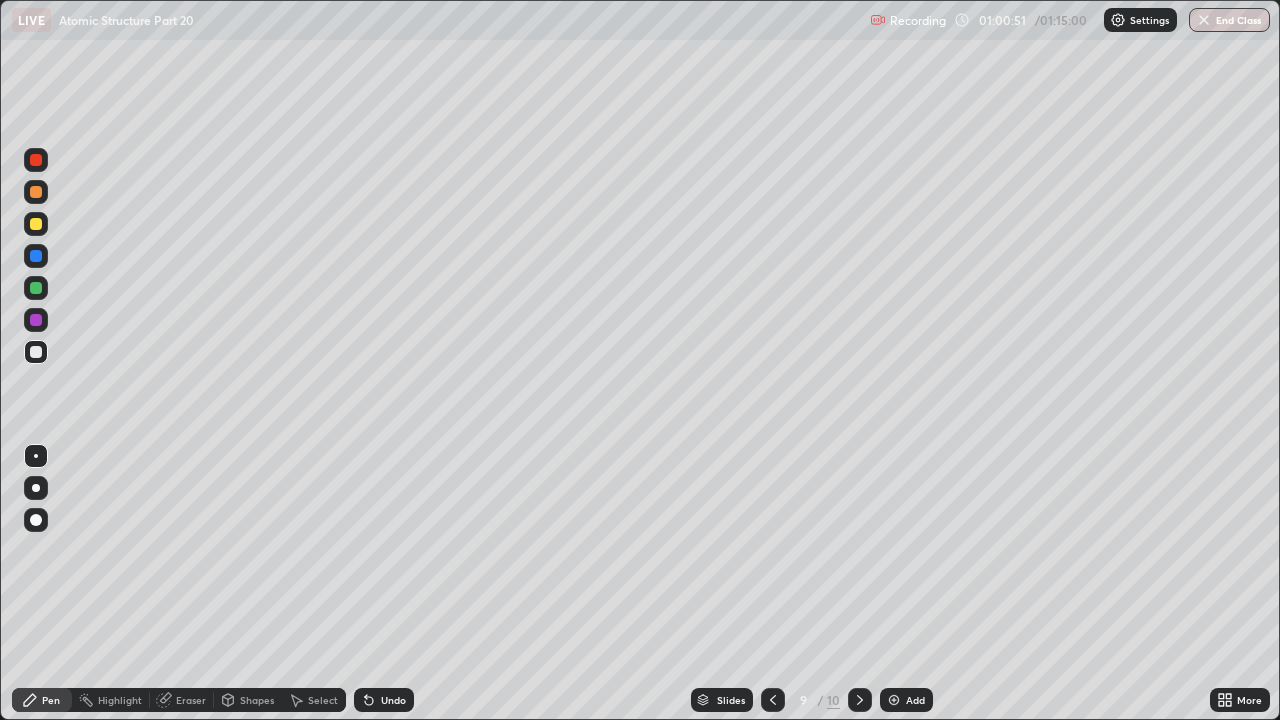 click at bounding box center [36, 224] 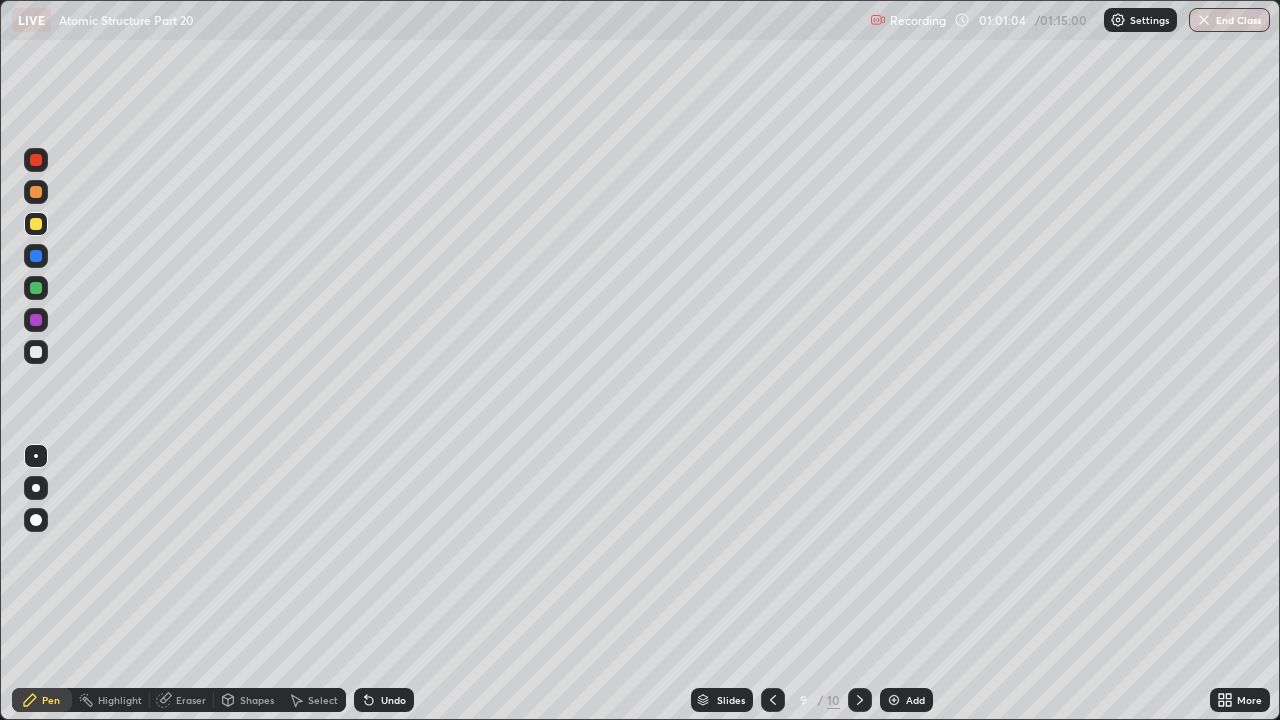 click on "Undo" at bounding box center (384, 700) 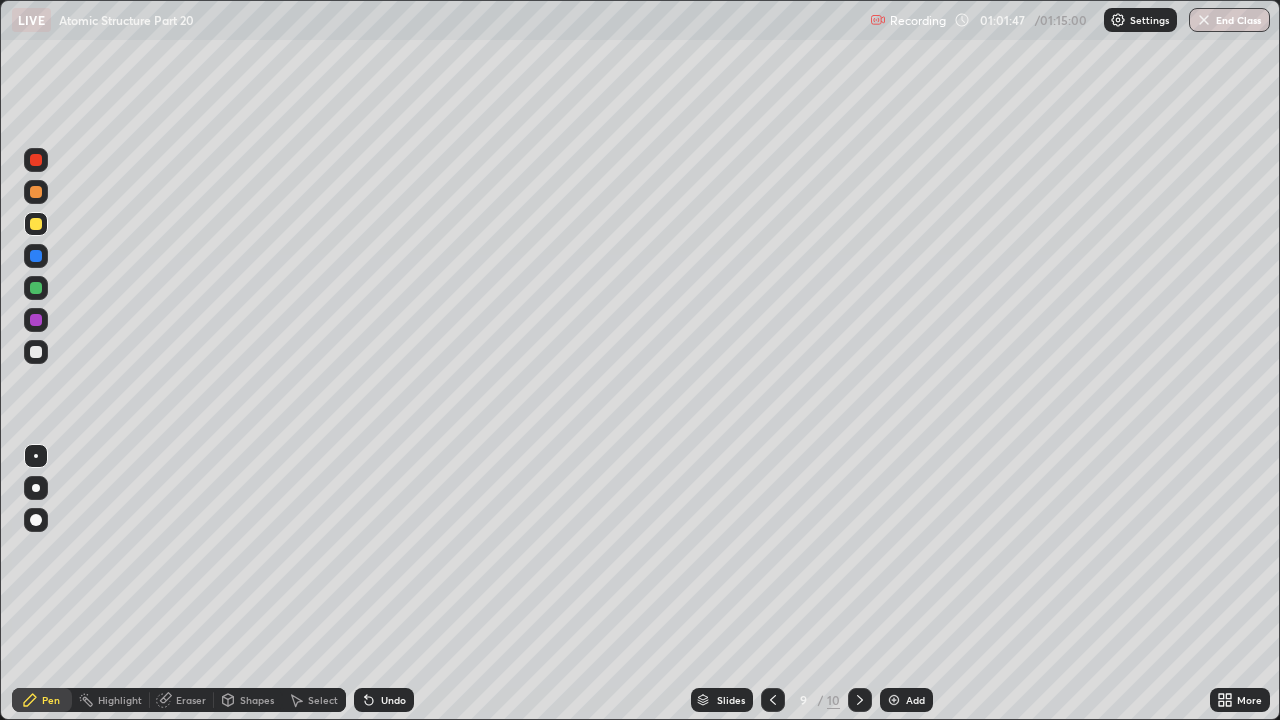 click at bounding box center (36, 352) 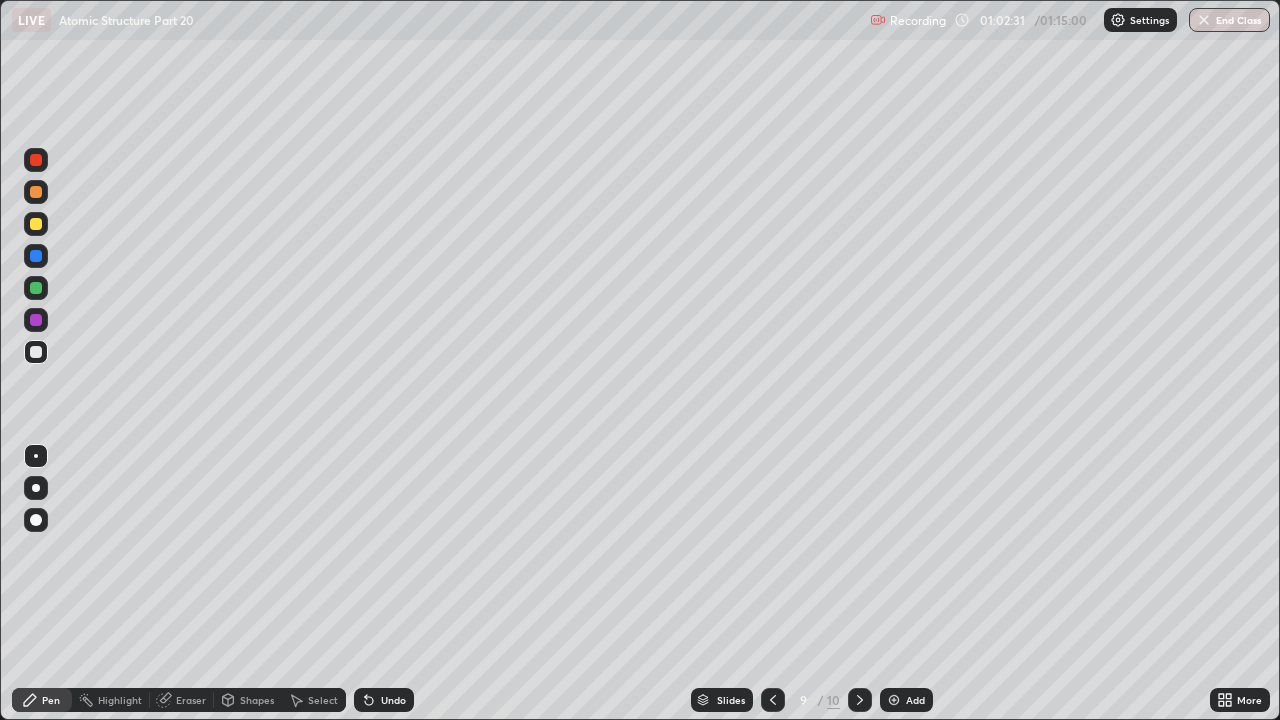 click on "Undo" at bounding box center (393, 700) 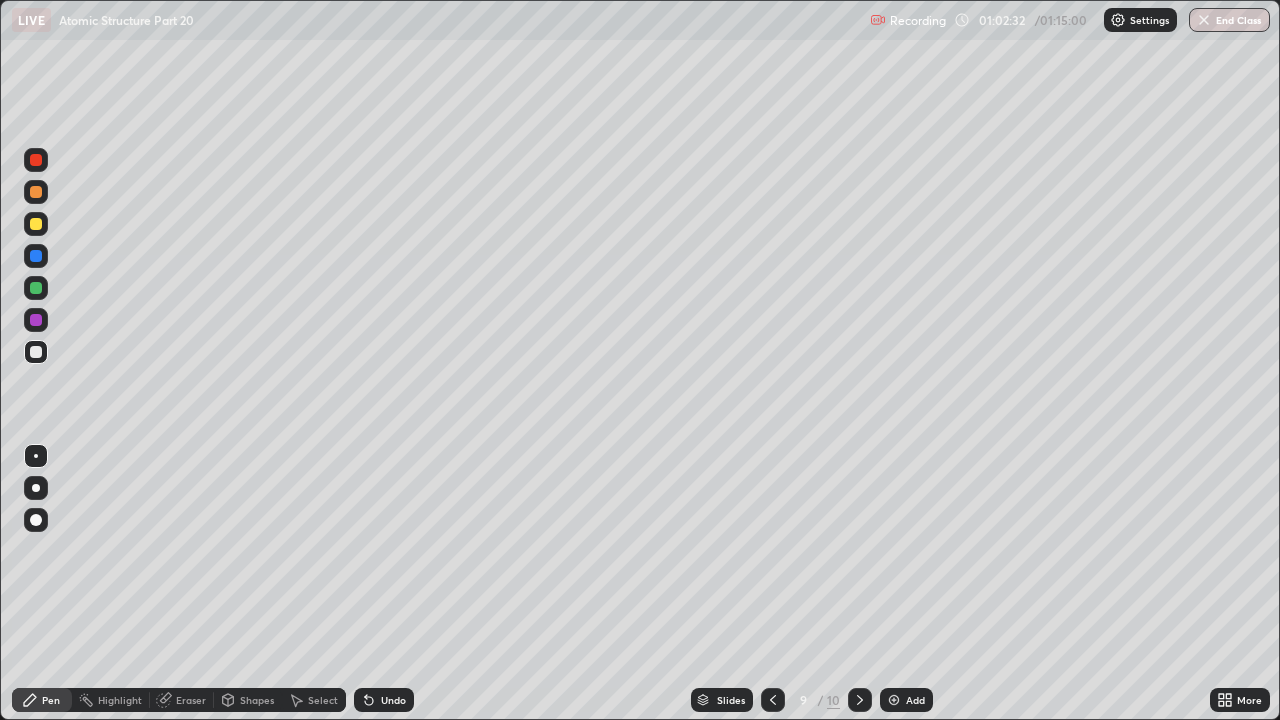 click on "Slides 9 / 10 Add" at bounding box center [812, 700] 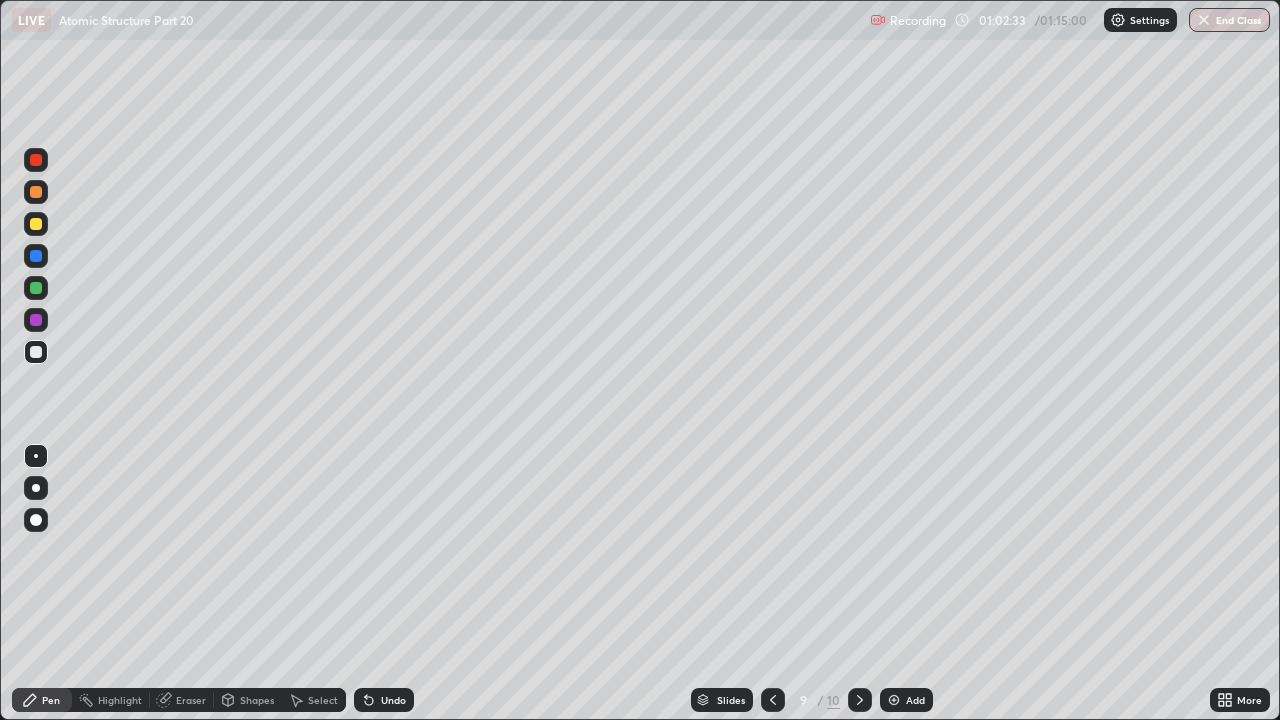 click on "Undo" at bounding box center [384, 700] 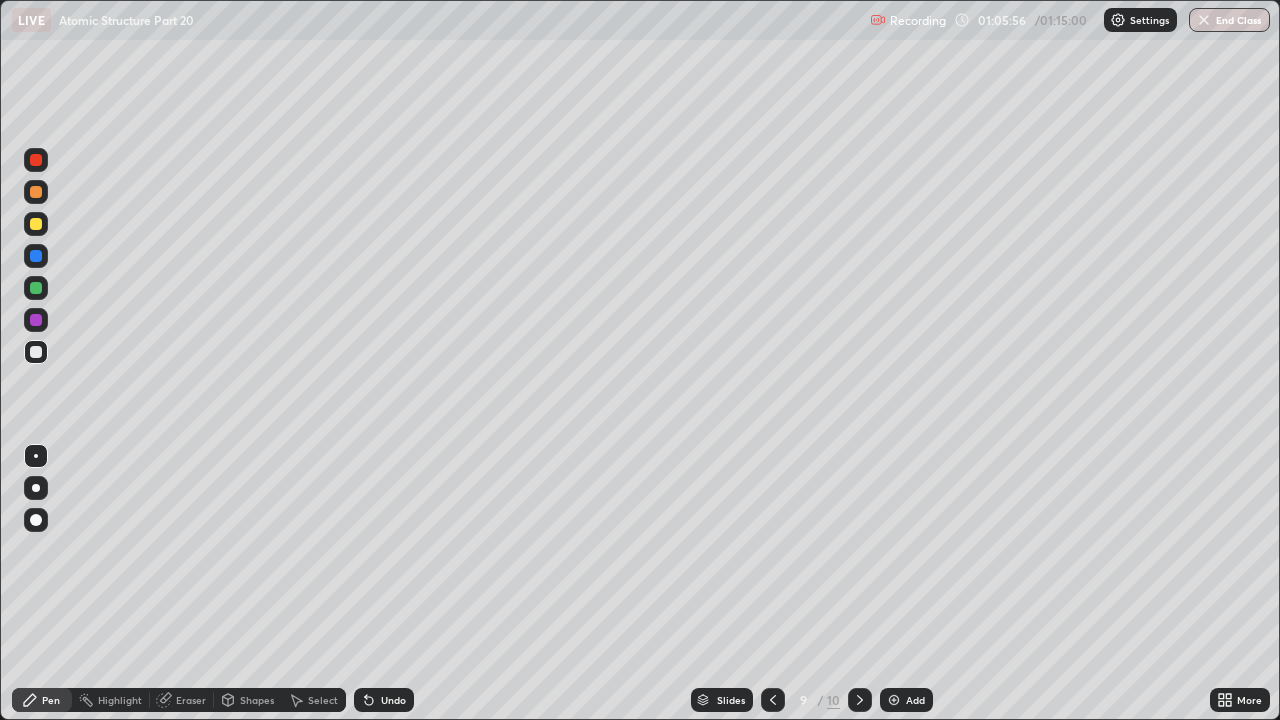 click on "Add" at bounding box center [915, 700] 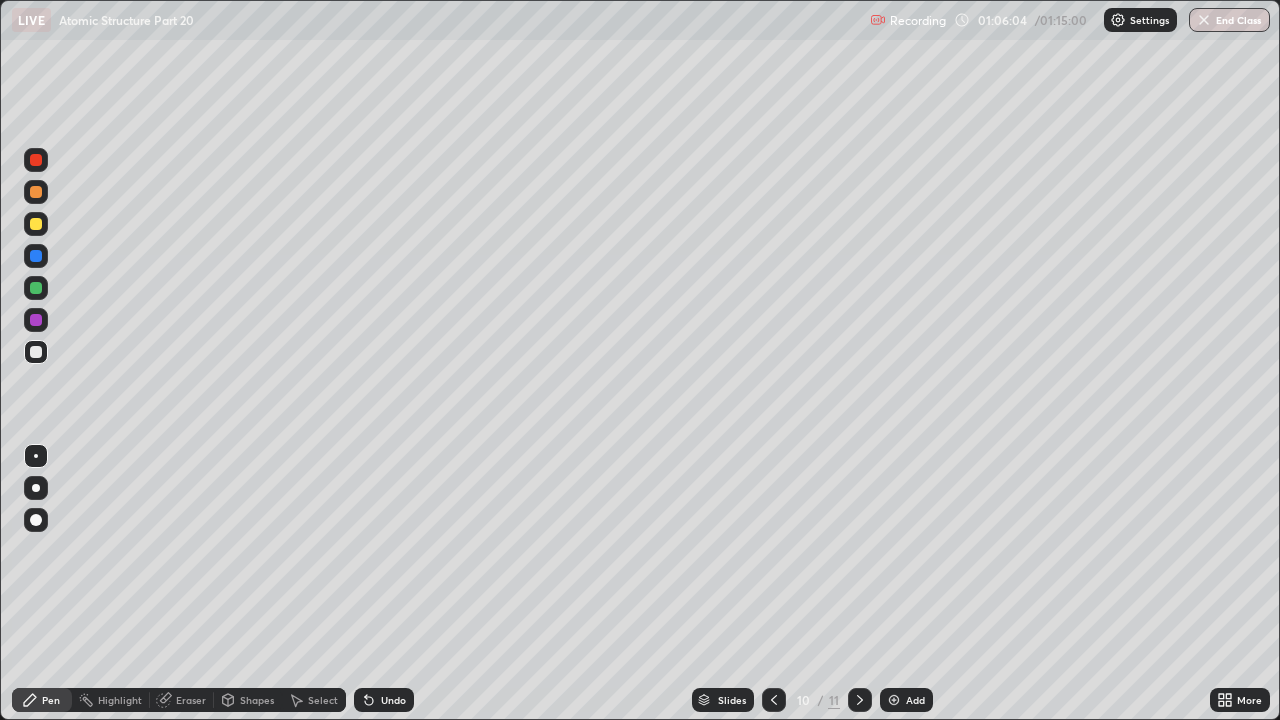 click on "Undo" at bounding box center (393, 700) 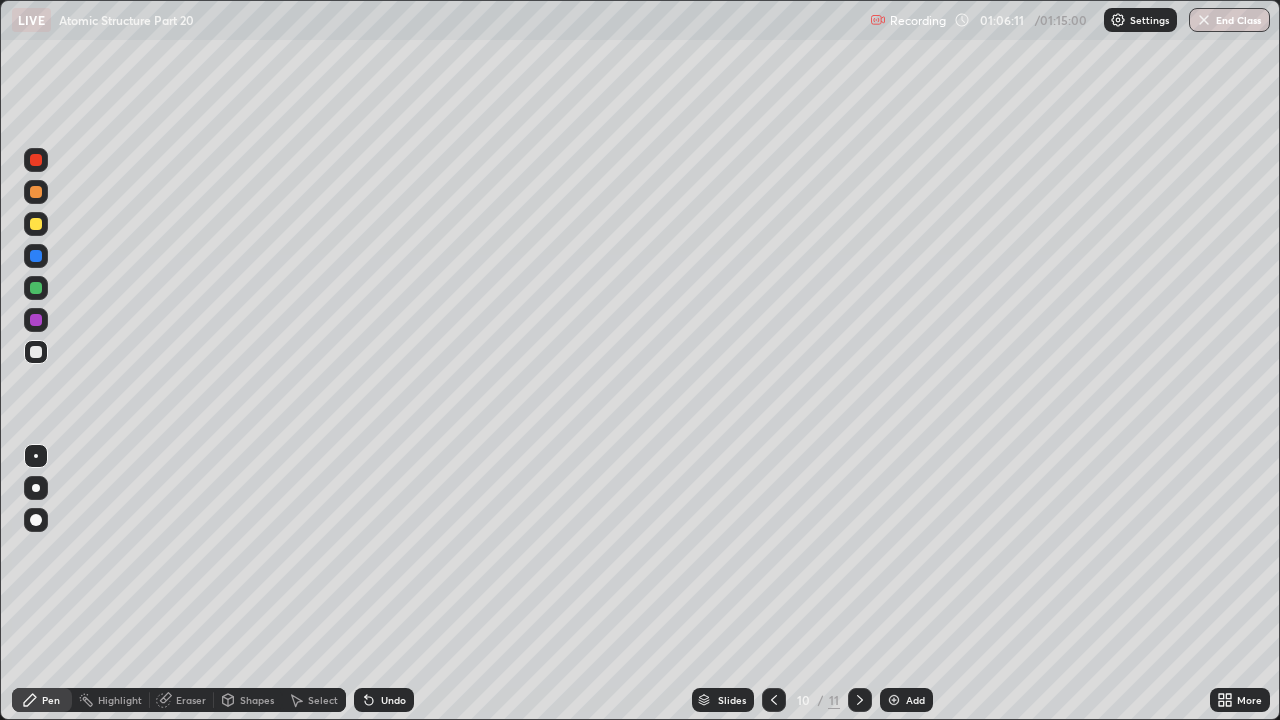 click 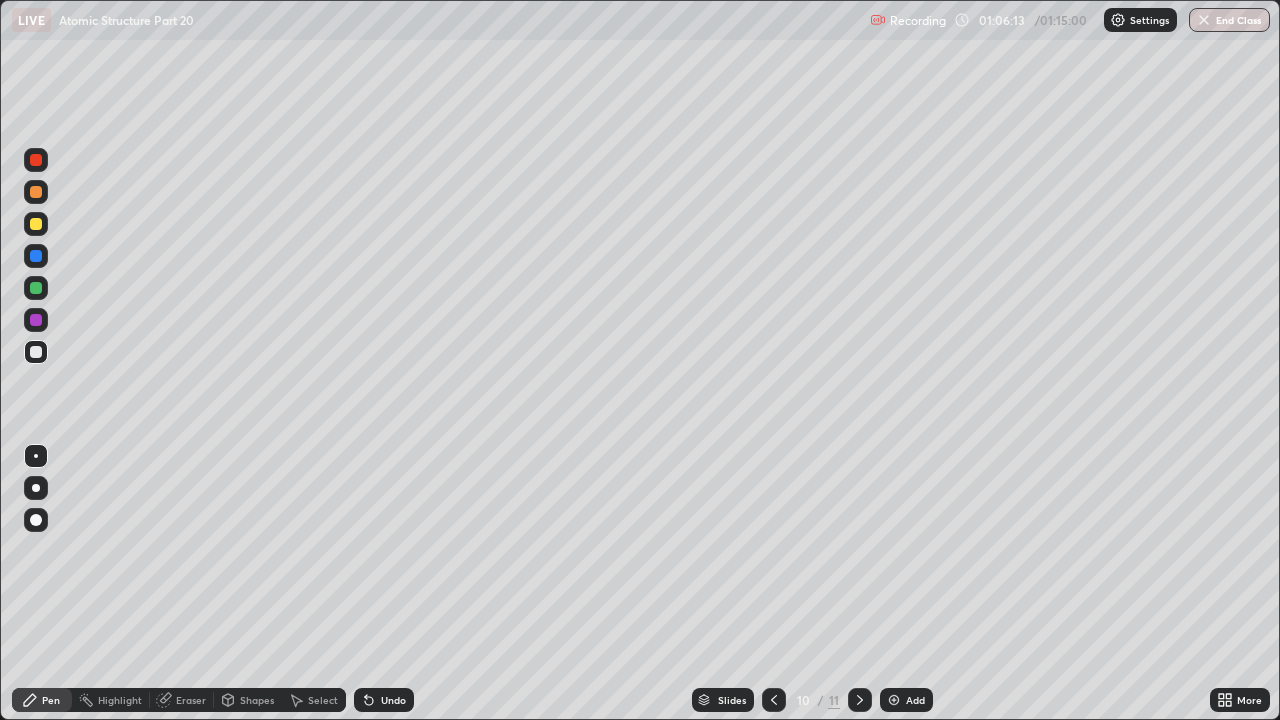 click 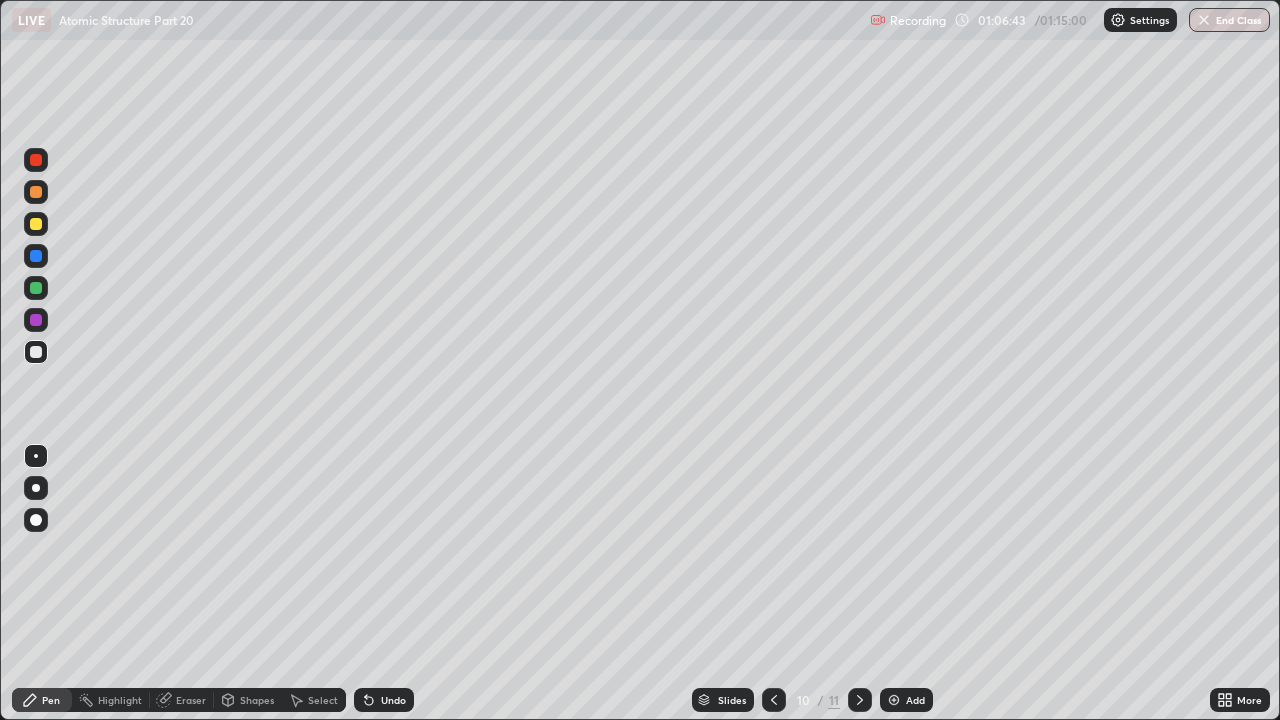 click at bounding box center [36, 288] 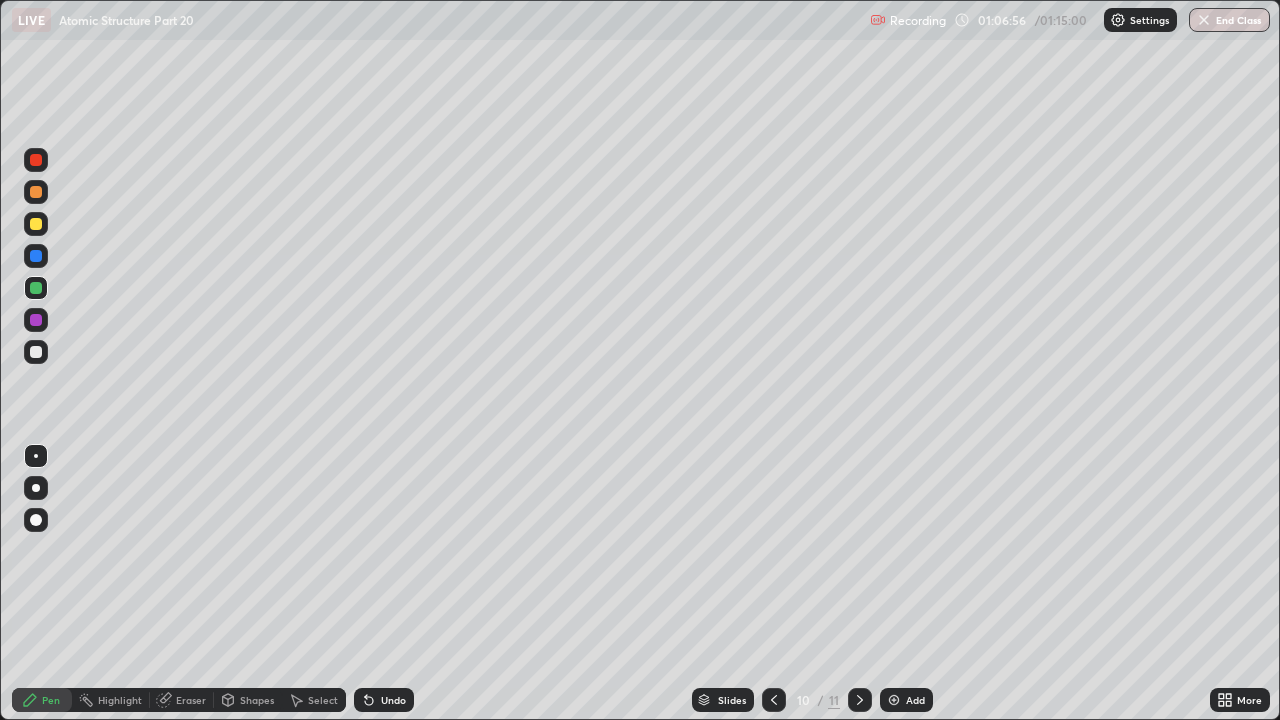 click on "Undo" at bounding box center (393, 700) 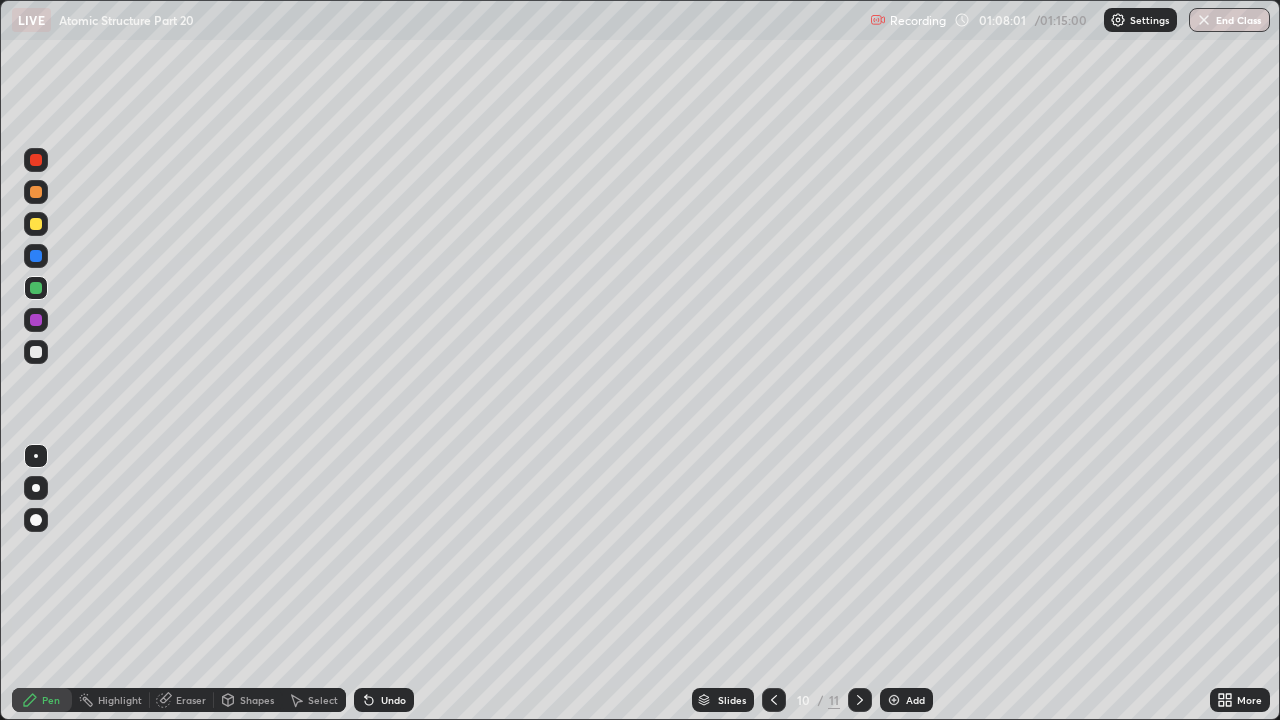 click on "Undo" at bounding box center [384, 700] 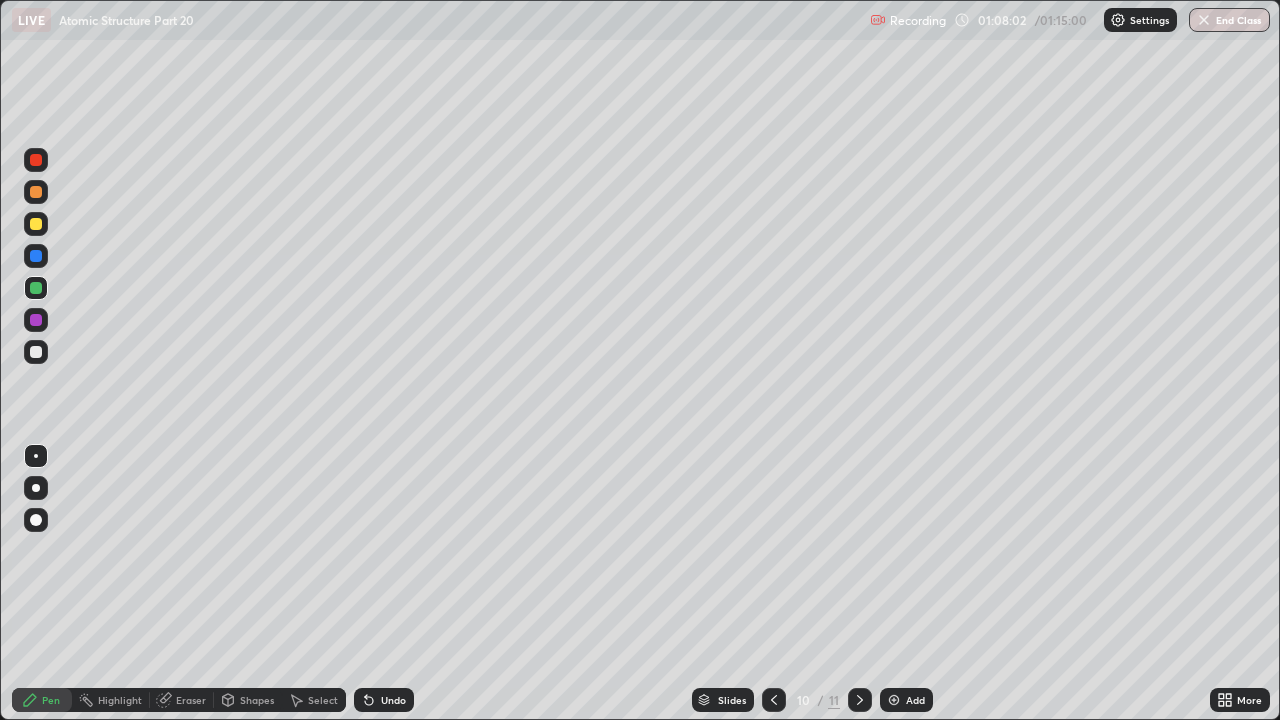 click on "Undo" at bounding box center [393, 700] 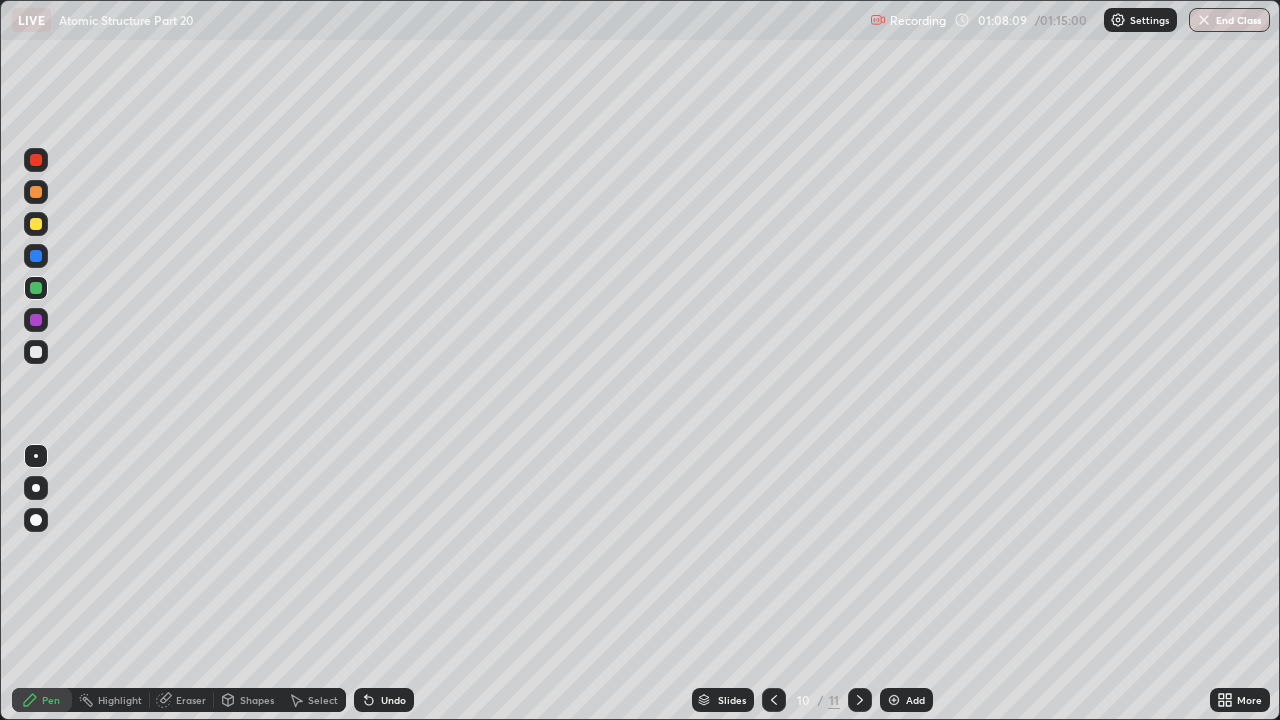 click at bounding box center [36, 224] 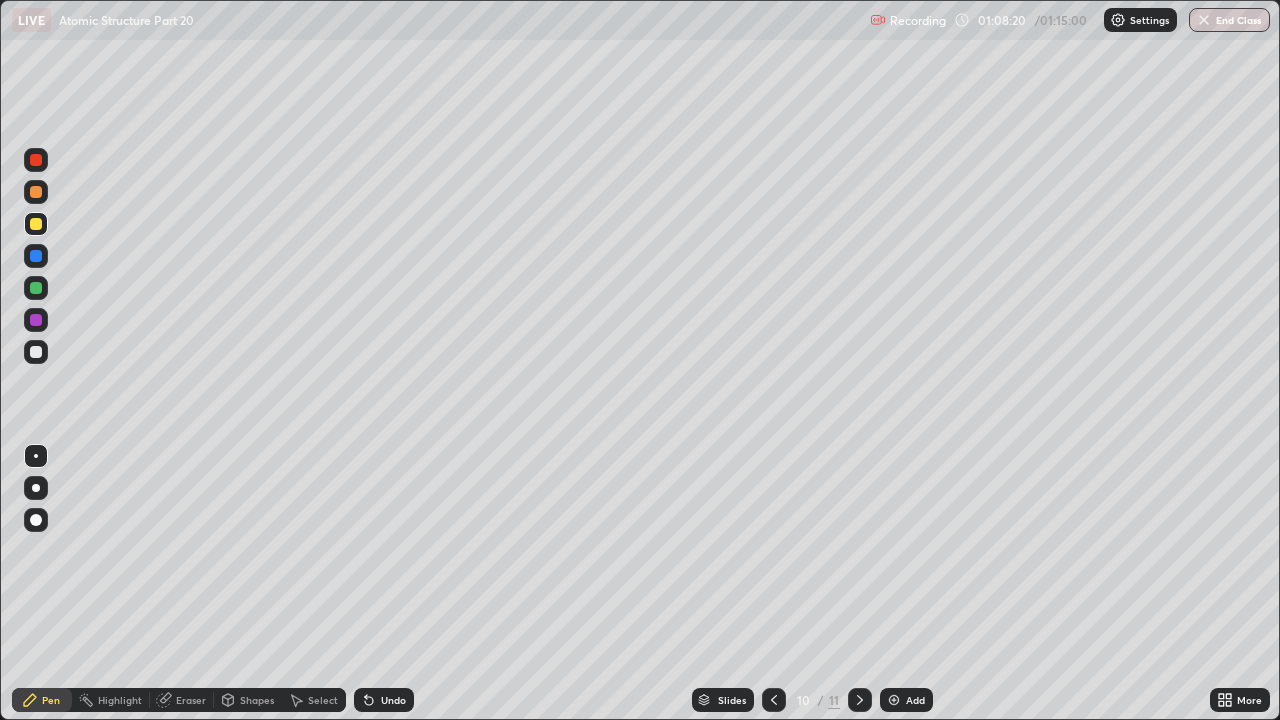 click on "Undo" at bounding box center (393, 700) 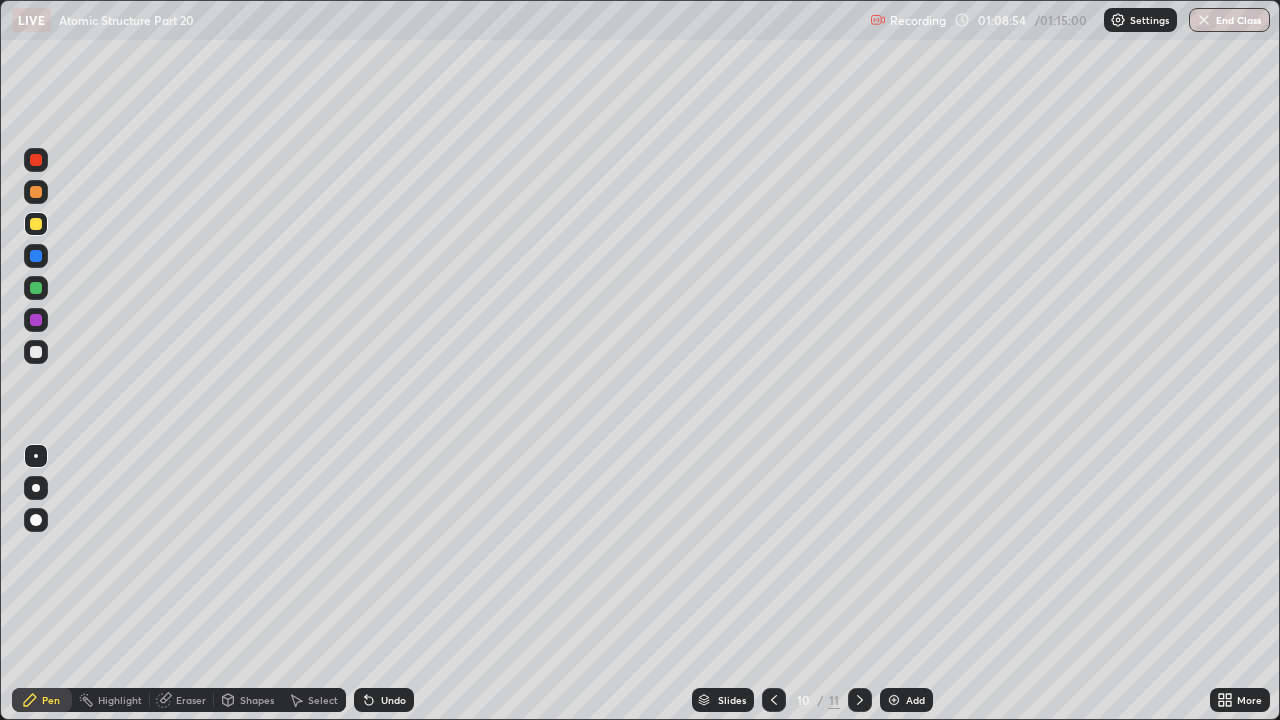 click at bounding box center (36, 192) 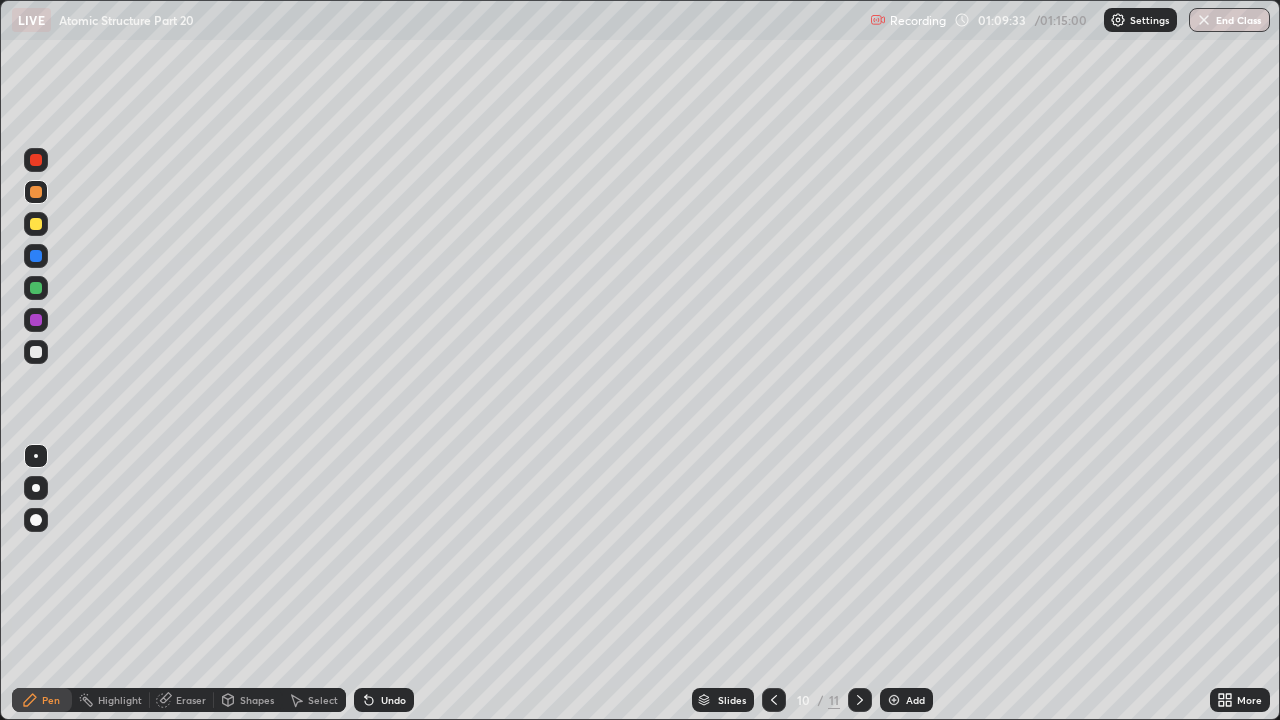 click on "Eraser" at bounding box center [191, 700] 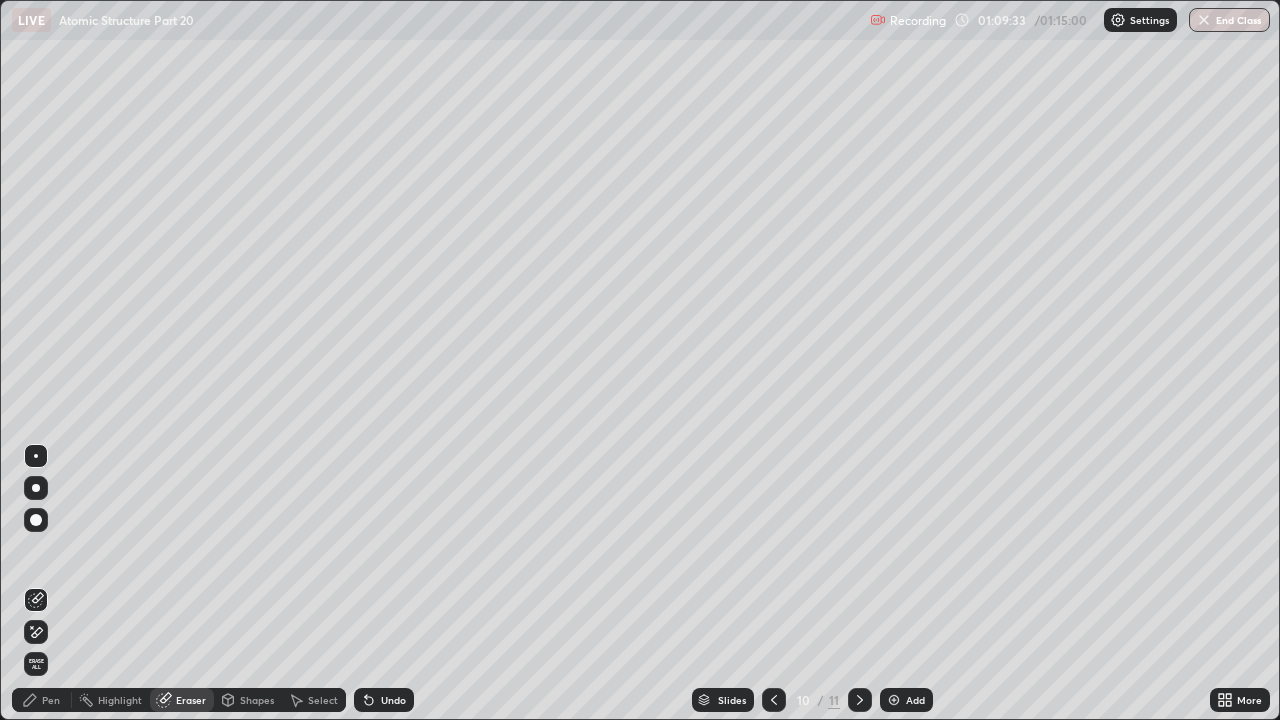 click at bounding box center (36, 632) 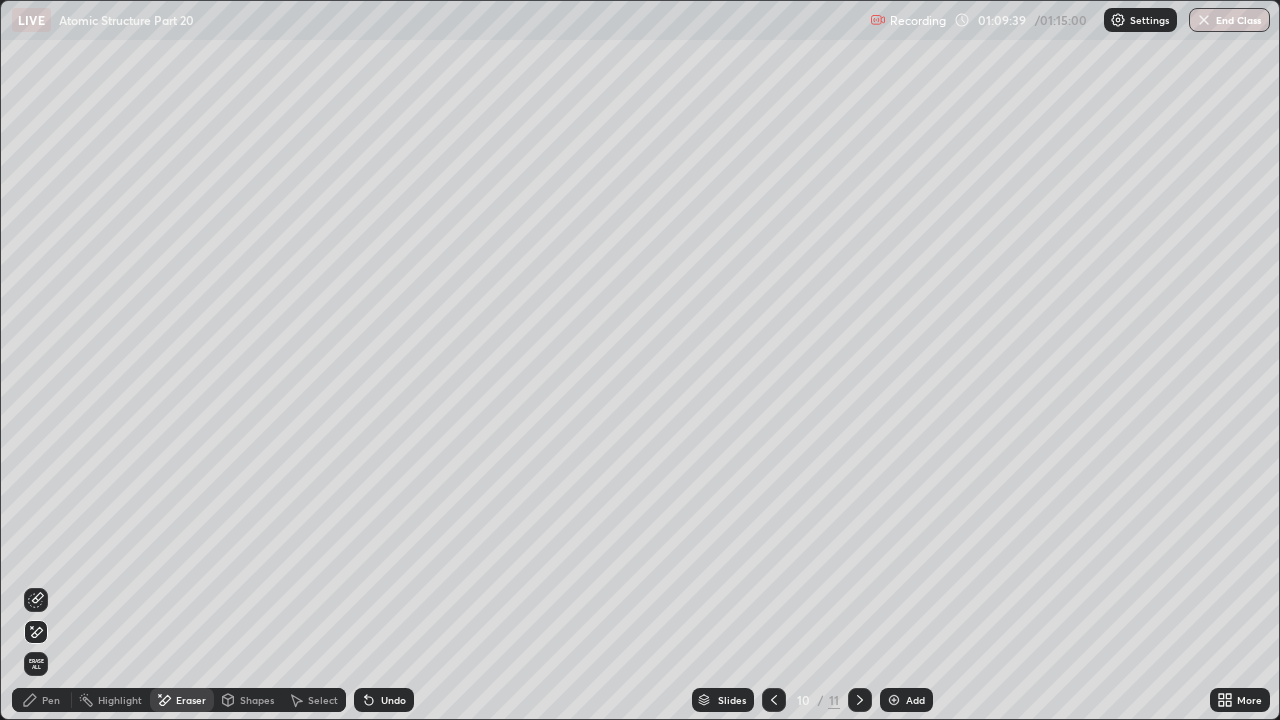 click on "Pen" at bounding box center [51, 700] 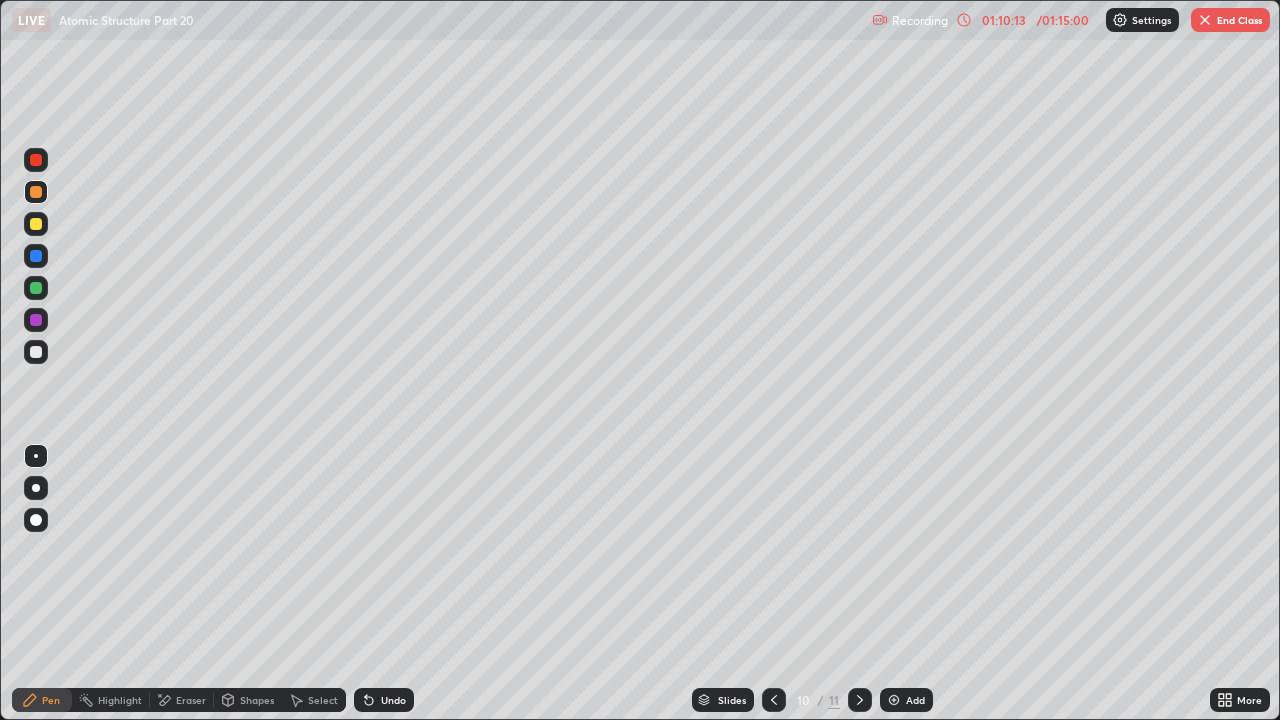 click at bounding box center [36, 352] 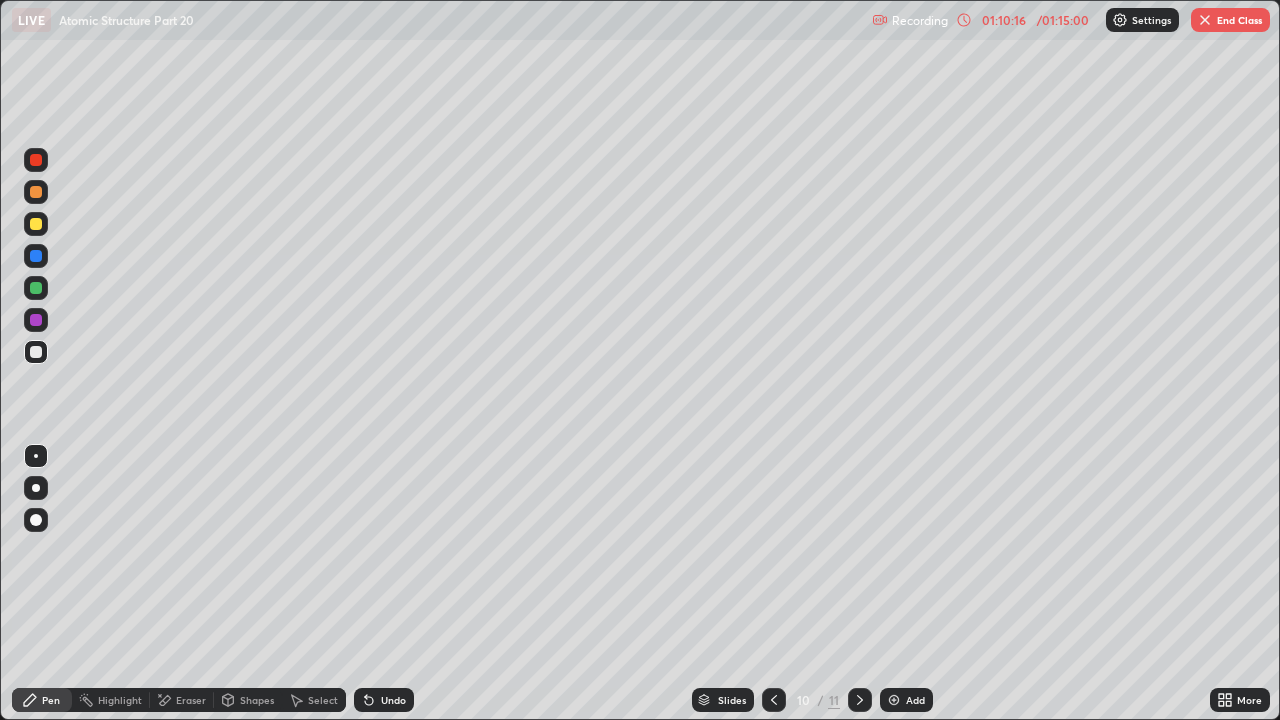 click on "Undo" at bounding box center (384, 700) 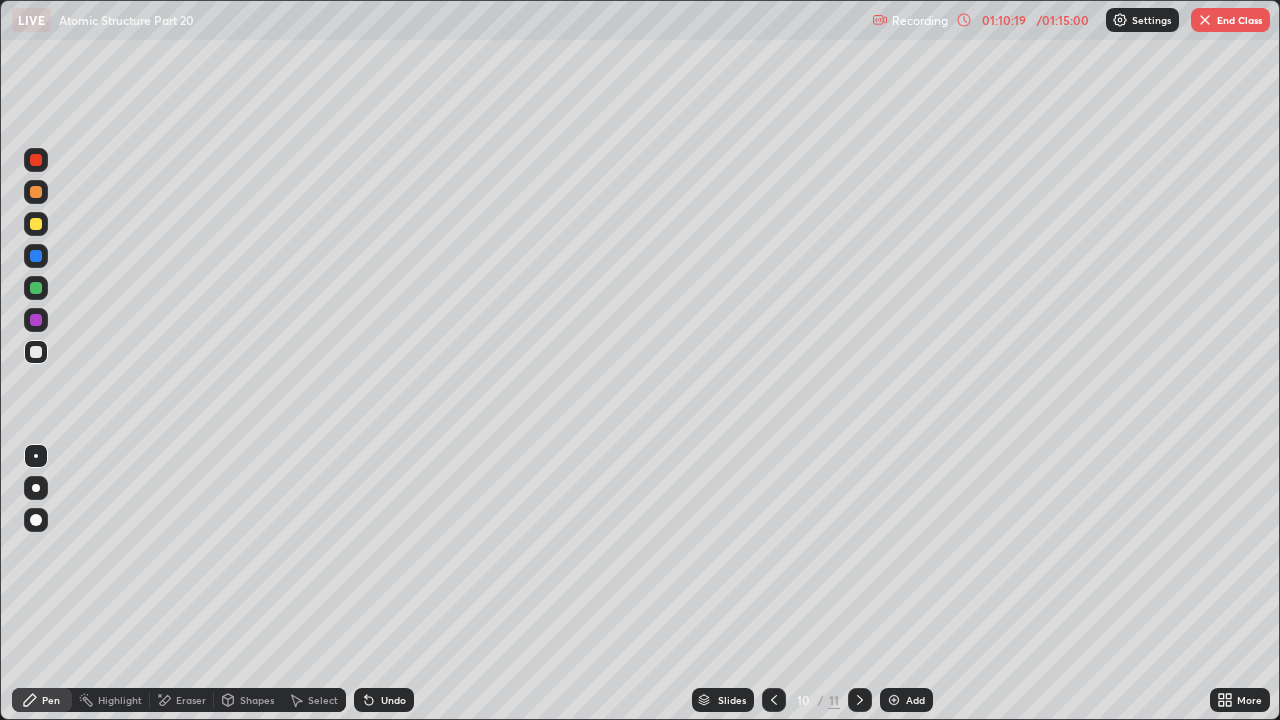 click on "Undo" at bounding box center [393, 700] 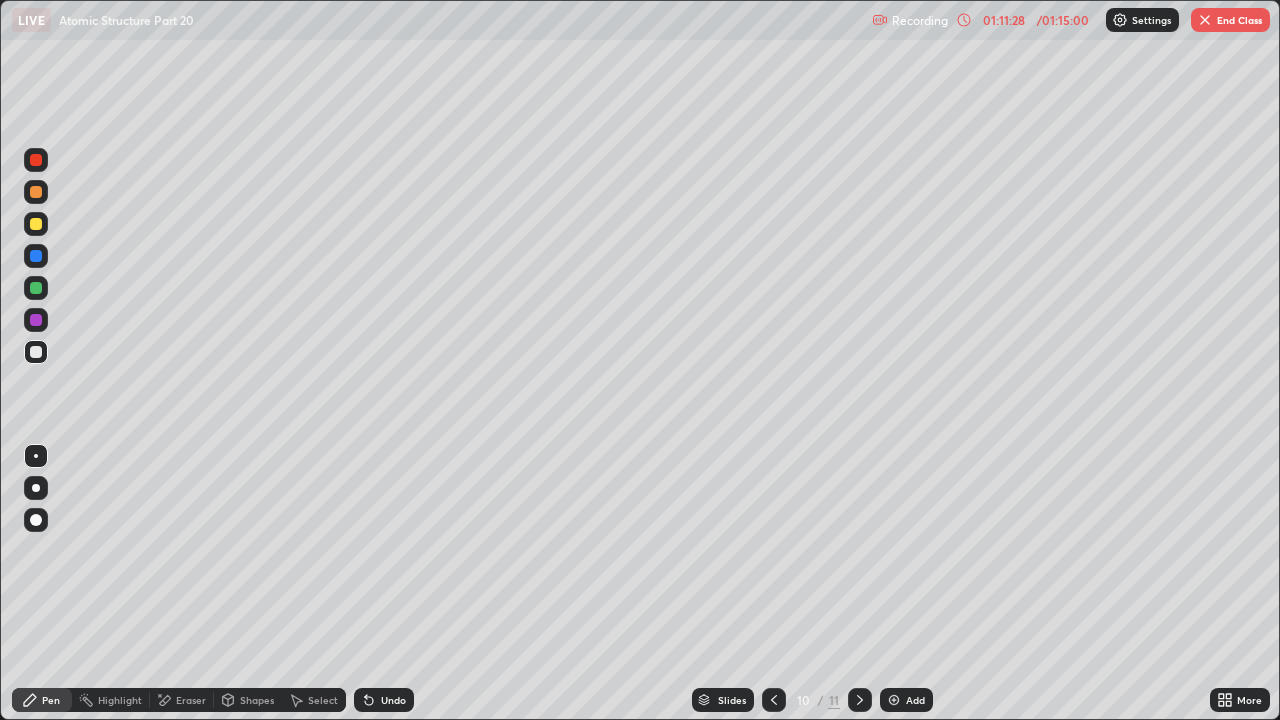 click on "Undo" at bounding box center (393, 700) 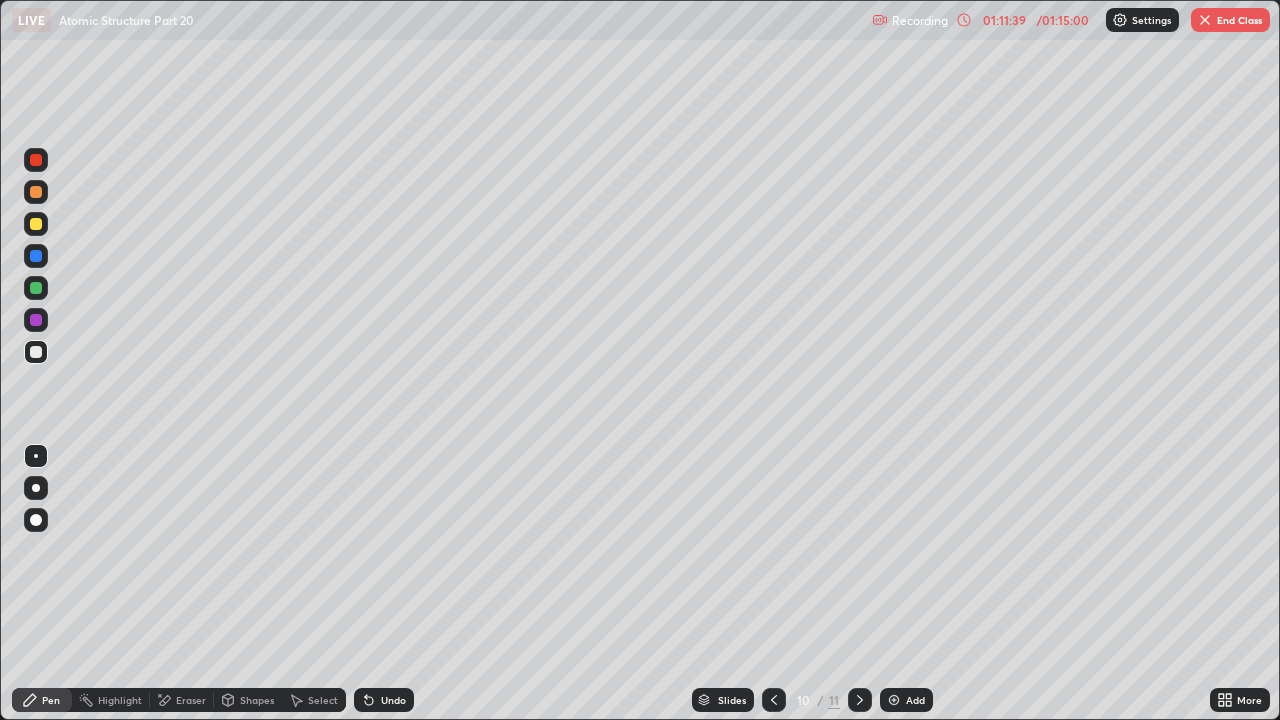 click on "Undo" at bounding box center [384, 700] 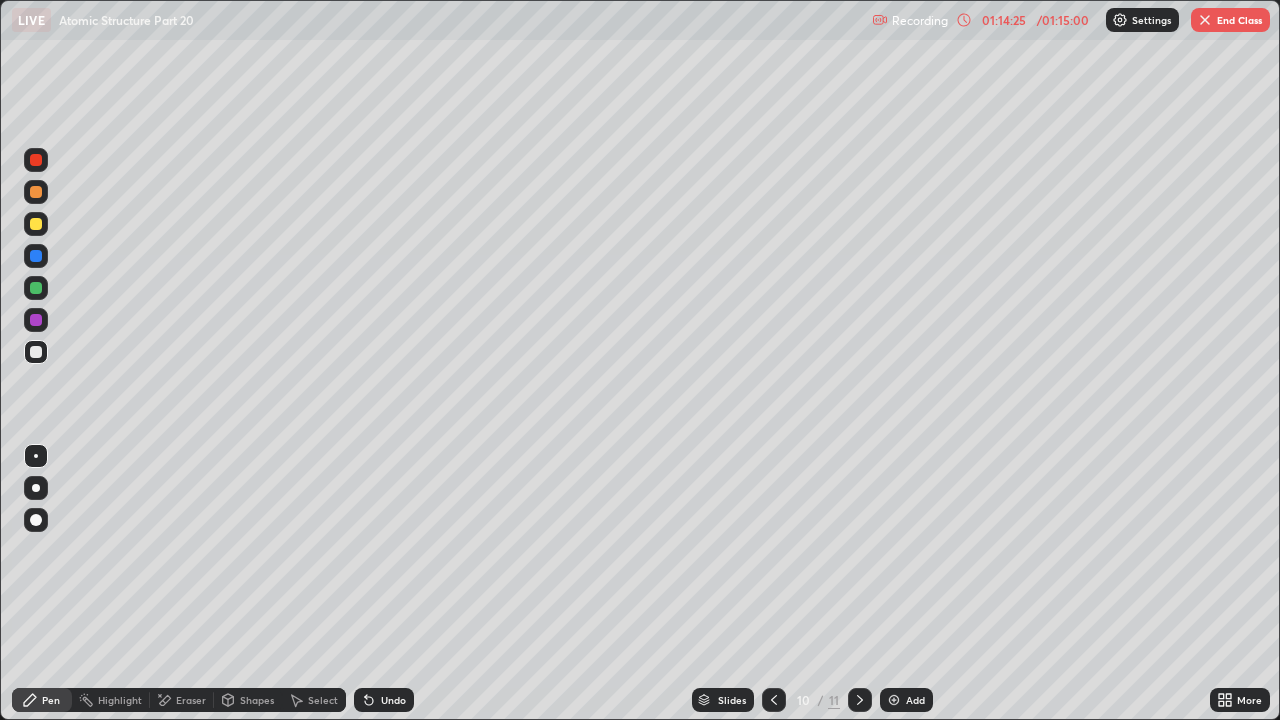 click at bounding box center [894, 700] 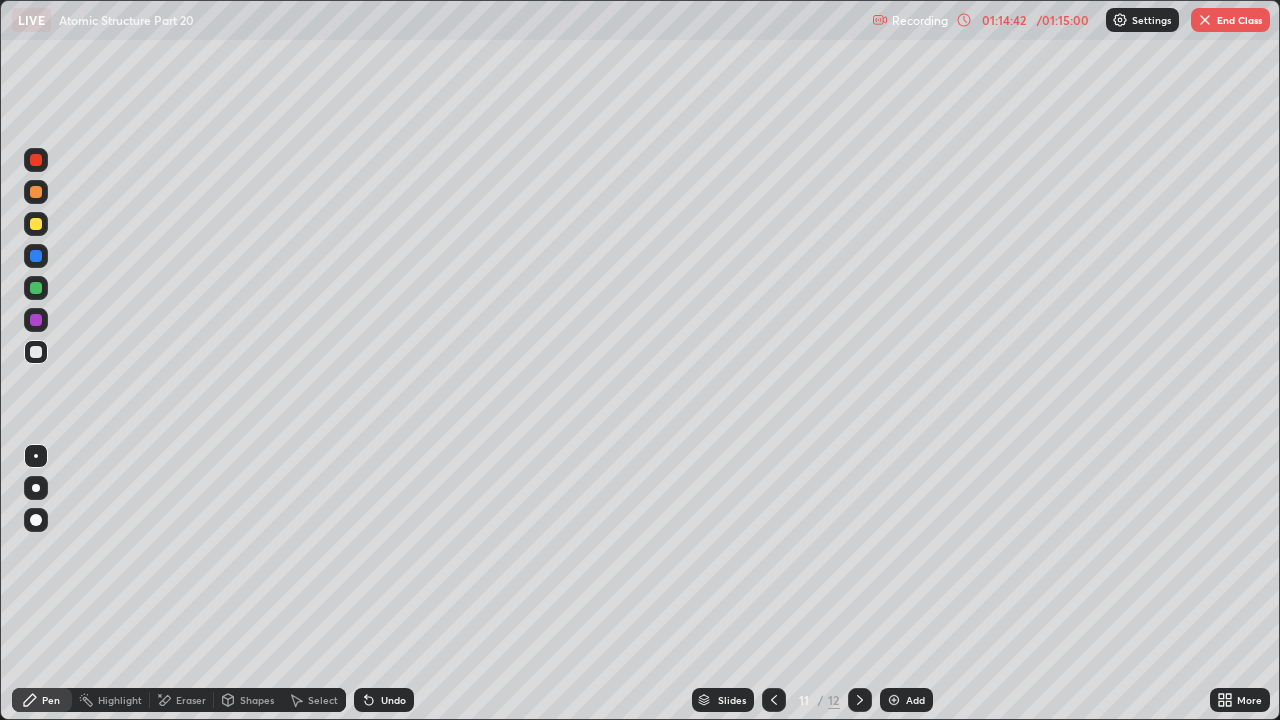 click on "Eraser" at bounding box center (191, 700) 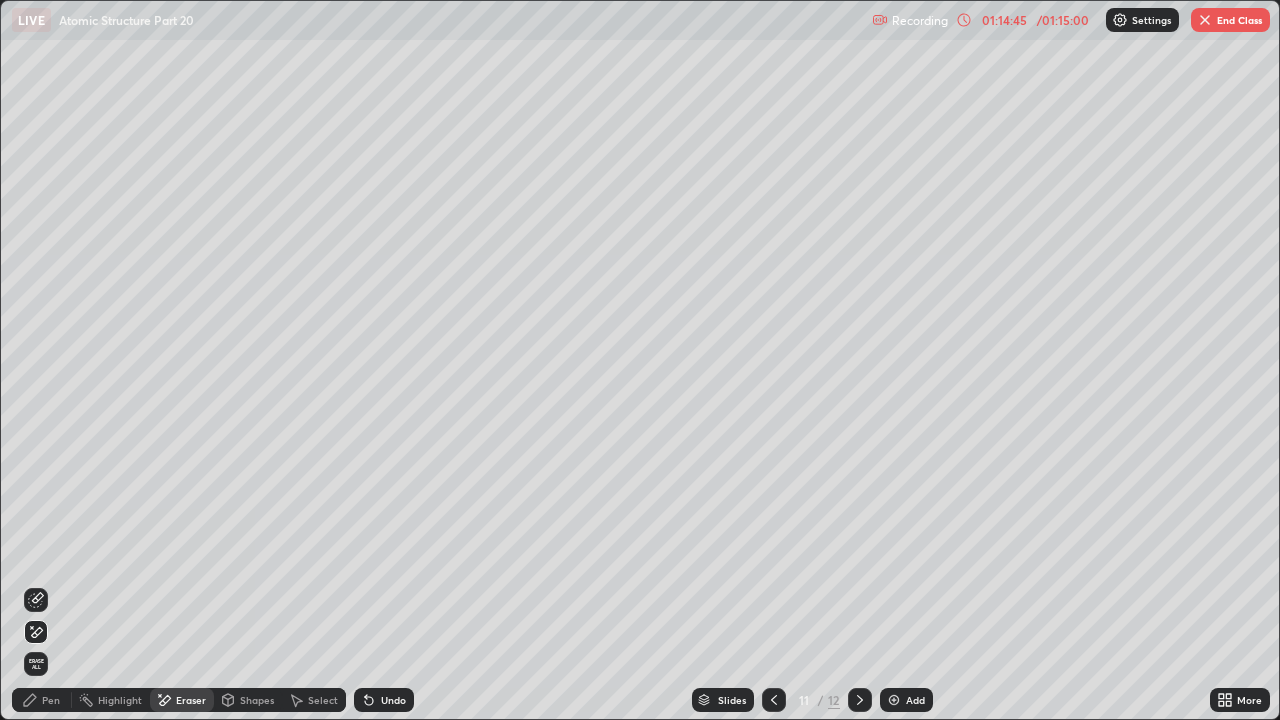 click on "Pen" at bounding box center [51, 700] 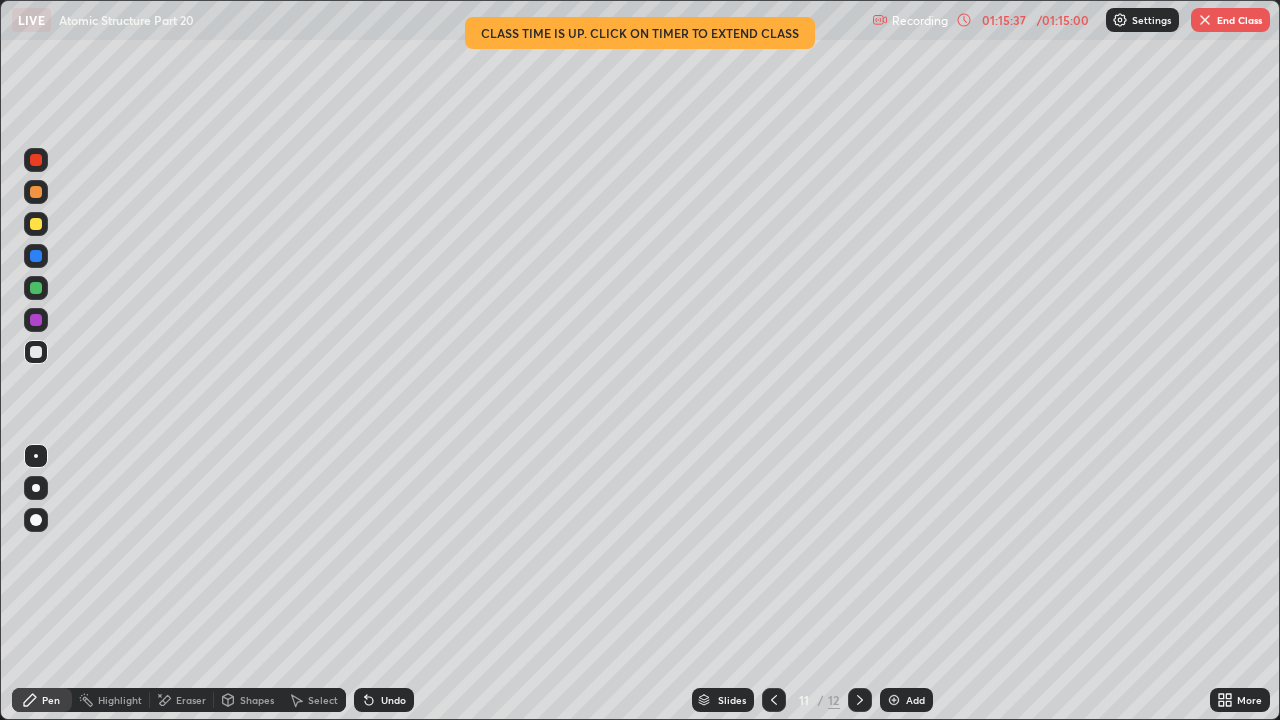 click at bounding box center (36, 288) 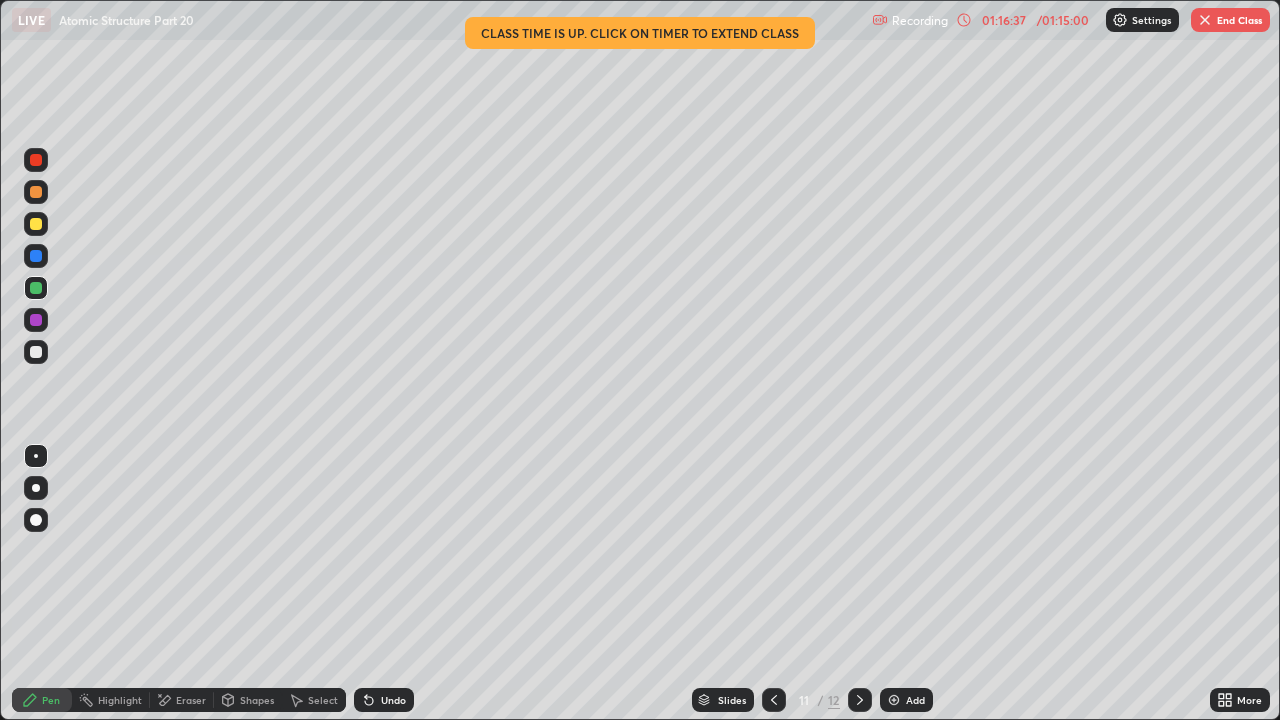 click at bounding box center (36, 352) 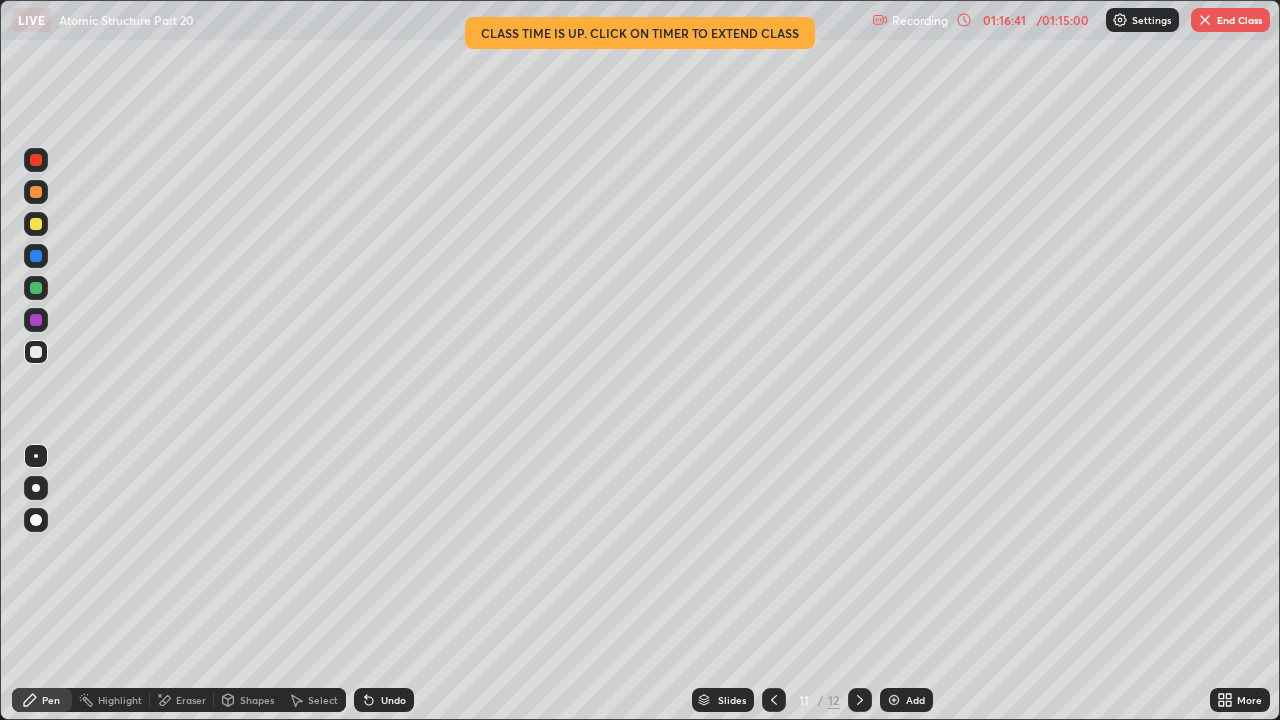 click on "Undo" at bounding box center (393, 700) 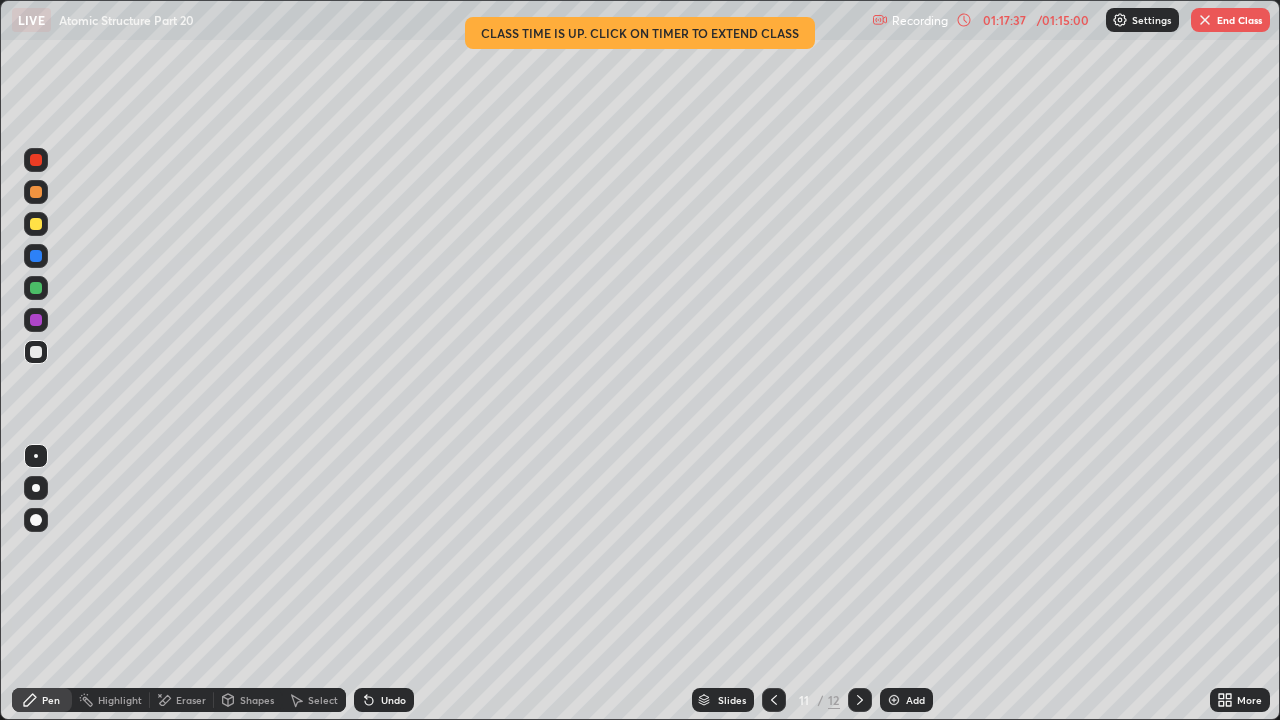 click on "Undo" at bounding box center [393, 700] 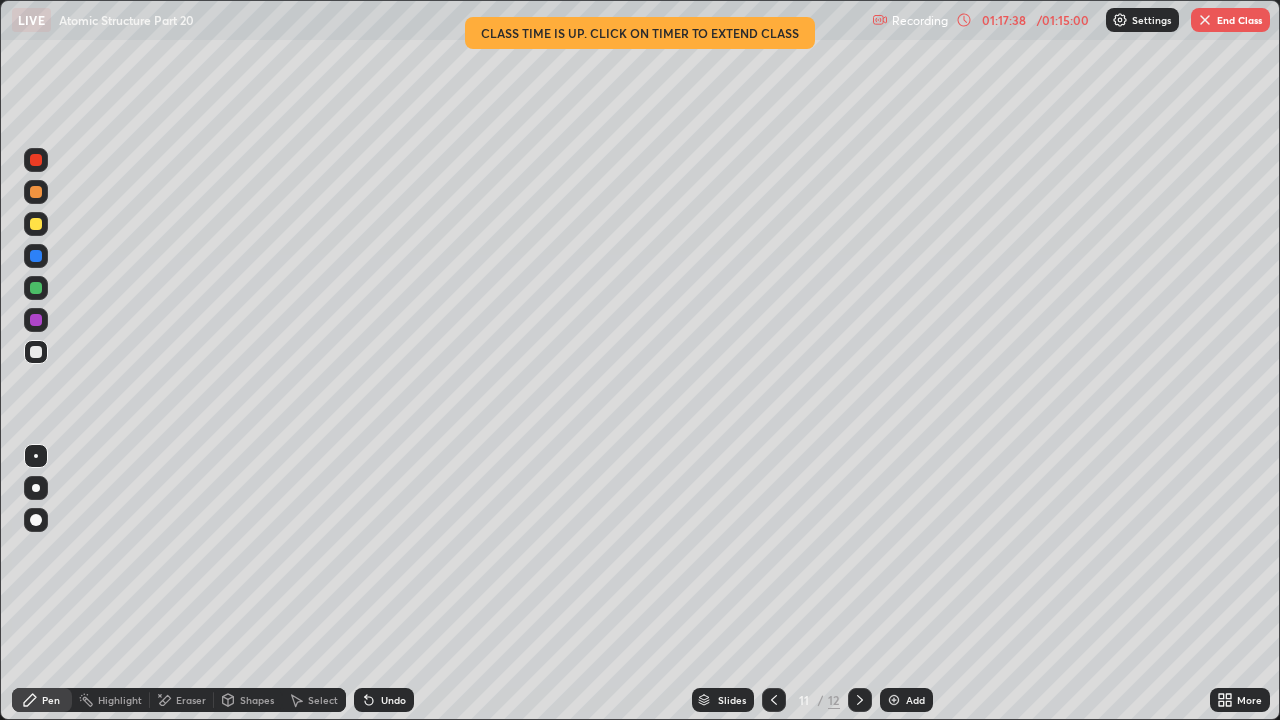 click on "Undo" at bounding box center [393, 700] 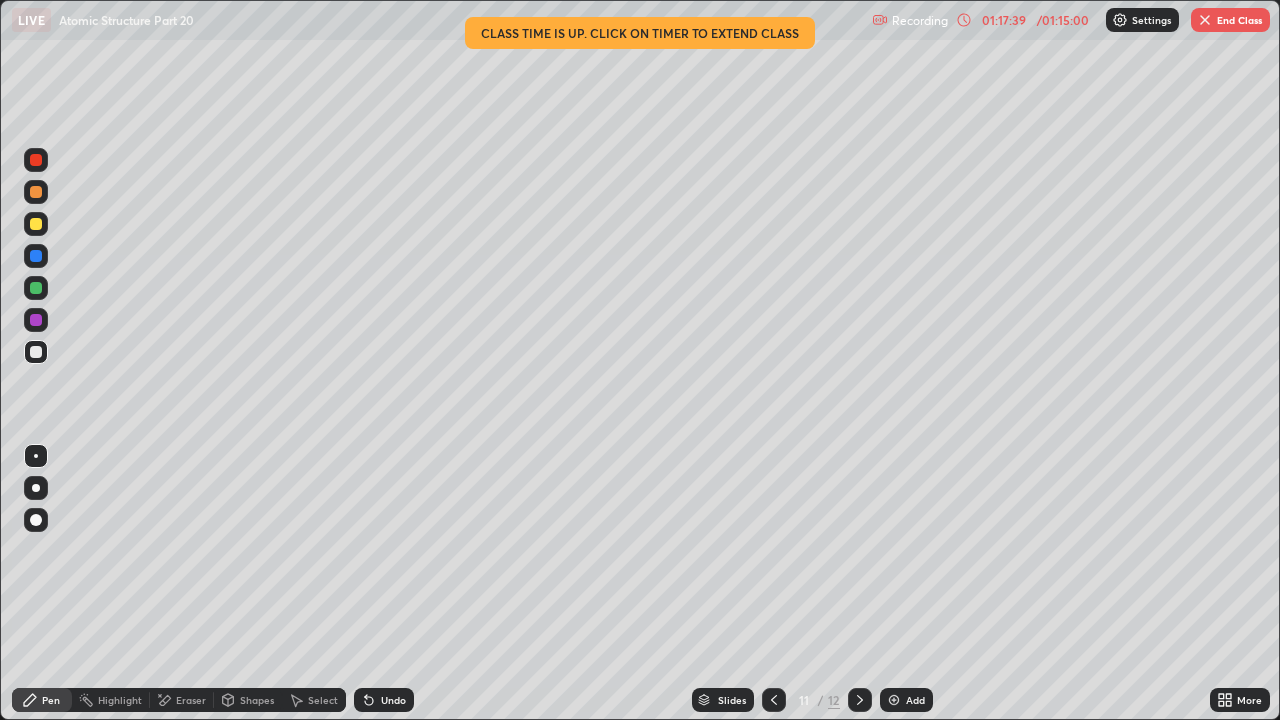 click on "Undo" at bounding box center [393, 700] 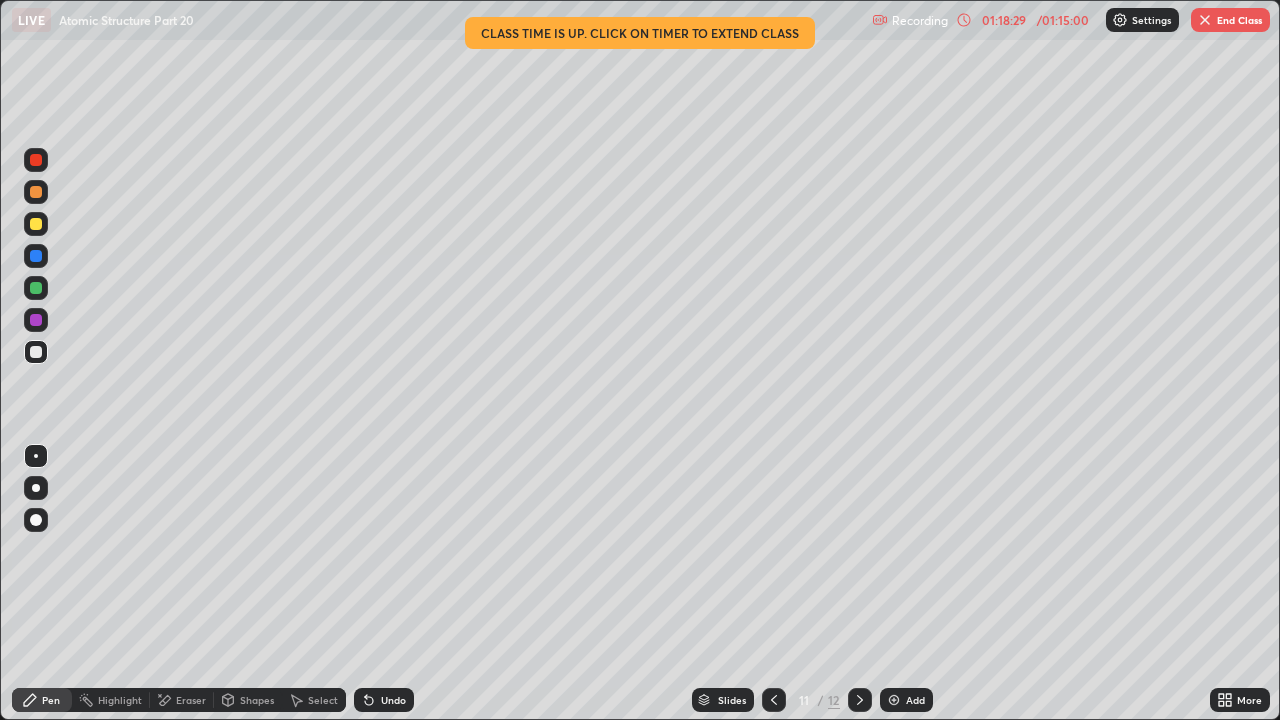 click at bounding box center (36, 288) 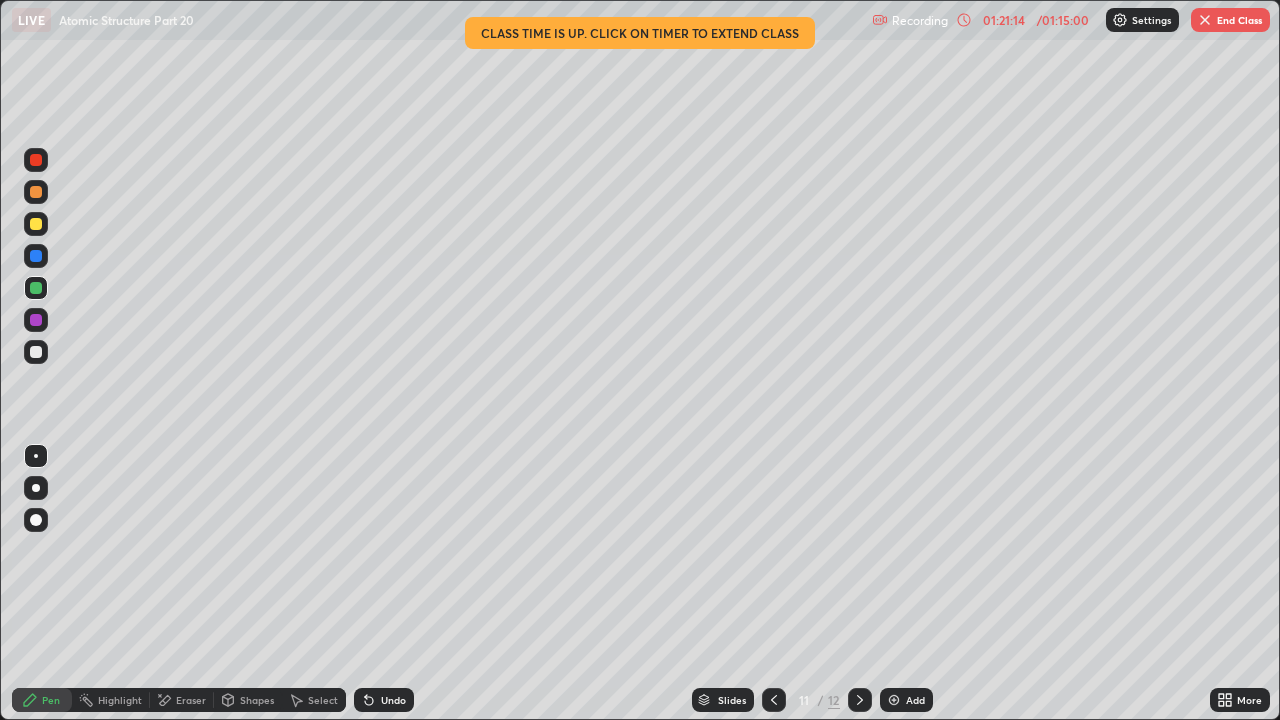 click at bounding box center [894, 700] 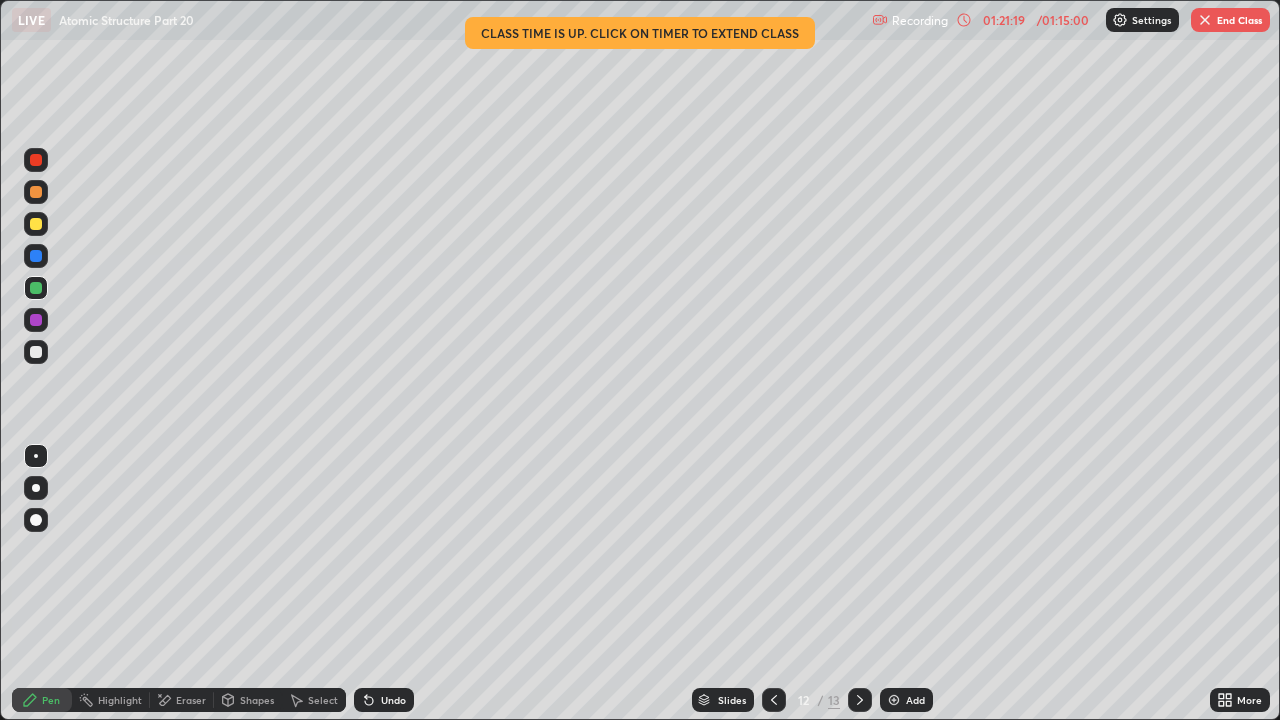 click at bounding box center [36, 224] 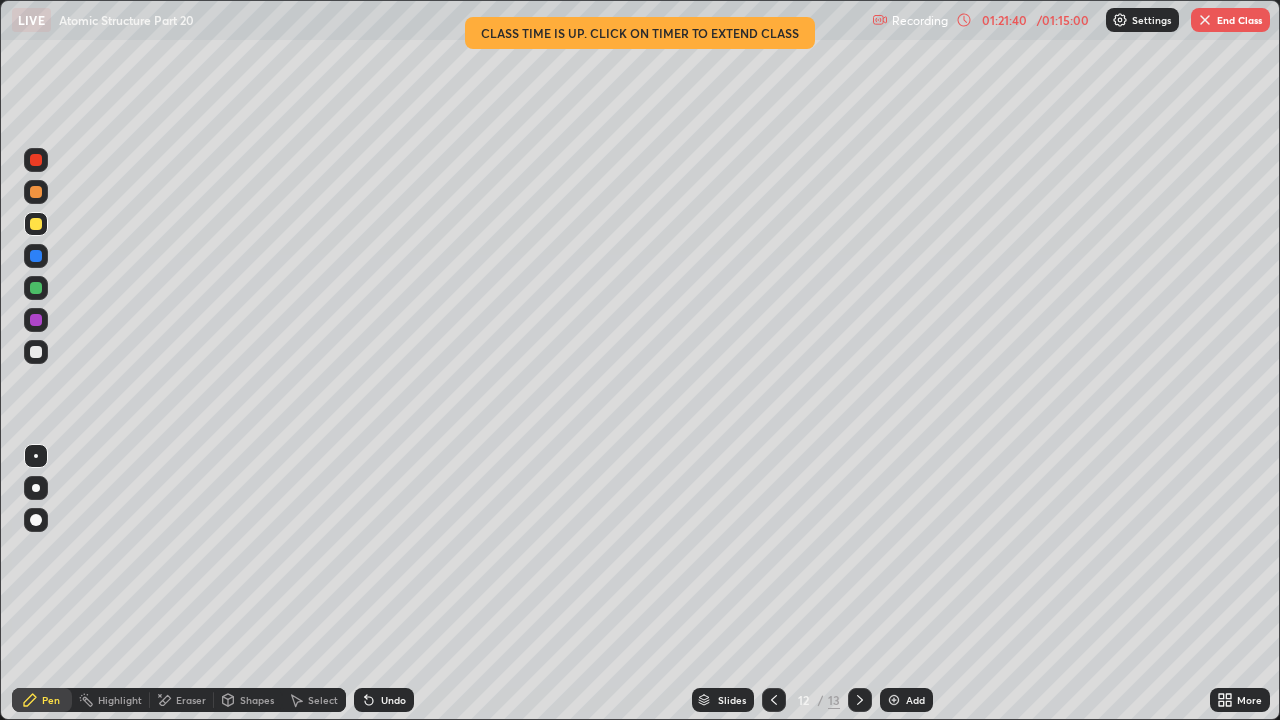 click 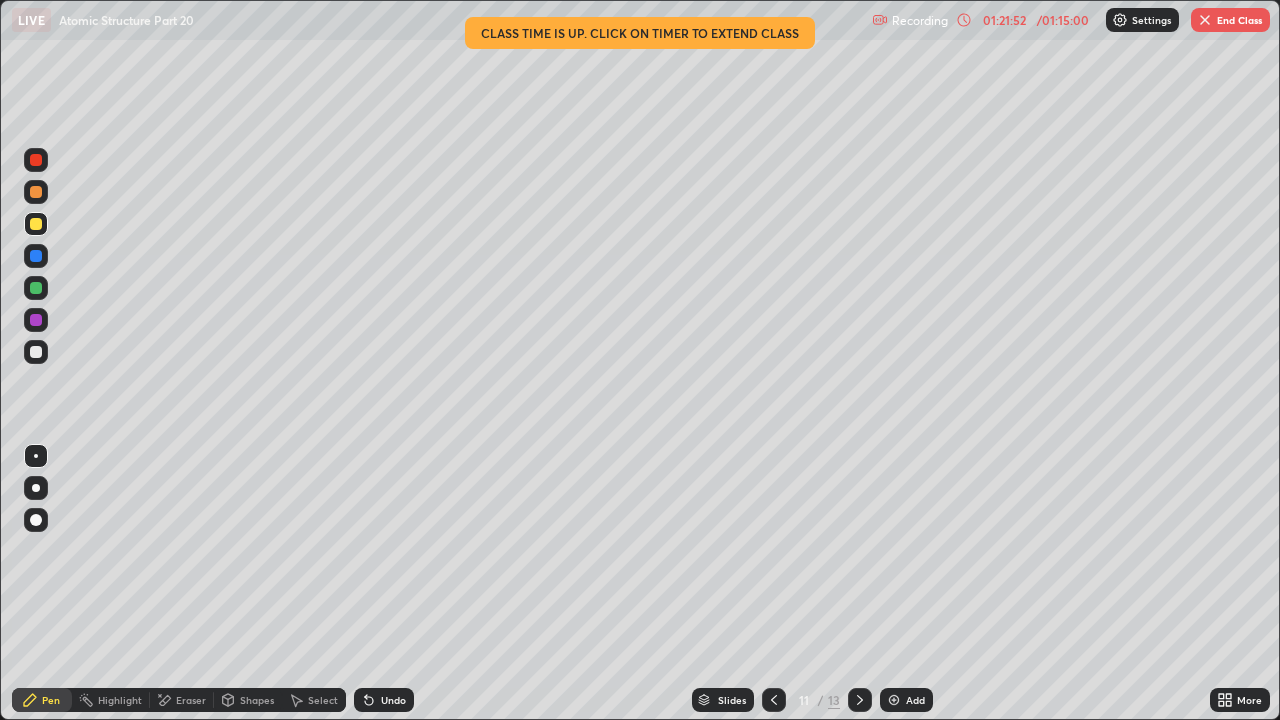 click 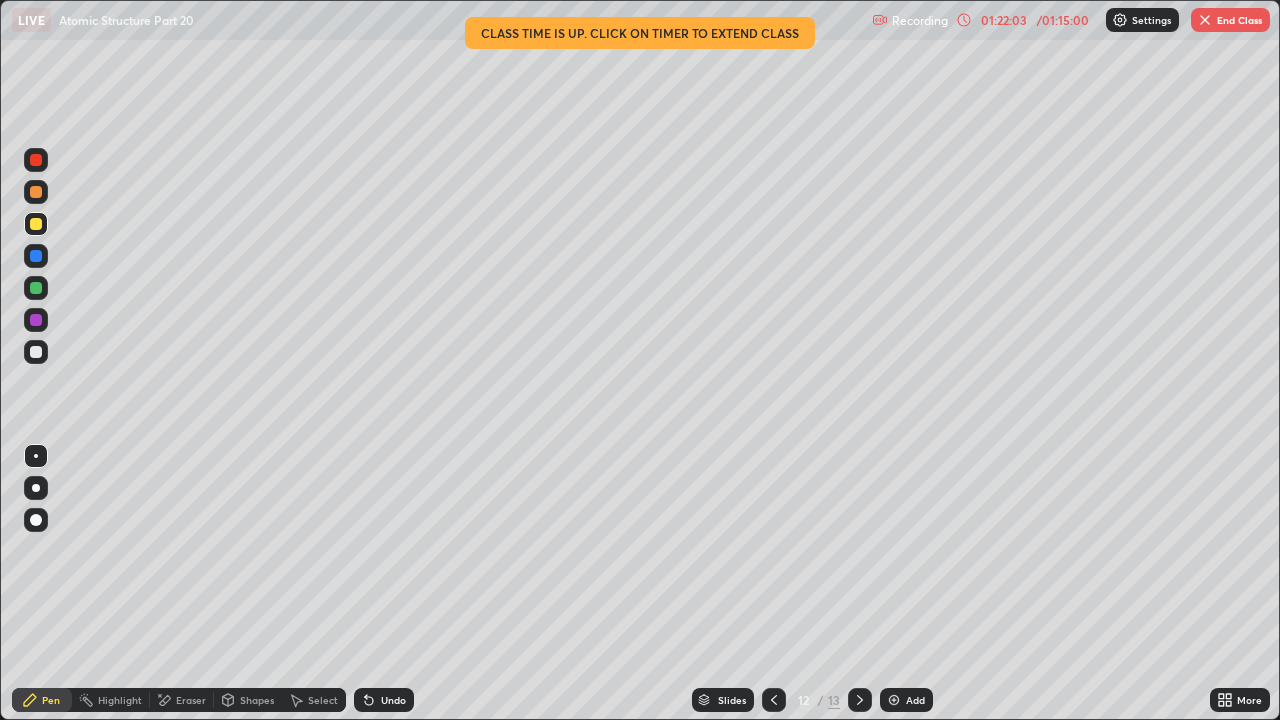 click at bounding box center [36, 352] 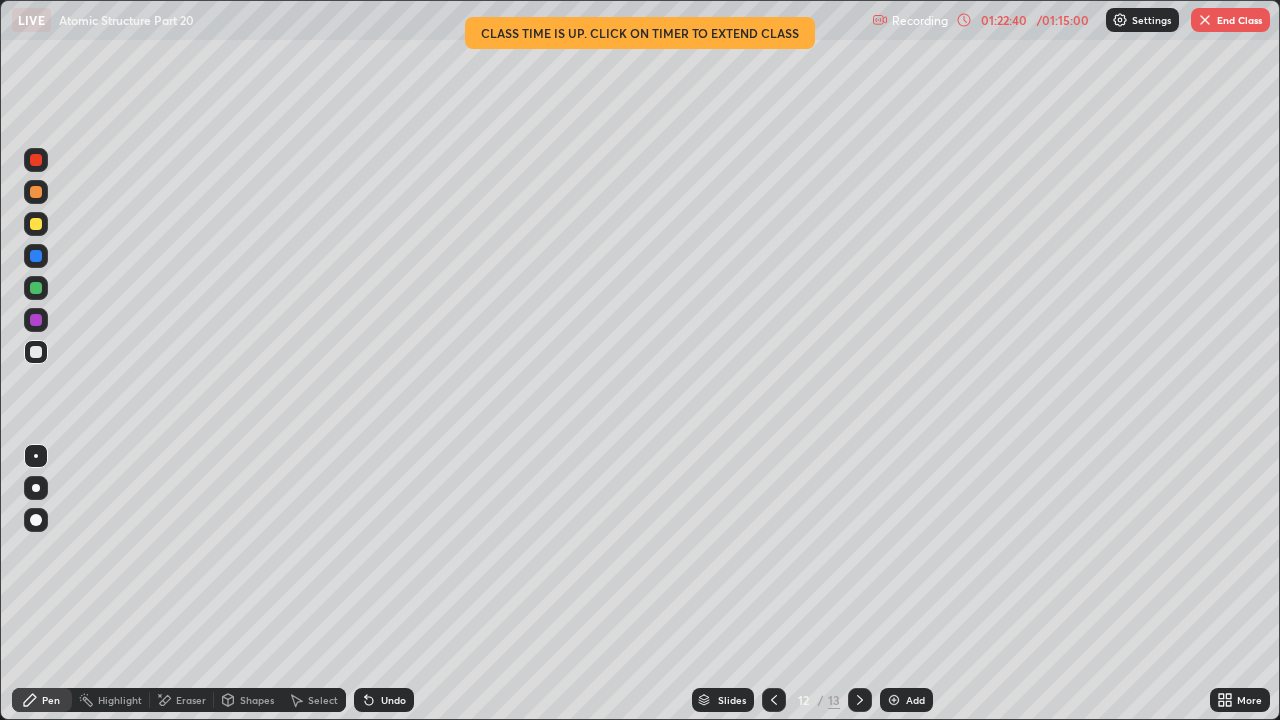 click on "Undo" at bounding box center (393, 700) 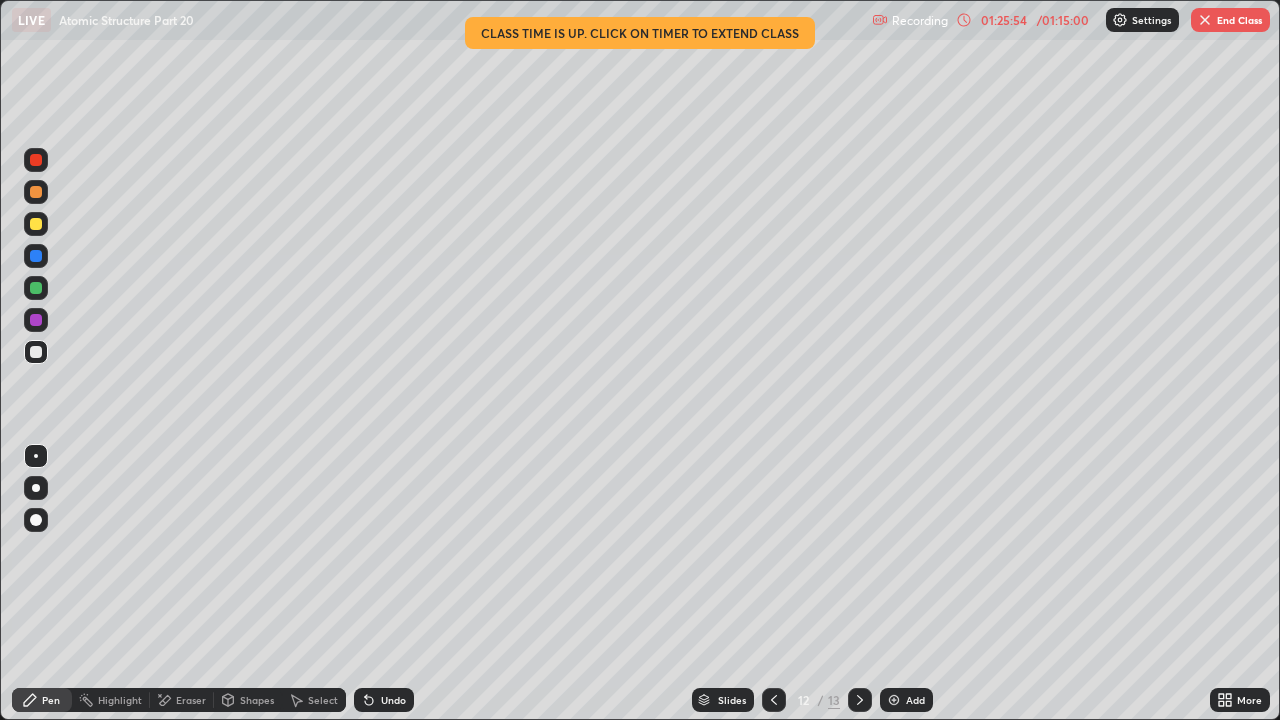 click on "End Class" at bounding box center [1230, 20] 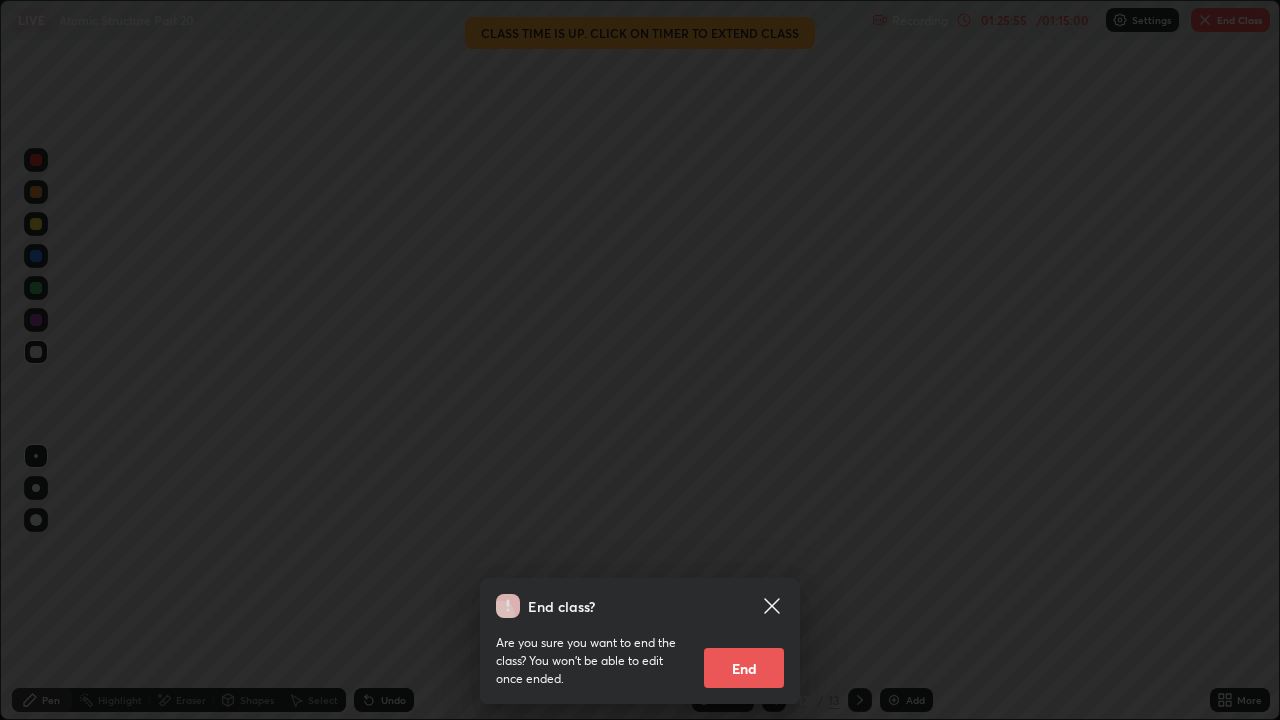 click on "End" at bounding box center [744, 668] 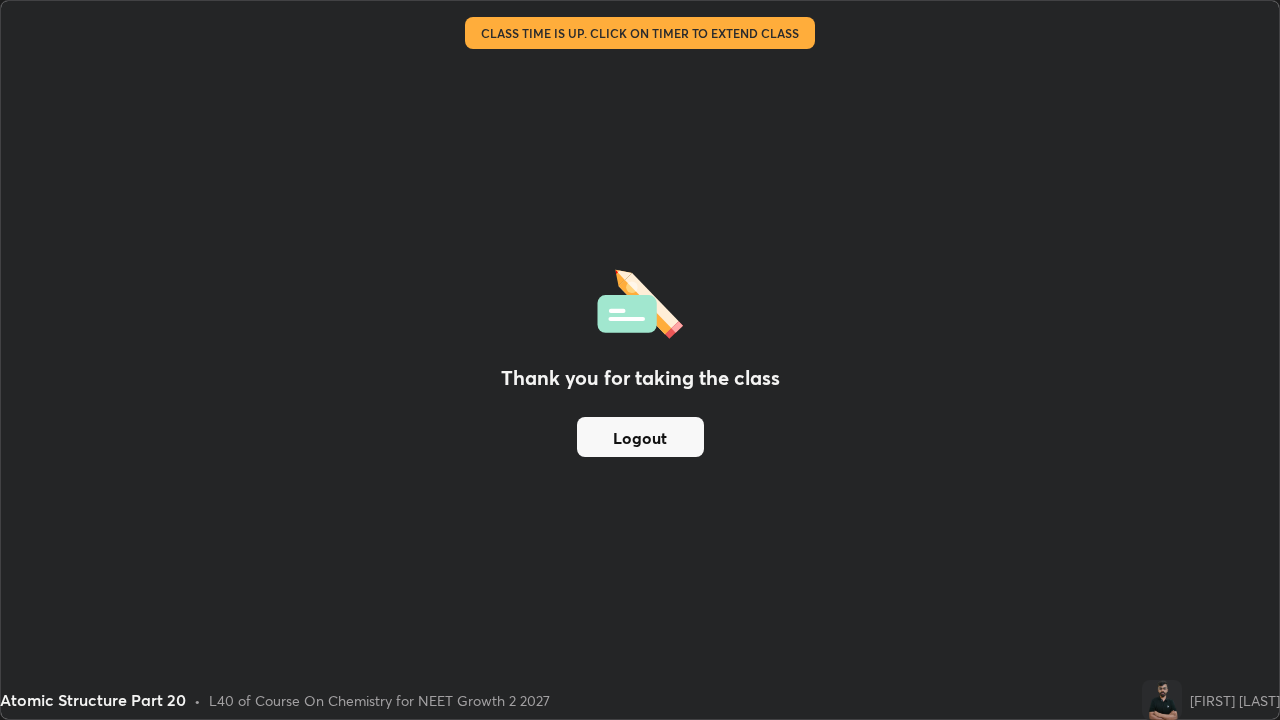 click on "Logout" at bounding box center [640, 437] 